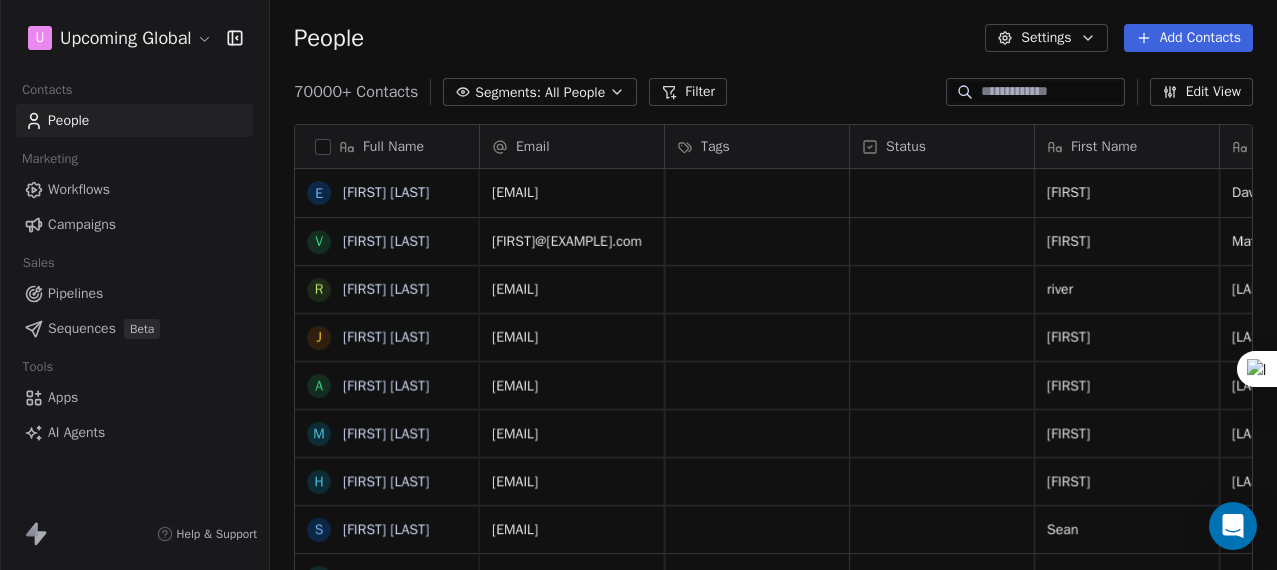 scroll, scrollTop: 0, scrollLeft: 0, axis: both 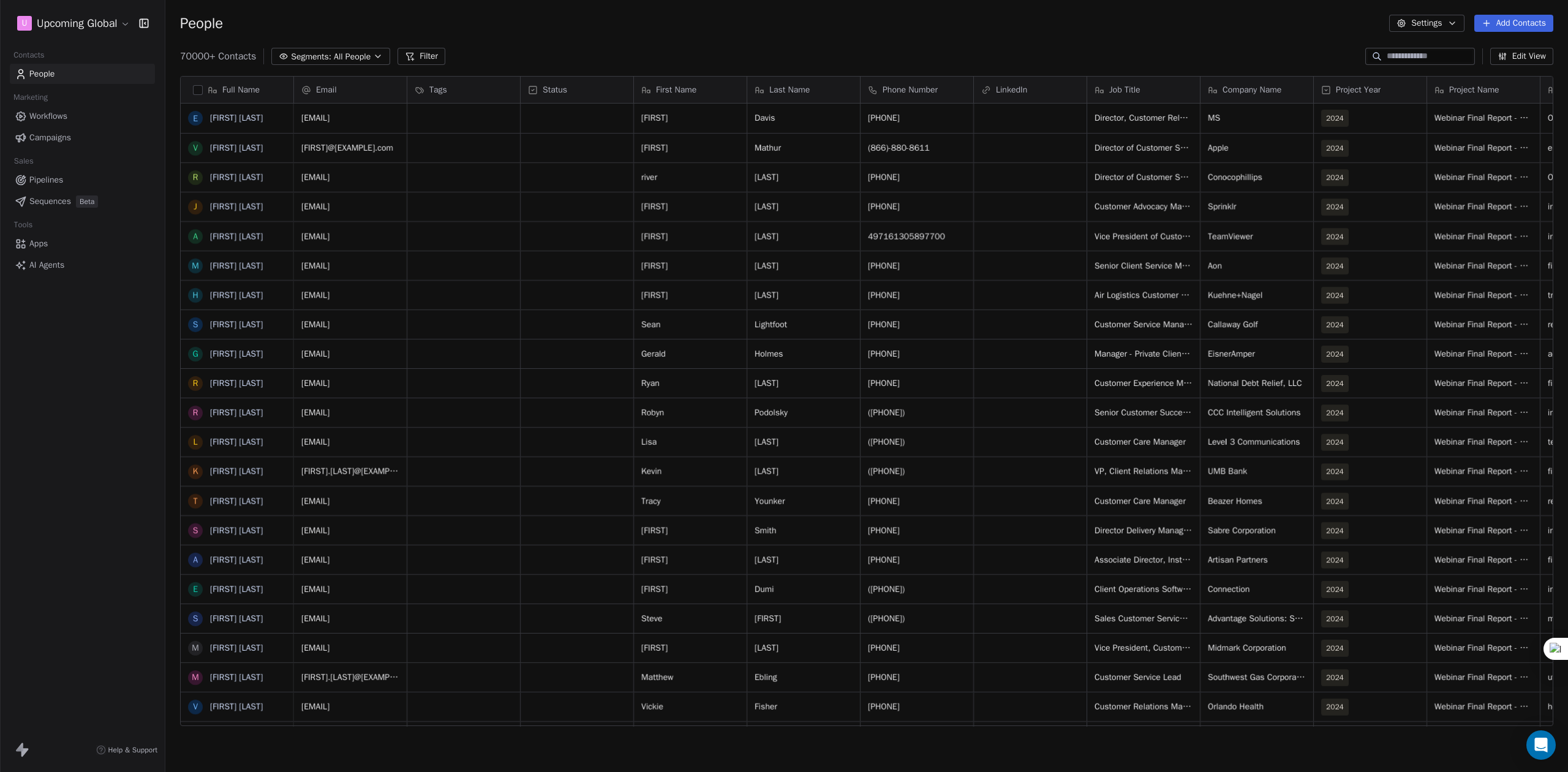 click on "Add Contacts" at bounding box center (1513, 23) 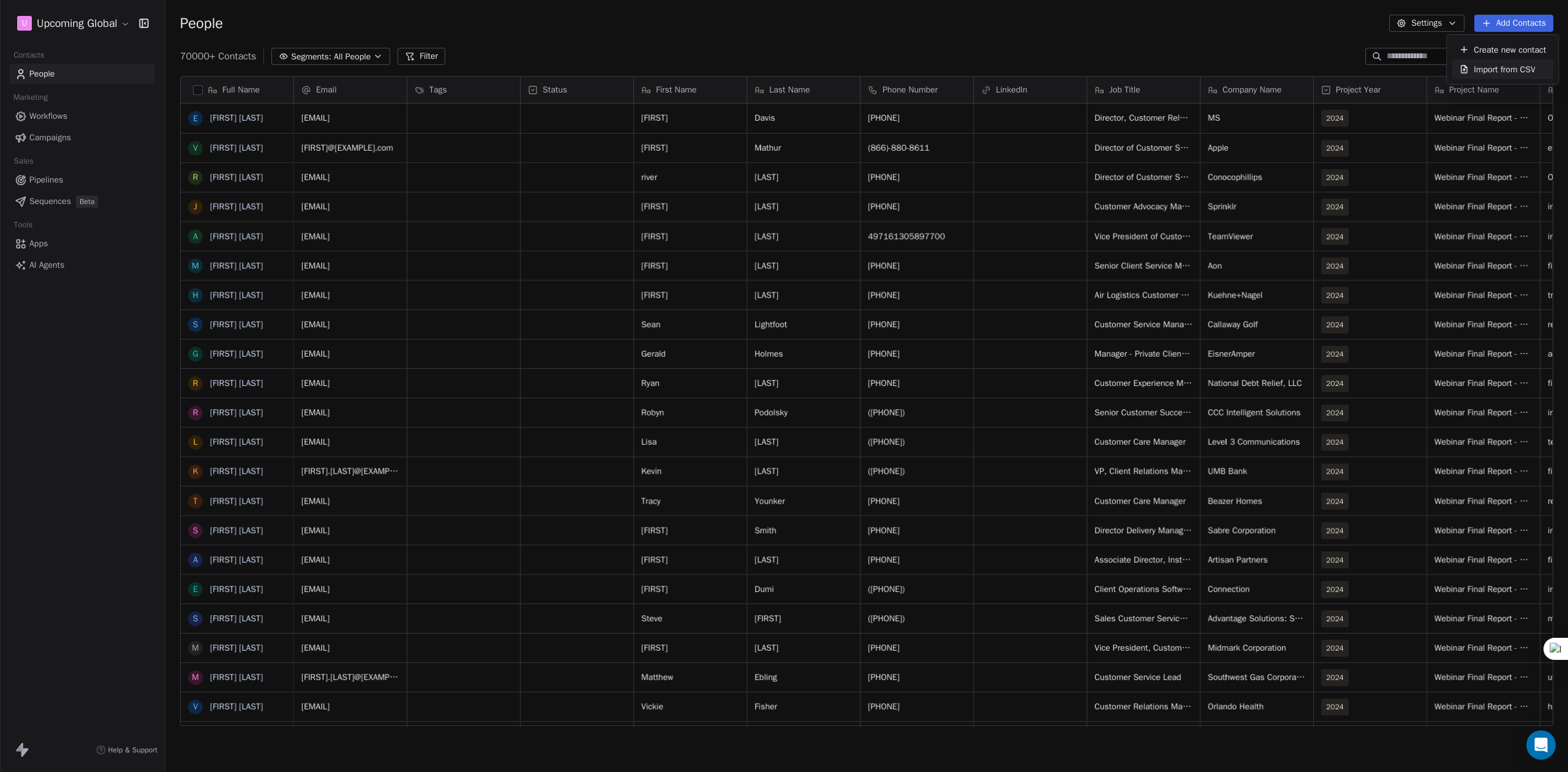 click on "Import from CSV" at bounding box center [1504, 69] 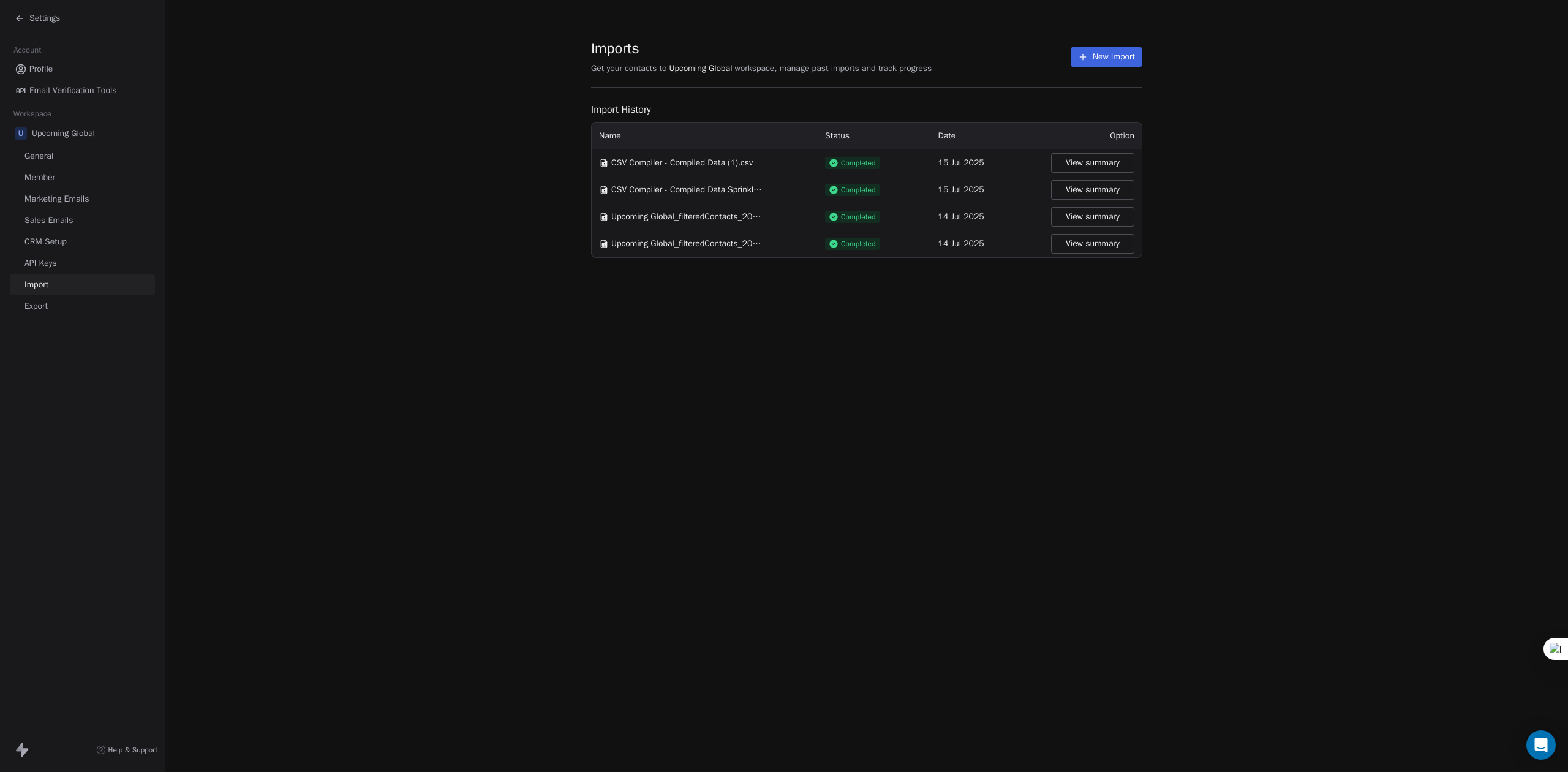 click on "New Import" at bounding box center [1106, 57] 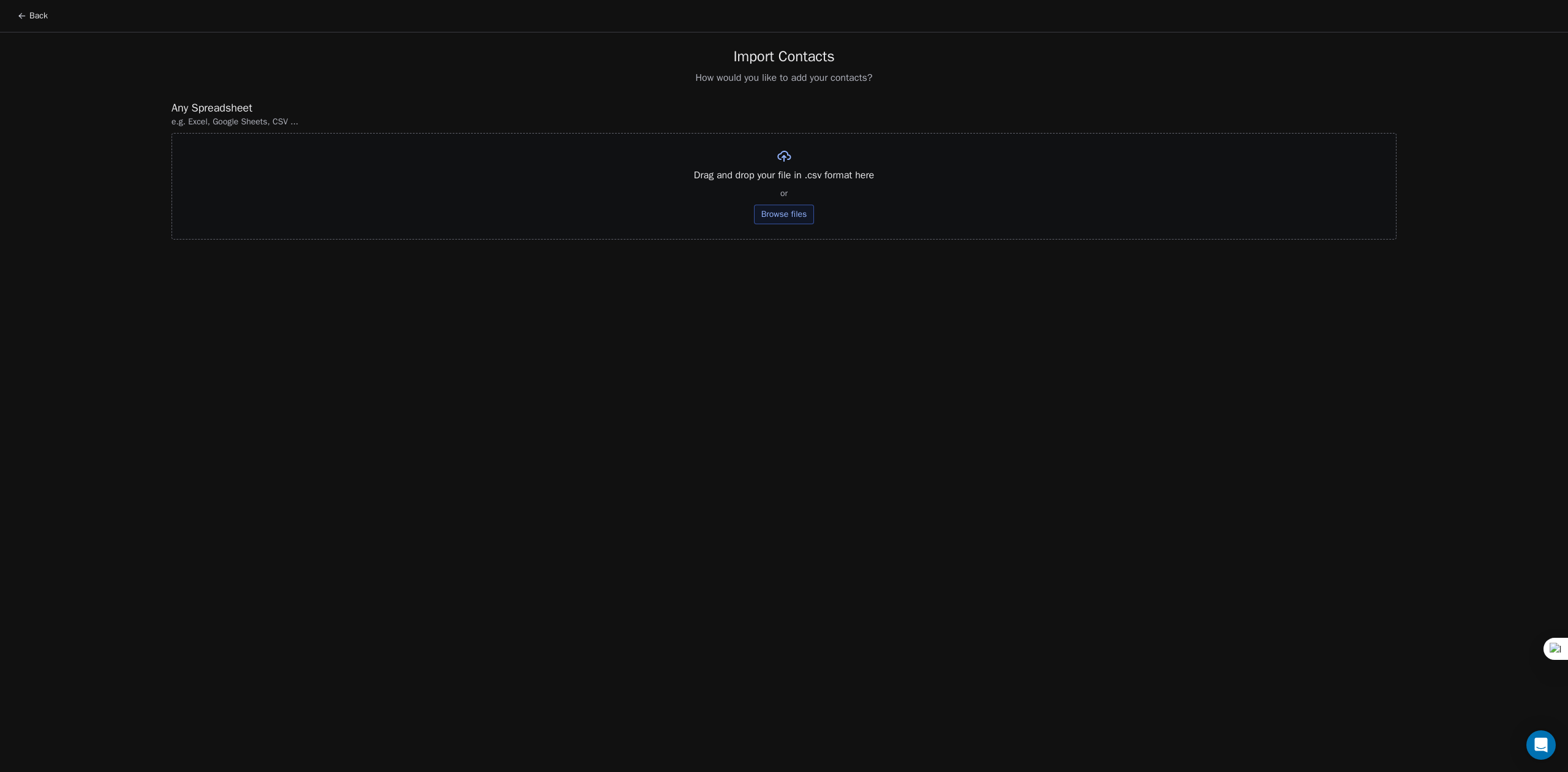 click on "Browse files" at bounding box center (784, 214) 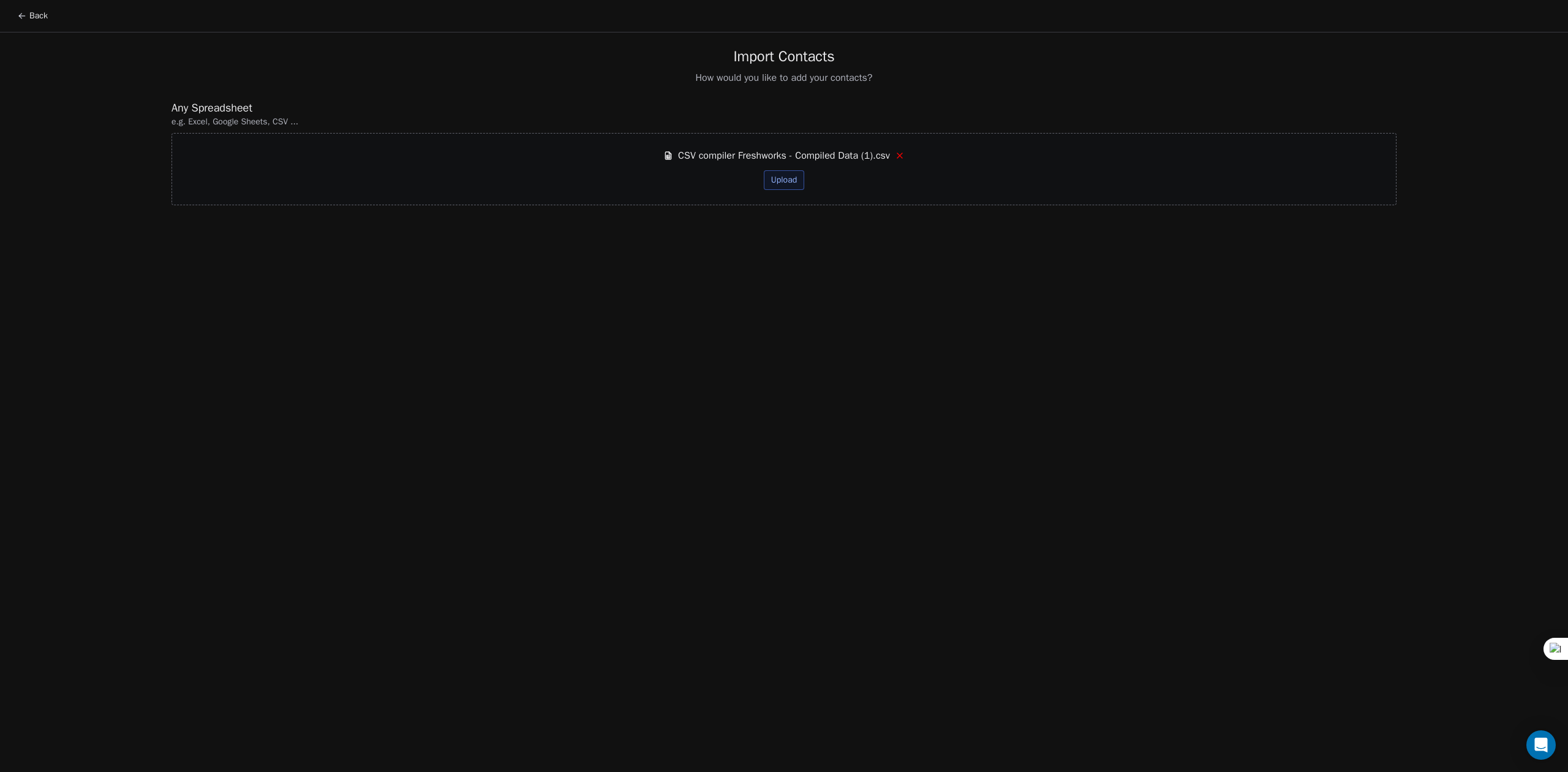 click on "Upload" at bounding box center [784, 180] 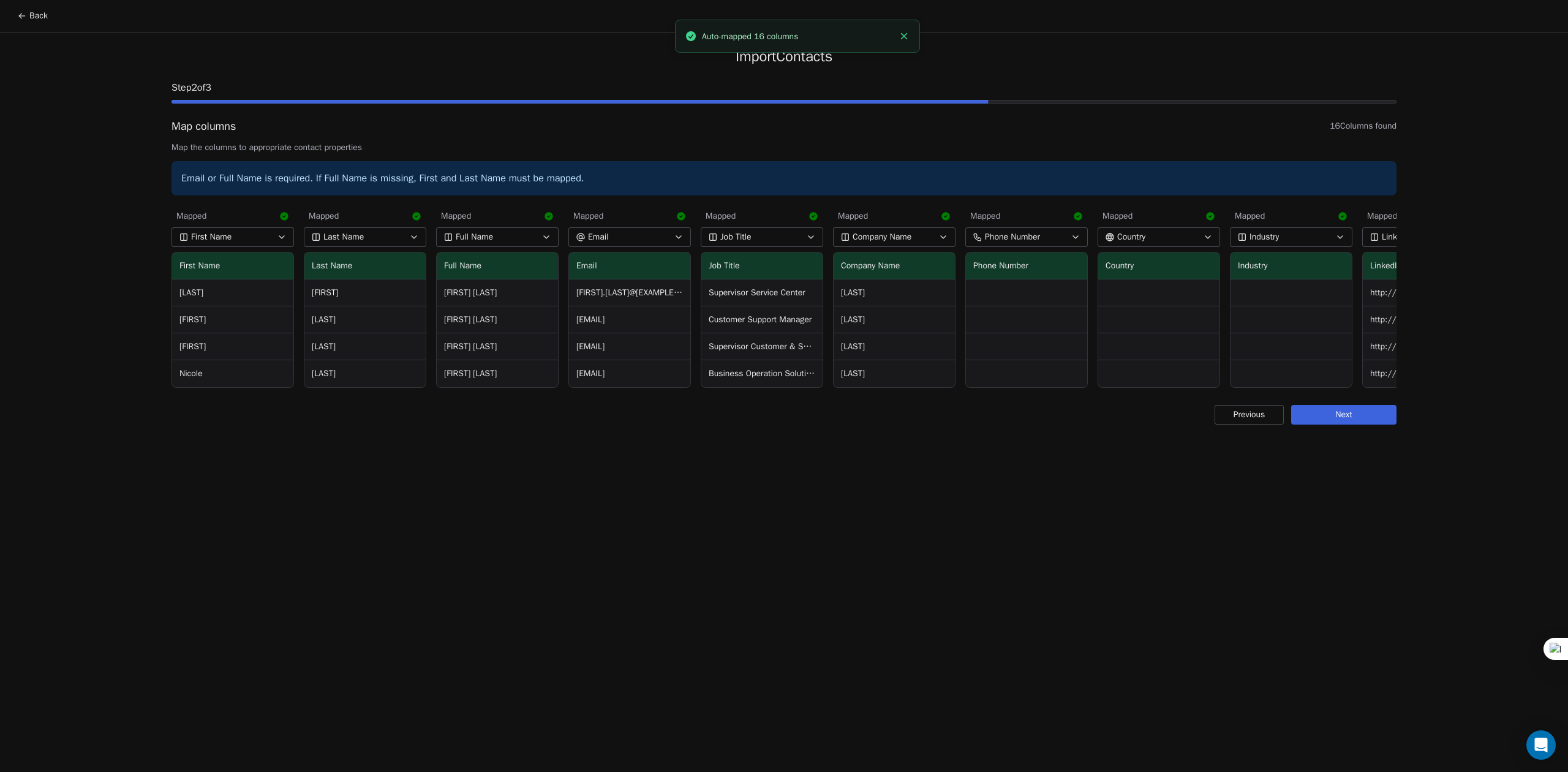 click on "First Name" at bounding box center [233, 237] 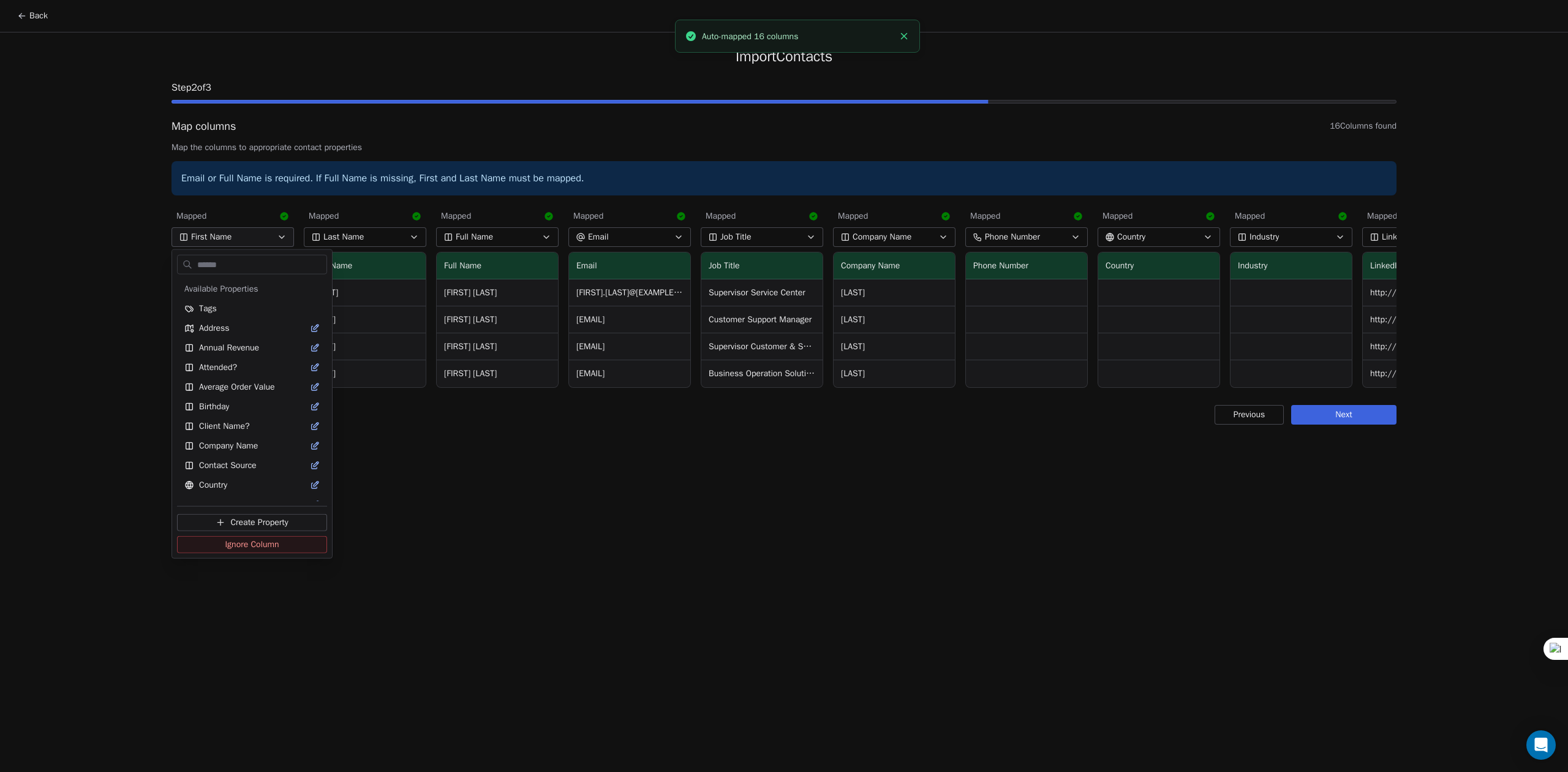 scroll, scrollTop: 112, scrollLeft: 0, axis: vertical 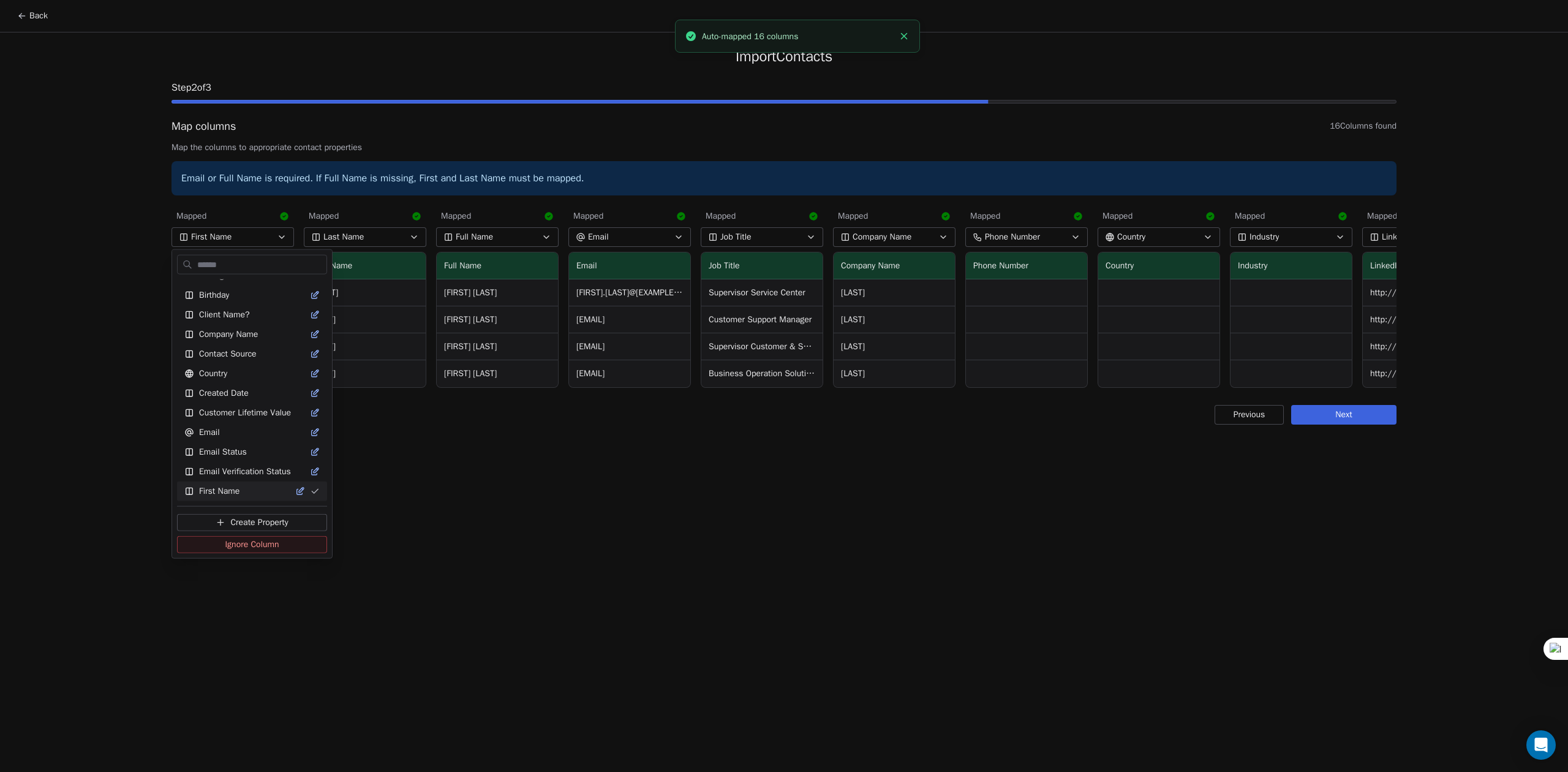 click on "Back Import Contacts Step 2 of 3 Map columns 16 Columns found Map the columns to appropriate contact properties Email or Full Name is required. If Full Name is missing, First and Last Name must be mapped. Mapped First Name First Name [FIRST] [FIRST] [FIRST] [FIRST] Mapped Last Name Last Name [LAST] [LAST] [LAST] [LAST] Mapped Full Name Full Name [FIRST] [LAST] [FIRST] [LAST] [FIRST] [LAST] [FIRST] [LAST] Mapped Email Email [FIRST].[LAST]@[EXAMPLE].com [FIRST].[LAST]@[EXAMPLE].com [FIRST].[LAST]@[EXAMPLE].com [FIRST].[LAST]@[EXAMPLE].com Mapped Job Title Job Title Supervisor Service Center Customer Support Manager Supervisor Customer & Sales Support IDDM Business Operation Solution Manager Mapped Company Name Company Name Abbott Abbott Abbott Abbott Mapped Phone Number Phone Number Mapped Country Country Mapped Industry Industry Mapped LinkedIn LinkedIn URL http://www.linkedin.com/in/[FIRST]-[LAST]-[ID] http://www.linkedin.com/in/[FIRST]-[LAST]-[ID] http://www.linkedin.com/in/[FIRST]-[LAST]-[ID] Mapped" at bounding box center [784, 386] 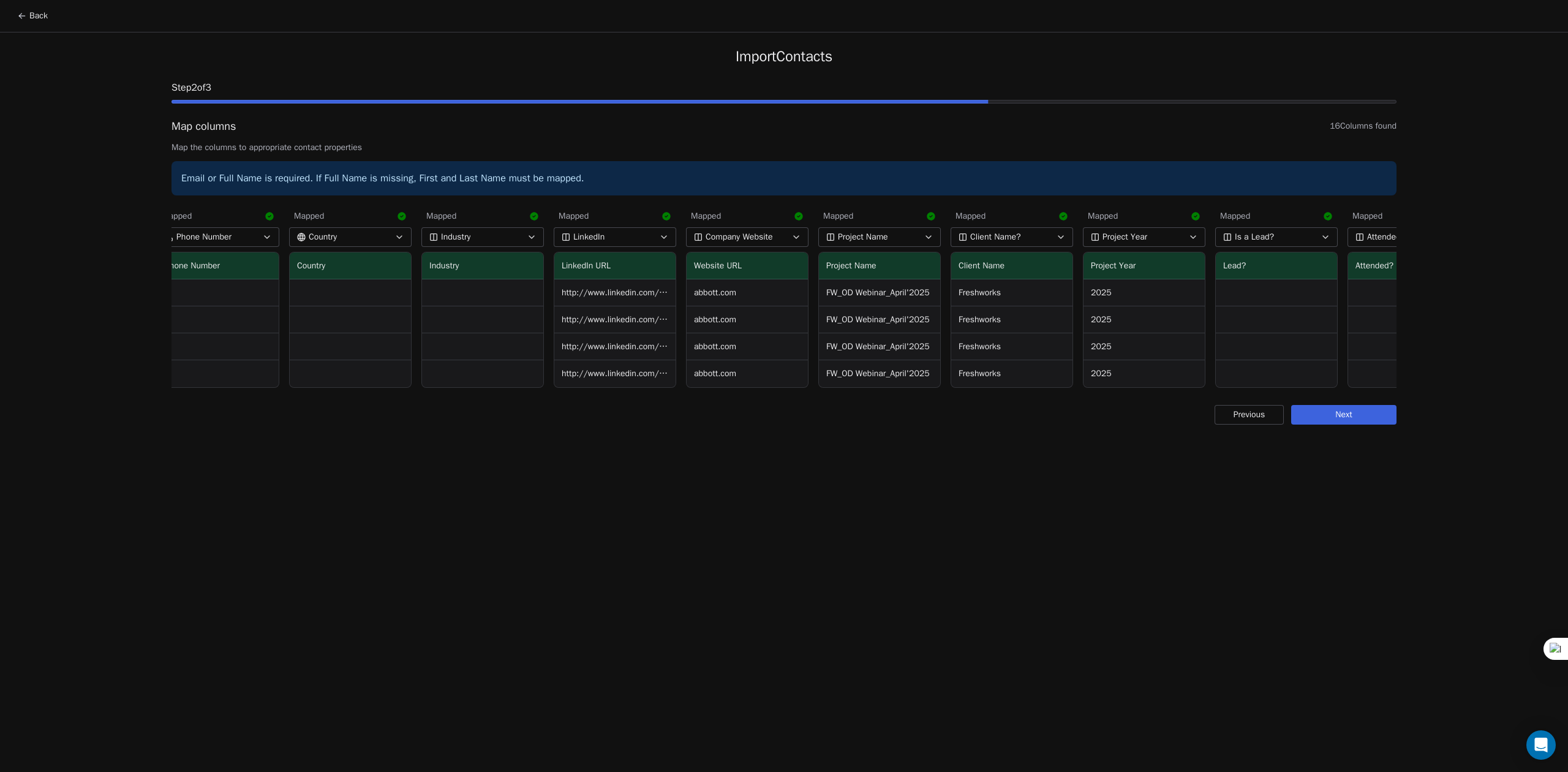 scroll, scrollTop: 0, scrollLeft: 882, axis: horizontal 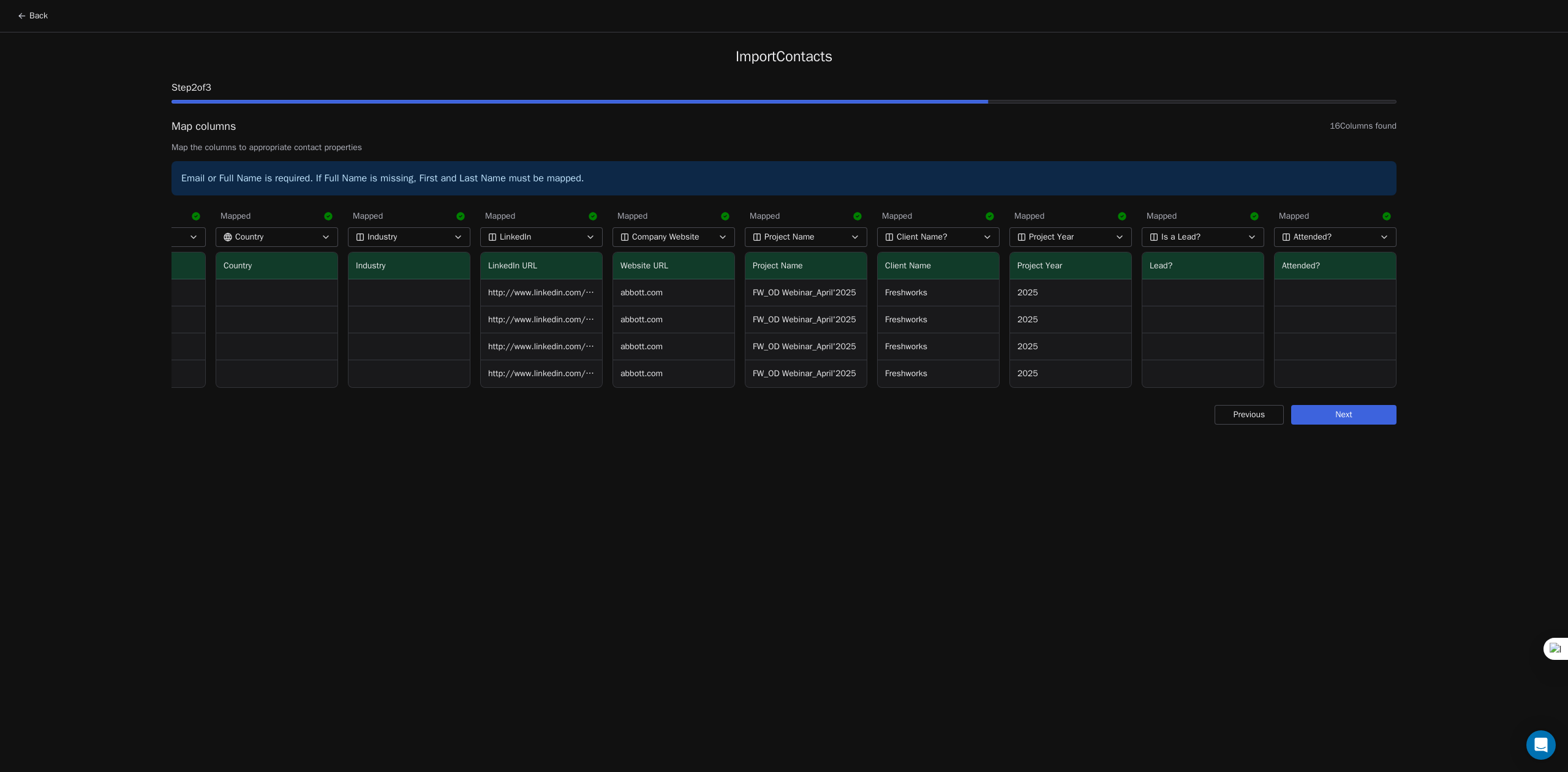 click on "Next" at bounding box center (1344, 415) 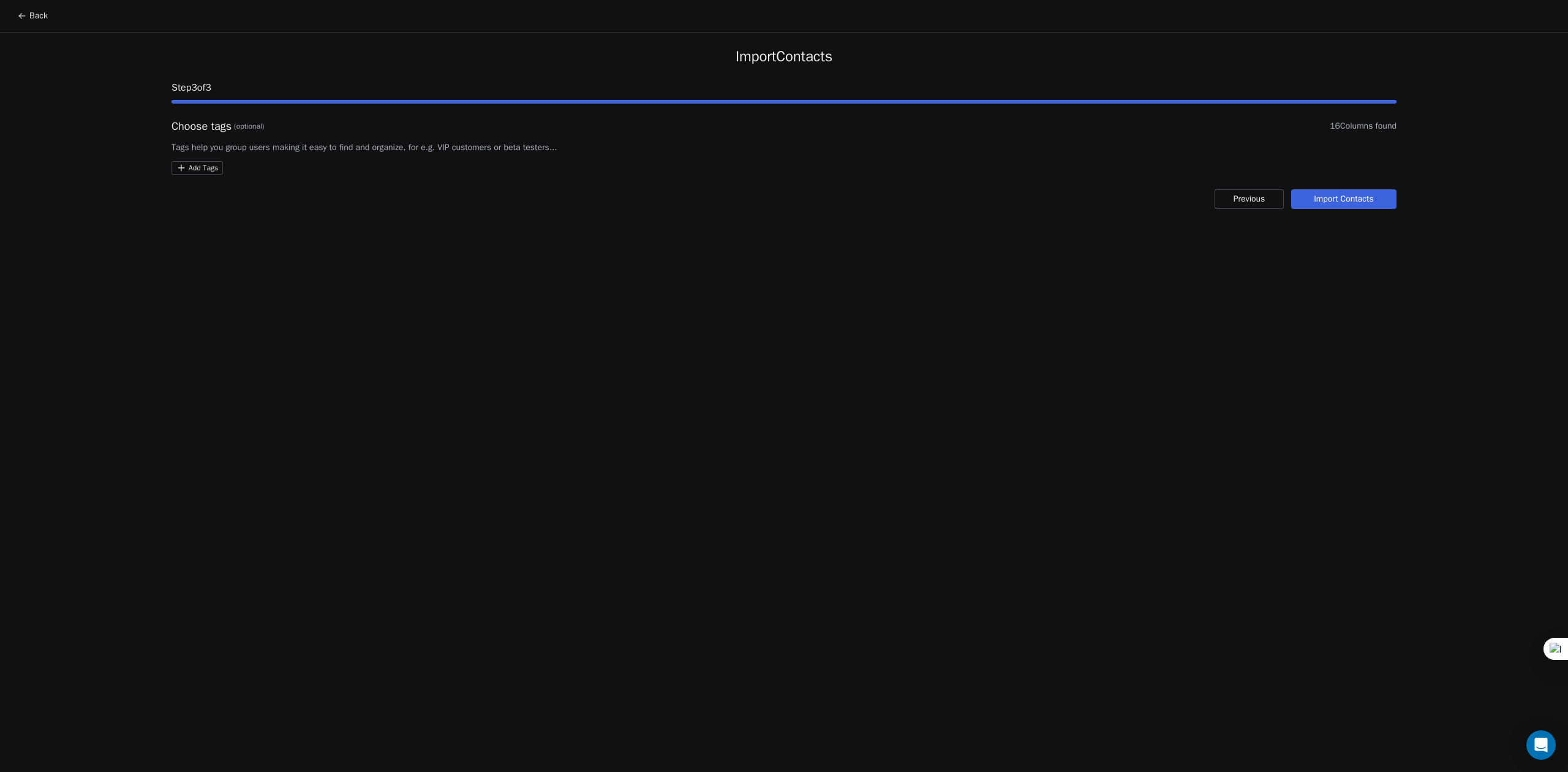 click on "Import Contacts" at bounding box center [1344, 199] 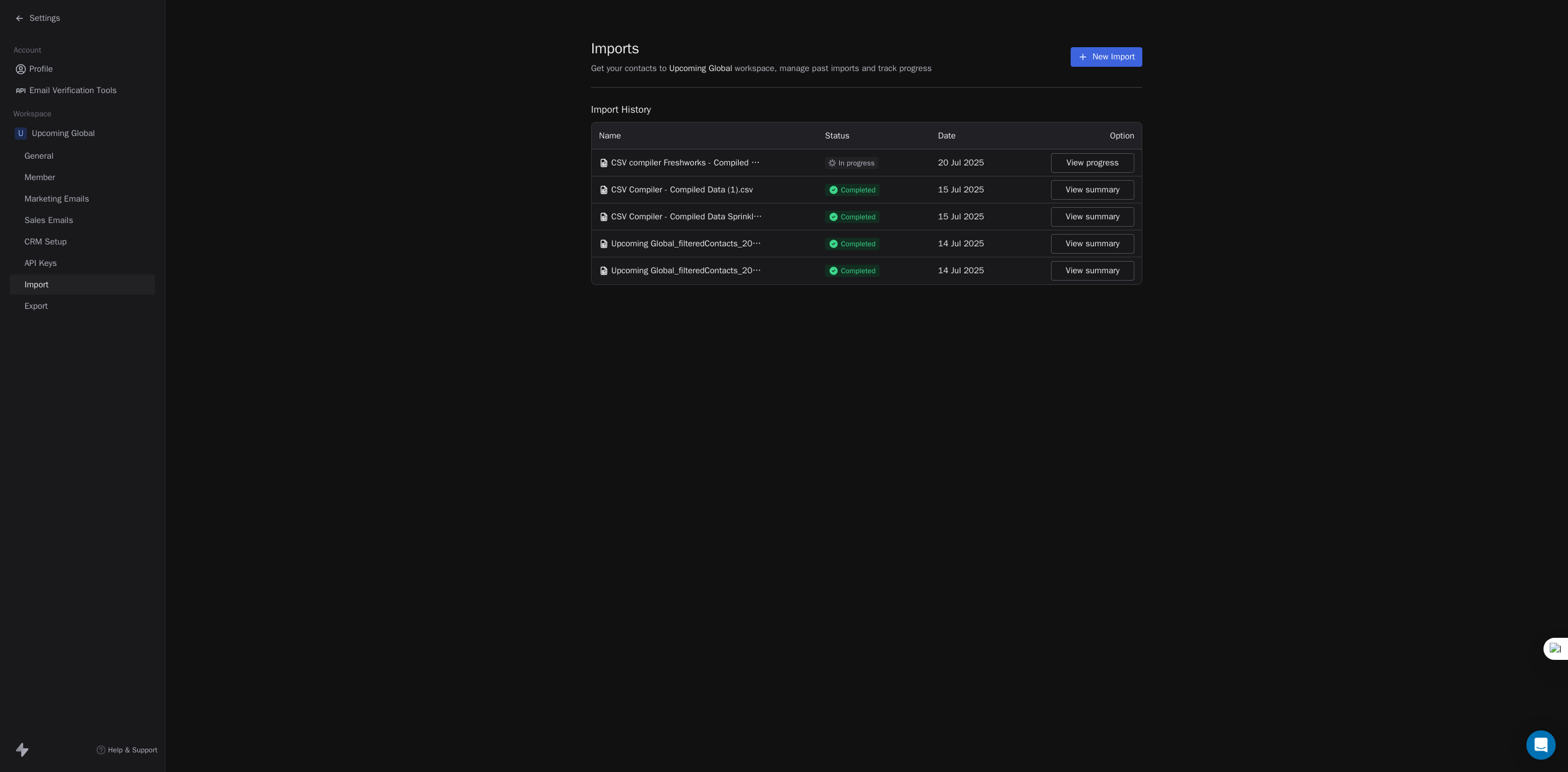 click on "Settings" at bounding box center (45, 18) 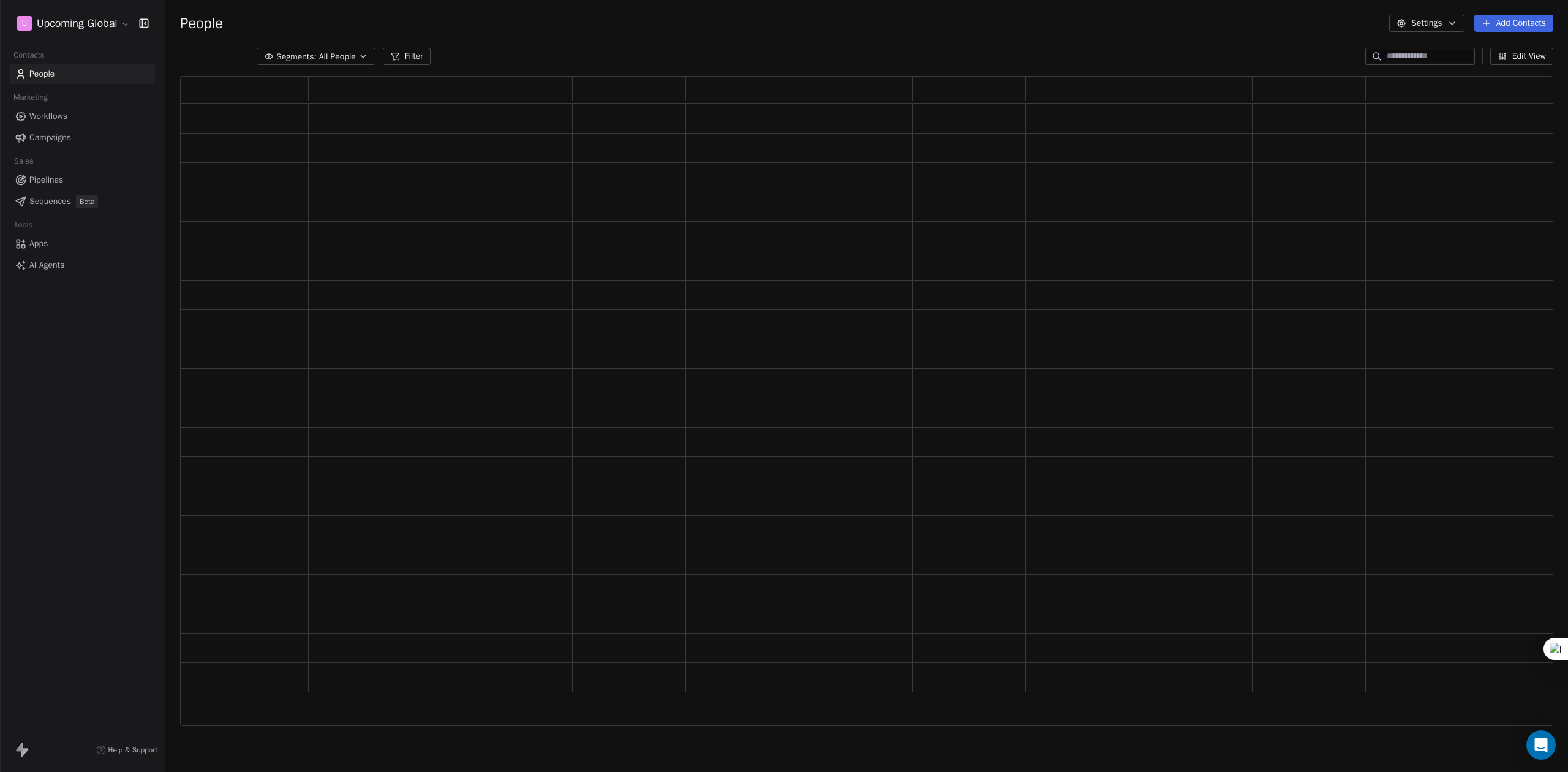 scroll, scrollTop: 13, scrollLeft: 12, axis: both 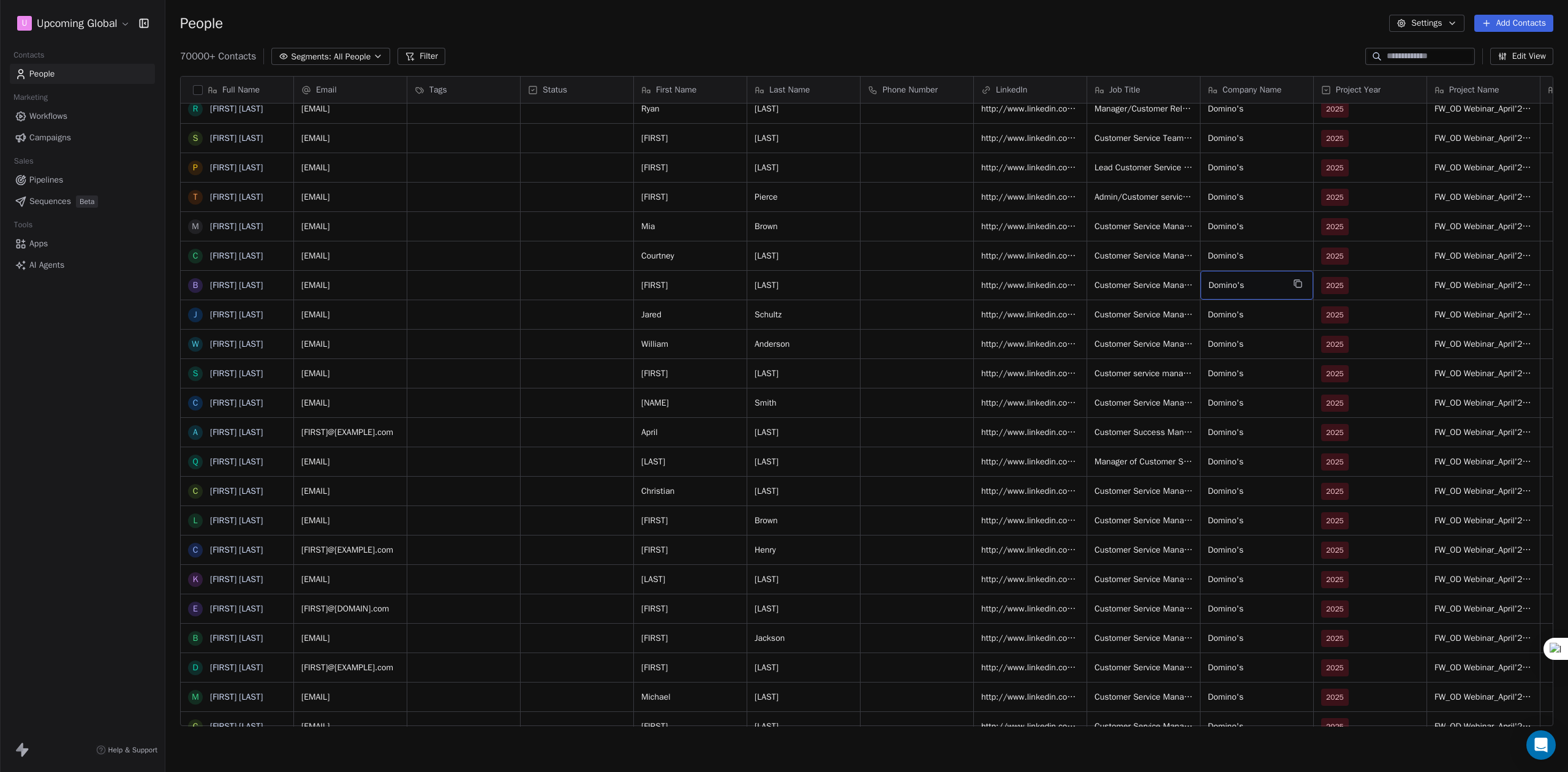 drag, startPoint x: 1336, startPoint y: 287, endPoint x: 1461, endPoint y: 278, distance: 125.3236 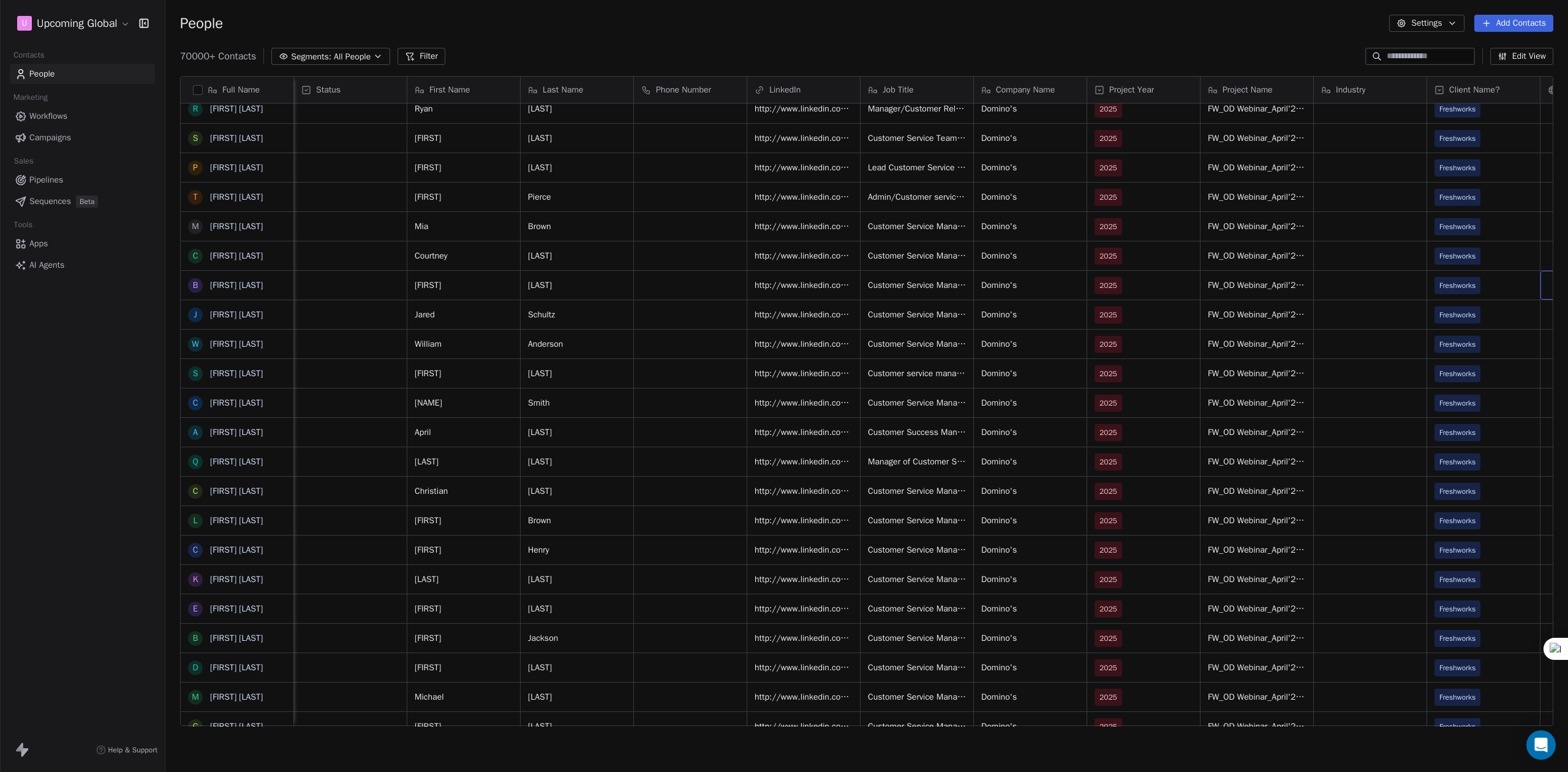 scroll, scrollTop: 0, scrollLeft: 341, axis: horizontal 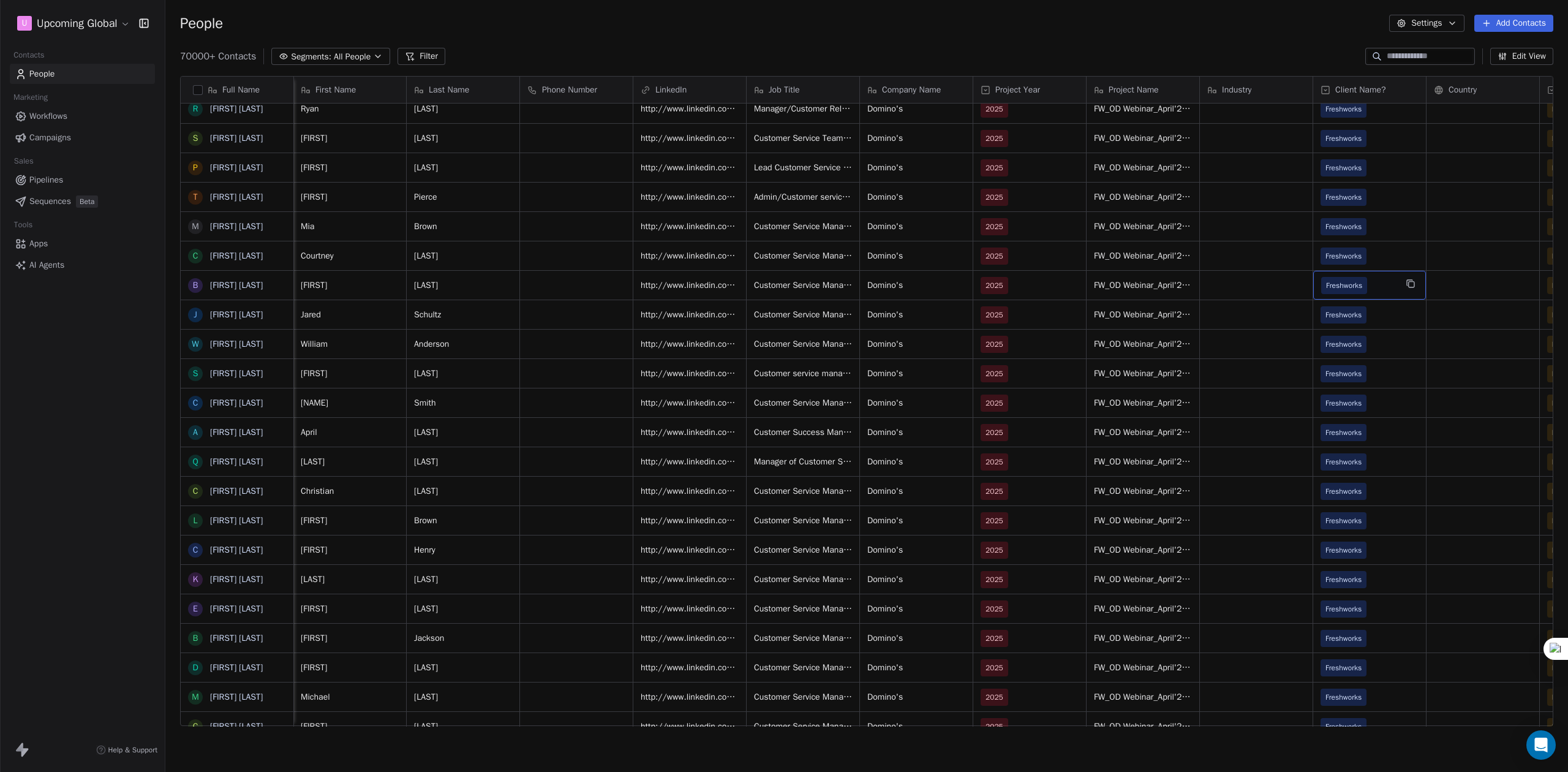 click on "Freshworks" at bounding box center [1359, 286] 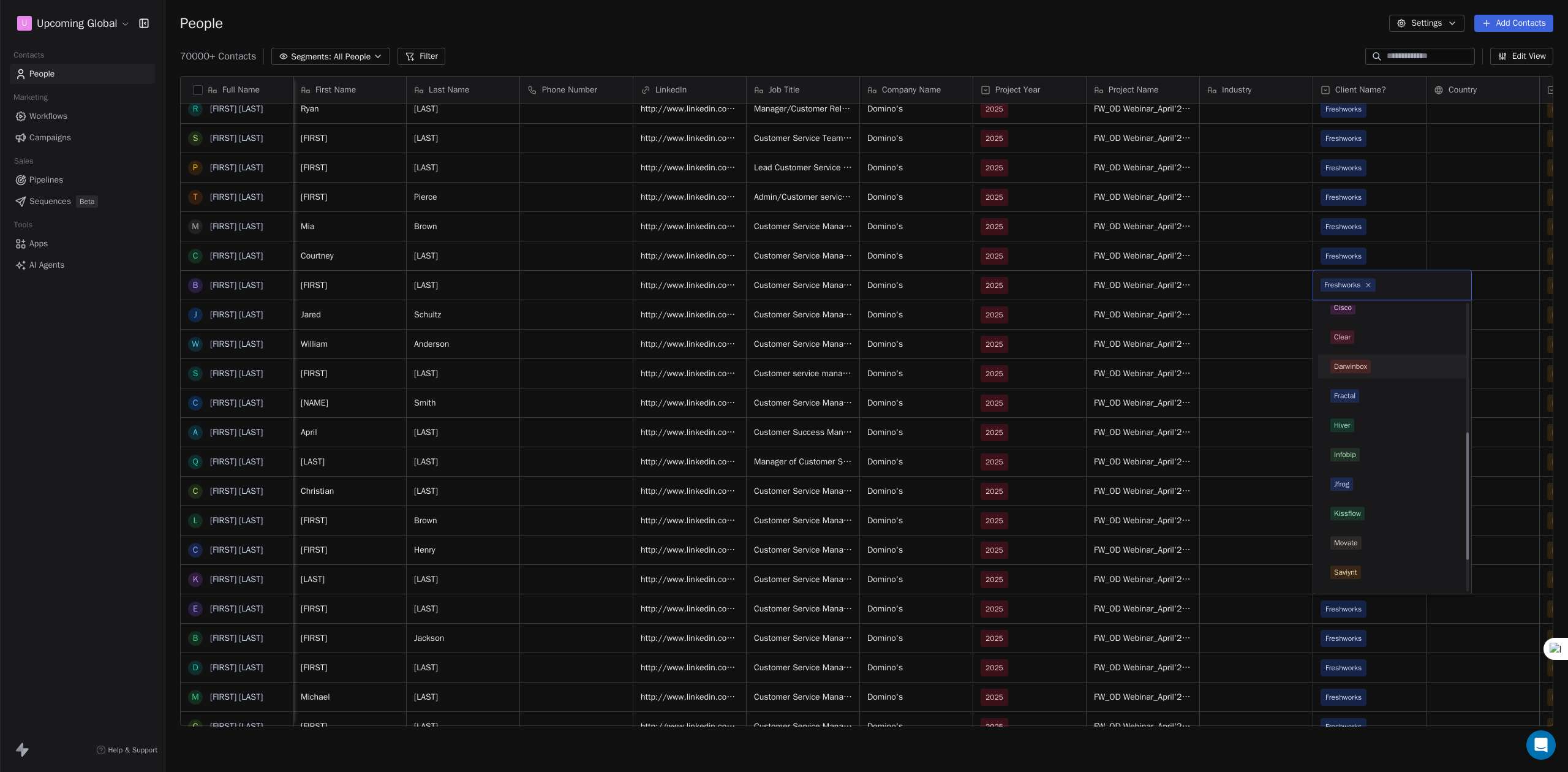 scroll, scrollTop: 358, scrollLeft: 0, axis: vertical 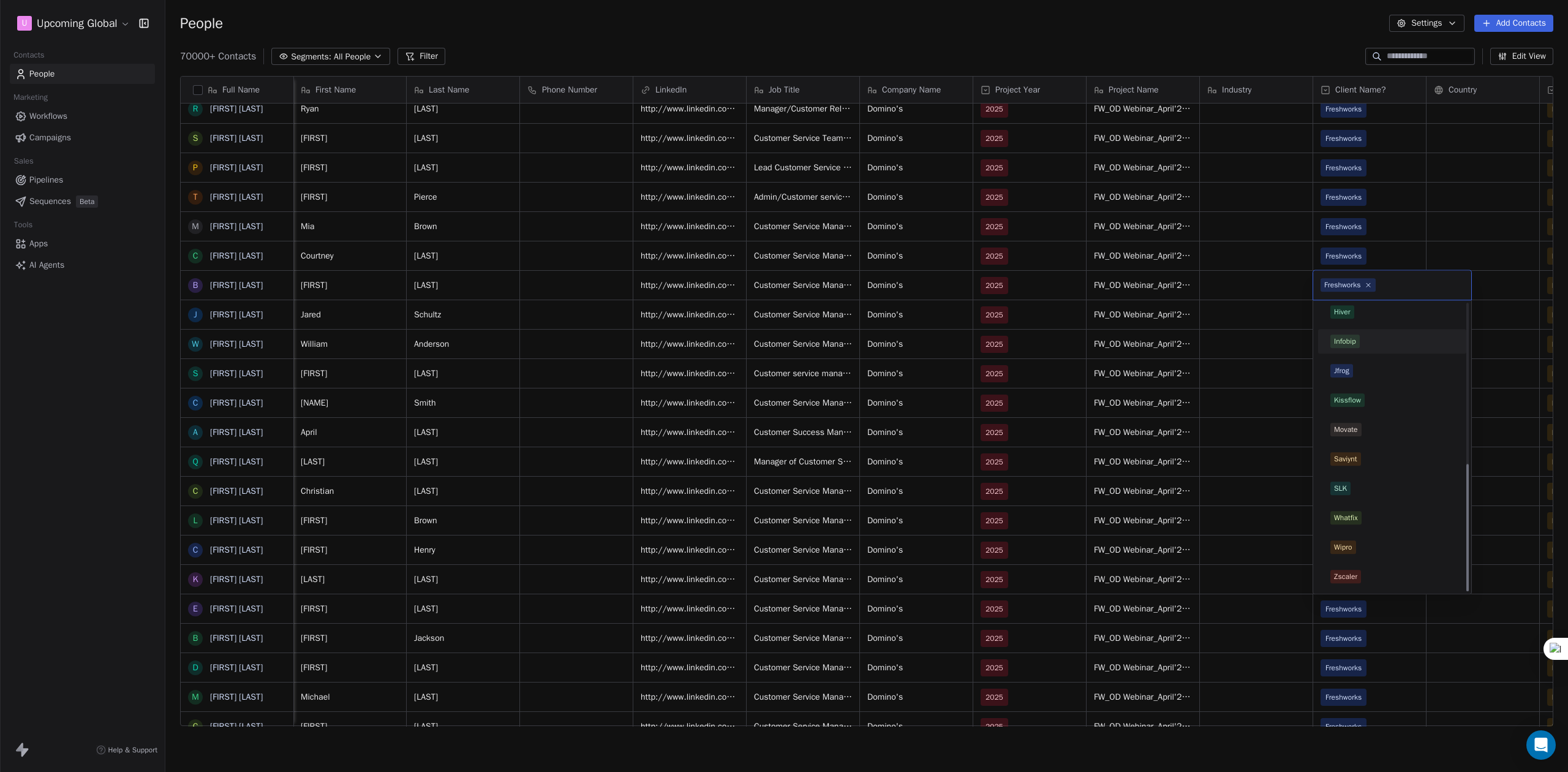 click on "U Upcoming Global Contacts People Marketing Workflows Campaigns Sales Pipelines Sequences Beta Tools Apps AI Agents Help & Support People Settings Add Contacts 70000+ Contacts Segments: All People Filter Edit View Tag Add to Sequence Export Full Name C [FIRST] [LAST] J [FIRST] [LAST] A [FIRST] B. S [LAST] [FIRST] [LAST] T [FIRST] [LAST] B [FIRST] [LAST] M [FIRST] S. J [FIRST] [LAST] R [FIRST] [LAST] S [FIRST] [LAST] P [FIRST] [LAST] T [FIRST] [LAST] M [FIRST] [LAST] C [FIRST] [LAST] B [FIRST] [LAST] J [FIRST] [LAST] W [FIRST] [LAST] S [FIRST] [LAST] C [FIRST] [LAST] A [FIRST] [LAST] Q [FIRST] [LAST] C [FIRST] [LAST] L [FIRST] [LAST] C [FIRST] [LAST] K [FIRST] [LAST] E [FIRST] [LAST] B [FIRST] [LAST] D [FIRST] [LAST] M [FIRST] [LAST] C [FIRST] [LAST] J [FIRST] [LAST] C [FIRST] [LAST] K [FIRST] [LAST] T [FIRST] [LAST] C [FIRST] [LAST] V [FIRST] [LAST] L [FIRST] [LAST] K [FIRST] [LAST] E [FIRST] [LAST] M [FIRST] [LAST] N [FIRST] [LAST] B [FIRST] [LAST] L [FIRST] [LAST] C [FIRST] [LAST] D [FIRST] [LAST] J [FIRST] [LAST] J [FIRST] [LAST] F M K Email B." at bounding box center (784, 386) 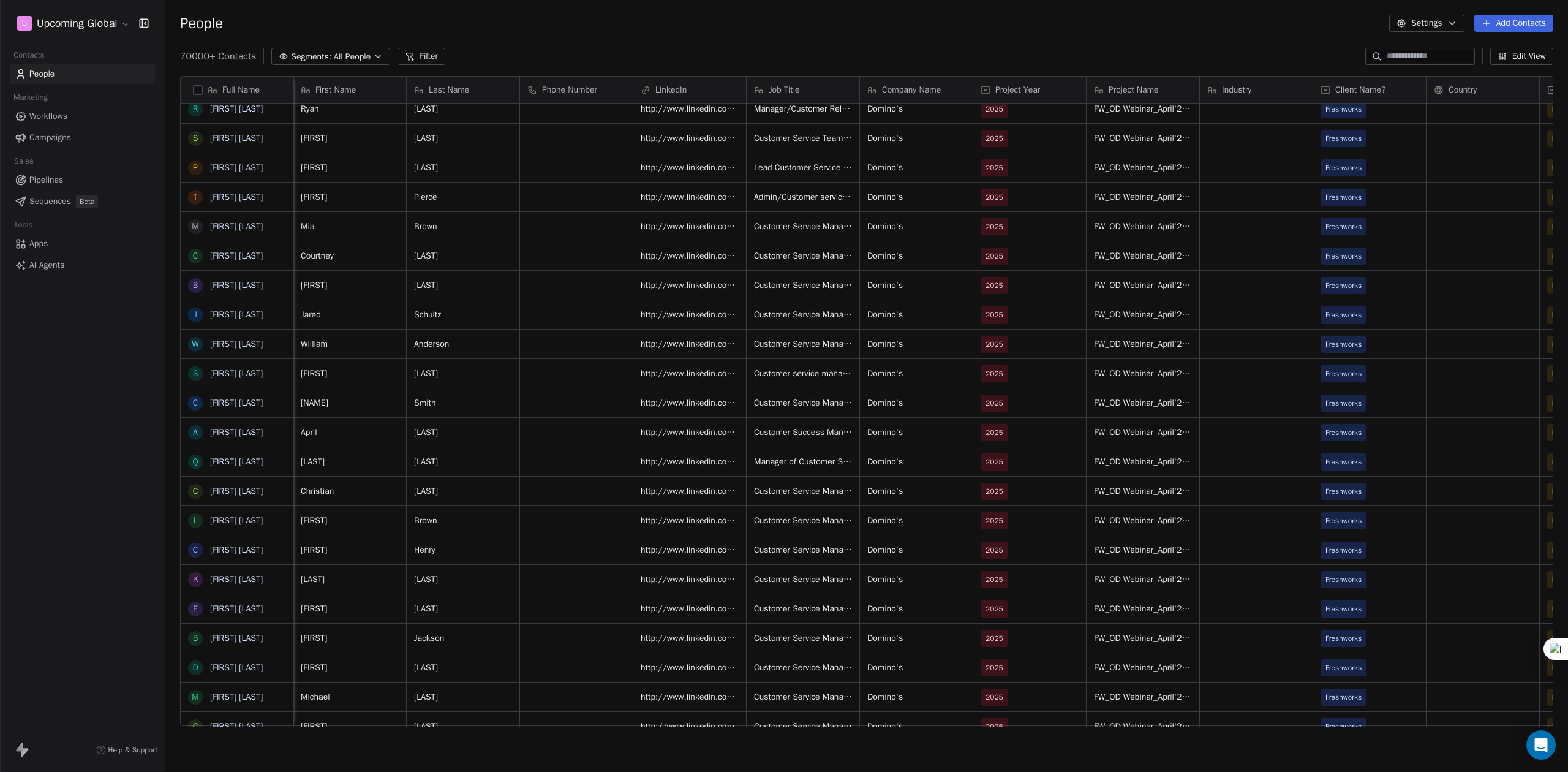 drag, startPoint x: 861, startPoint y: 42, endPoint x: 1034, endPoint y: 50, distance: 173.1849 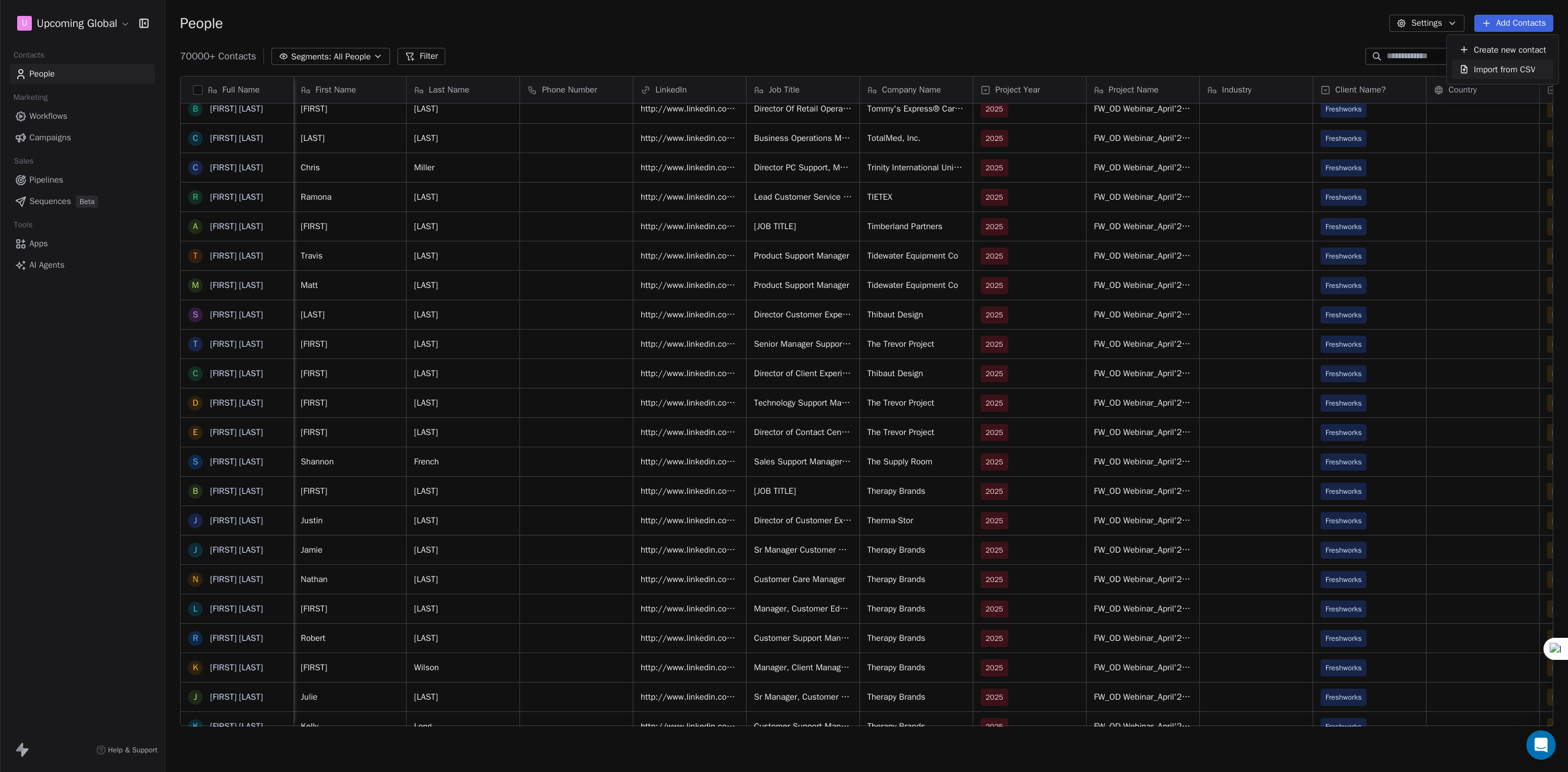 click on "Import from CSV" at bounding box center (1504, 69) 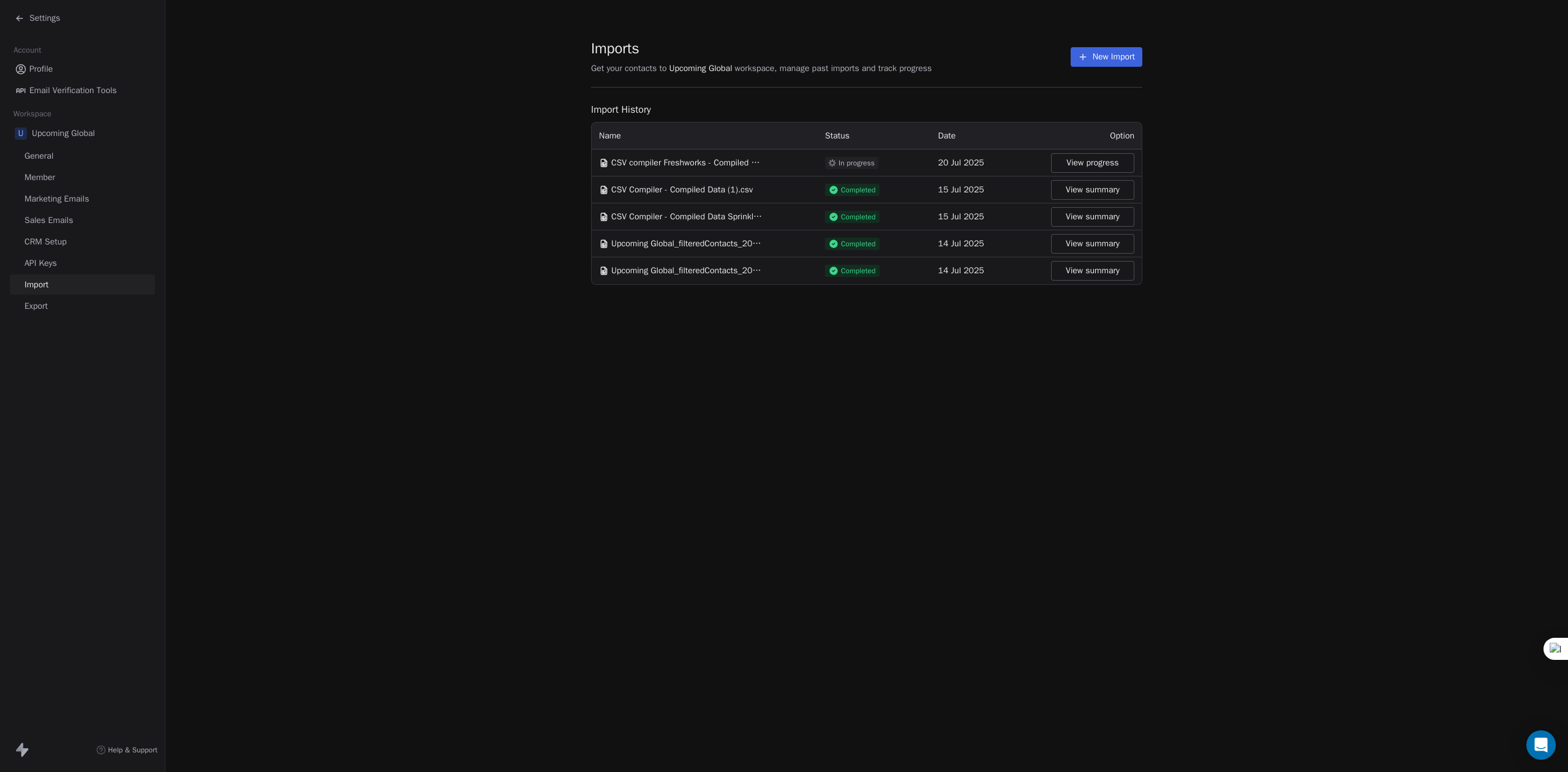 click on "New Import" at bounding box center [1106, 57] 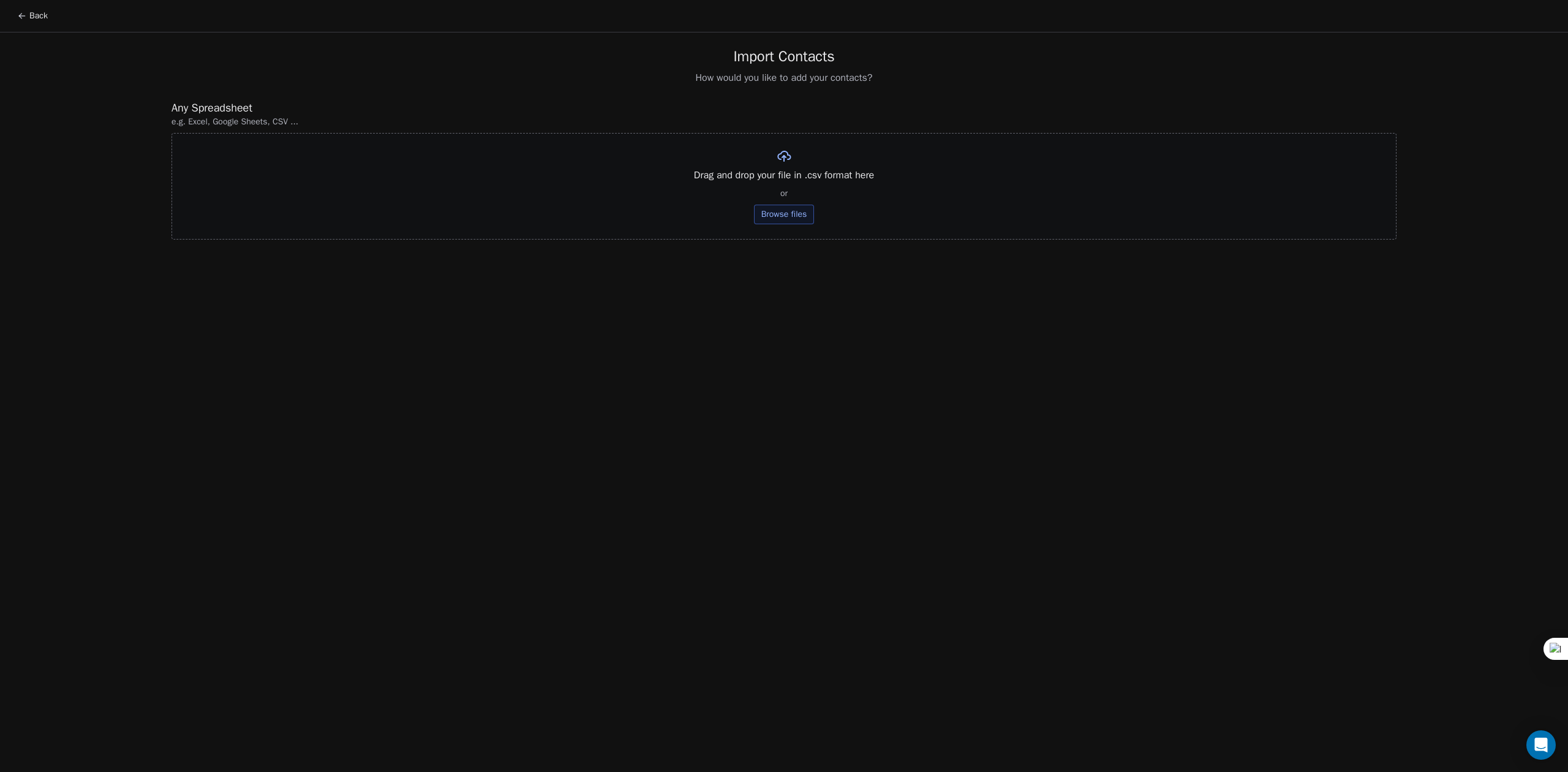 click on "Browse files" at bounding box center (784, 214) 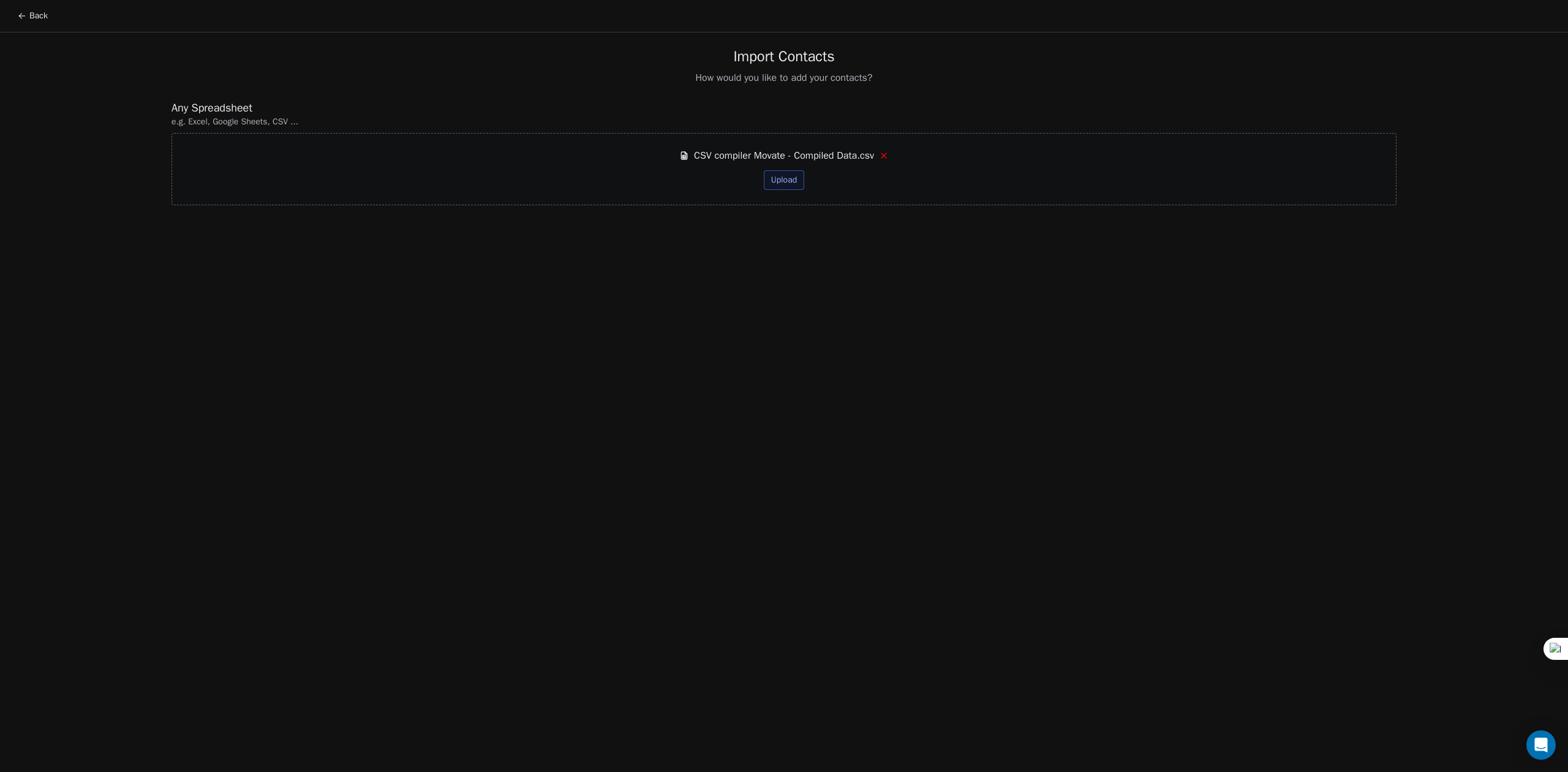 click on "Upload" at bounding box center (784, 180) 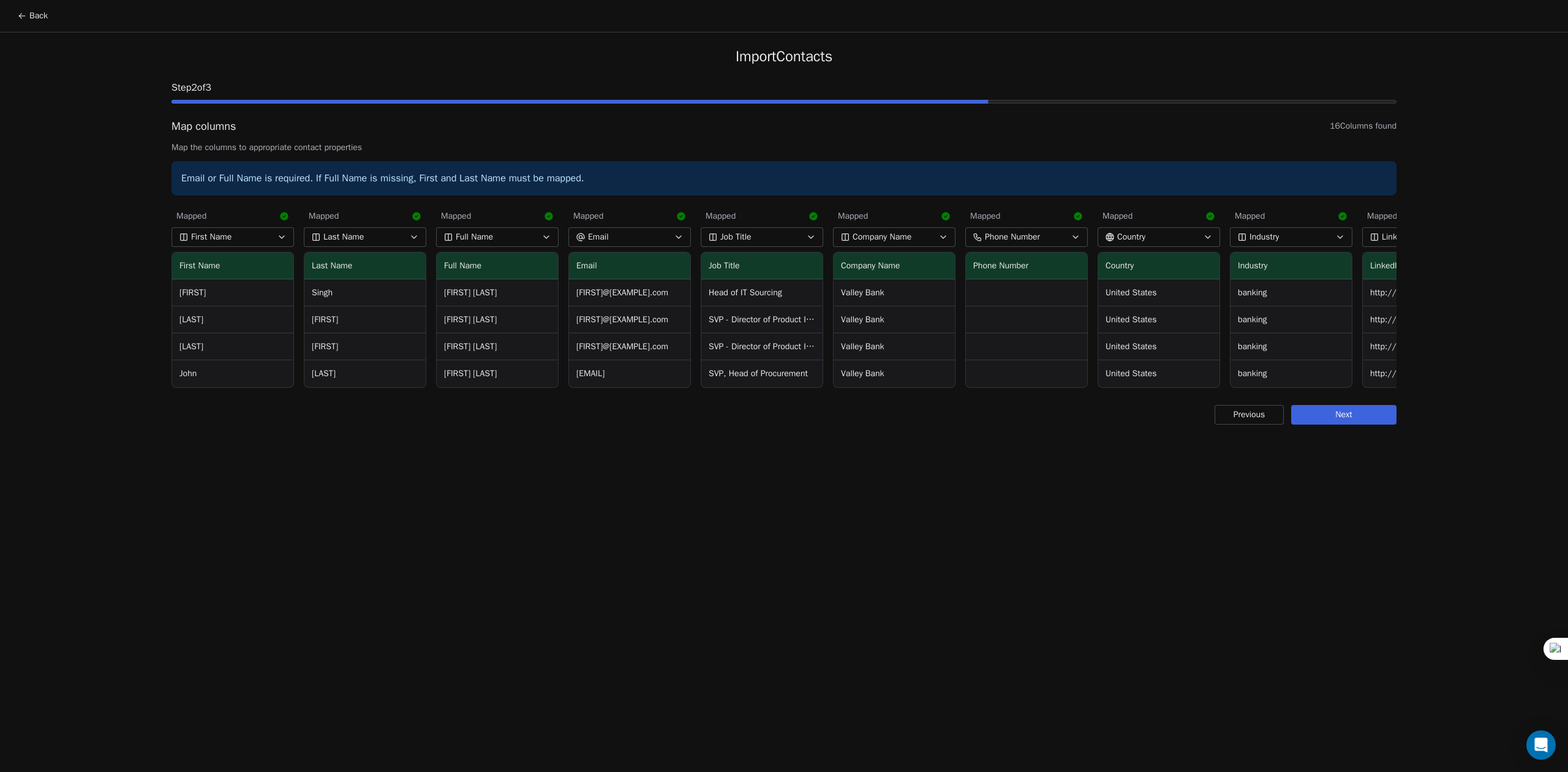 click on "Next" at bounding box center [1344, 415] 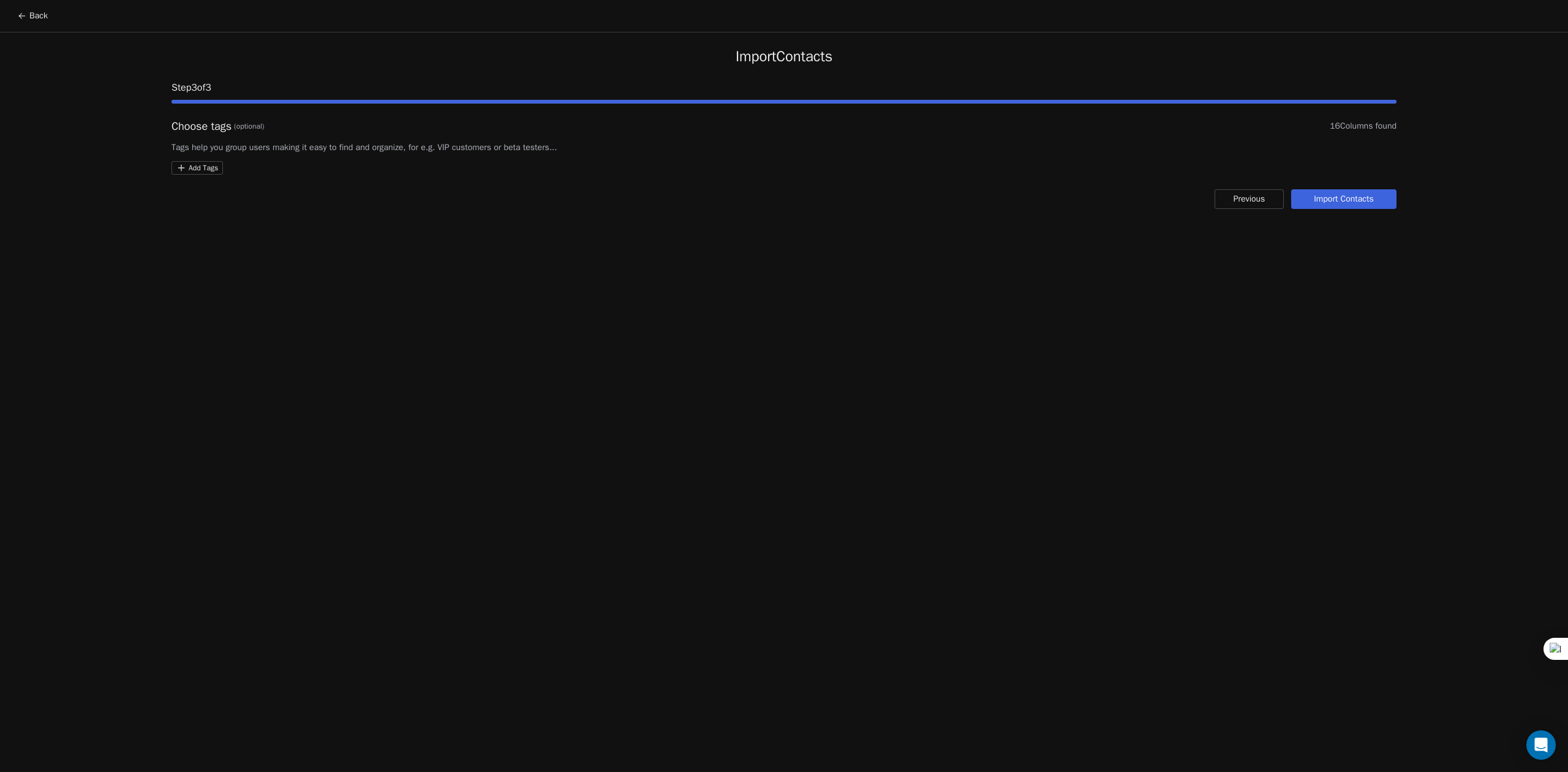 click on "Import Contacts" at bounding box center (1344, 199) 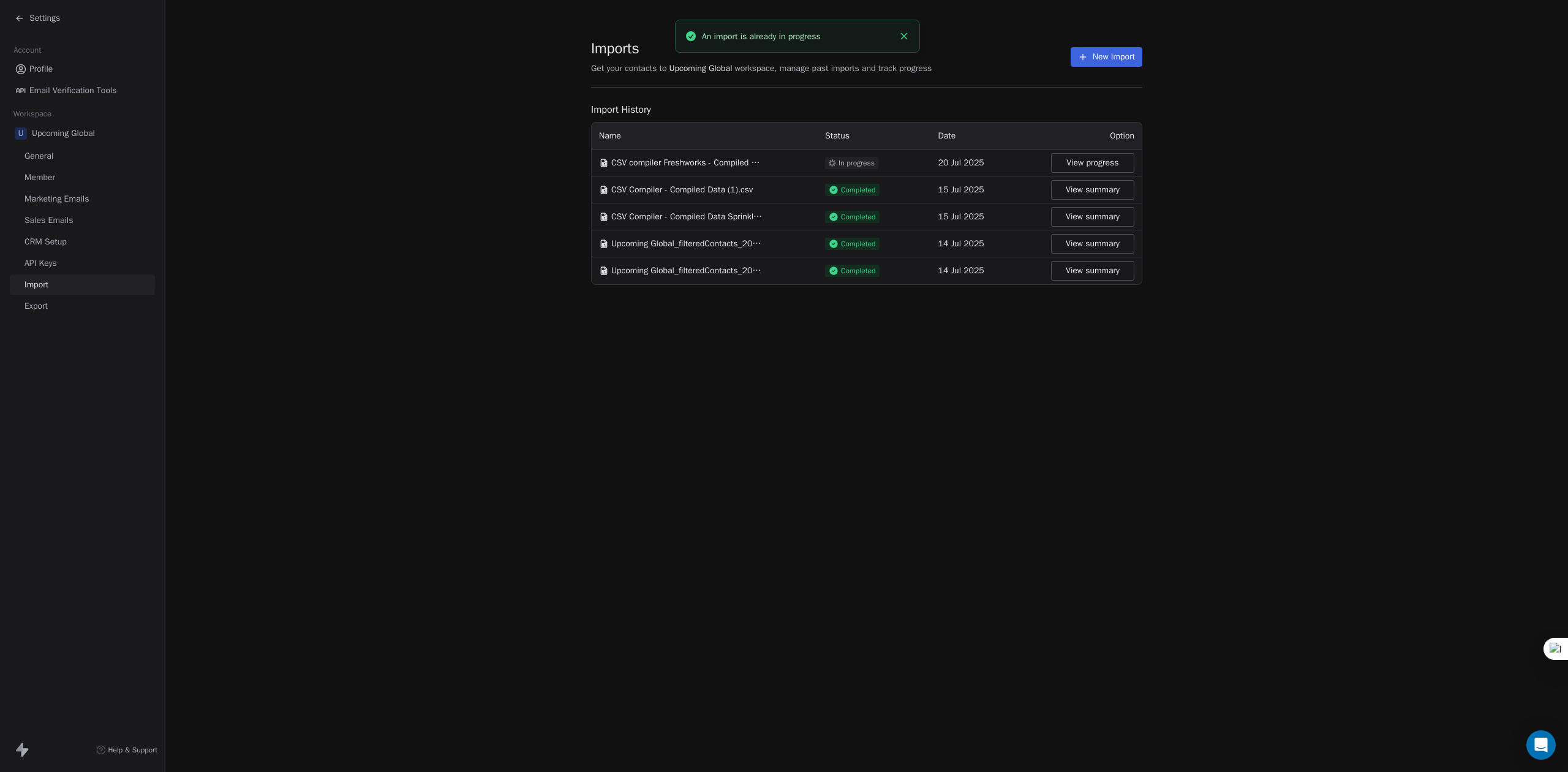 click on "Settings" at bounding box center (45, 18) 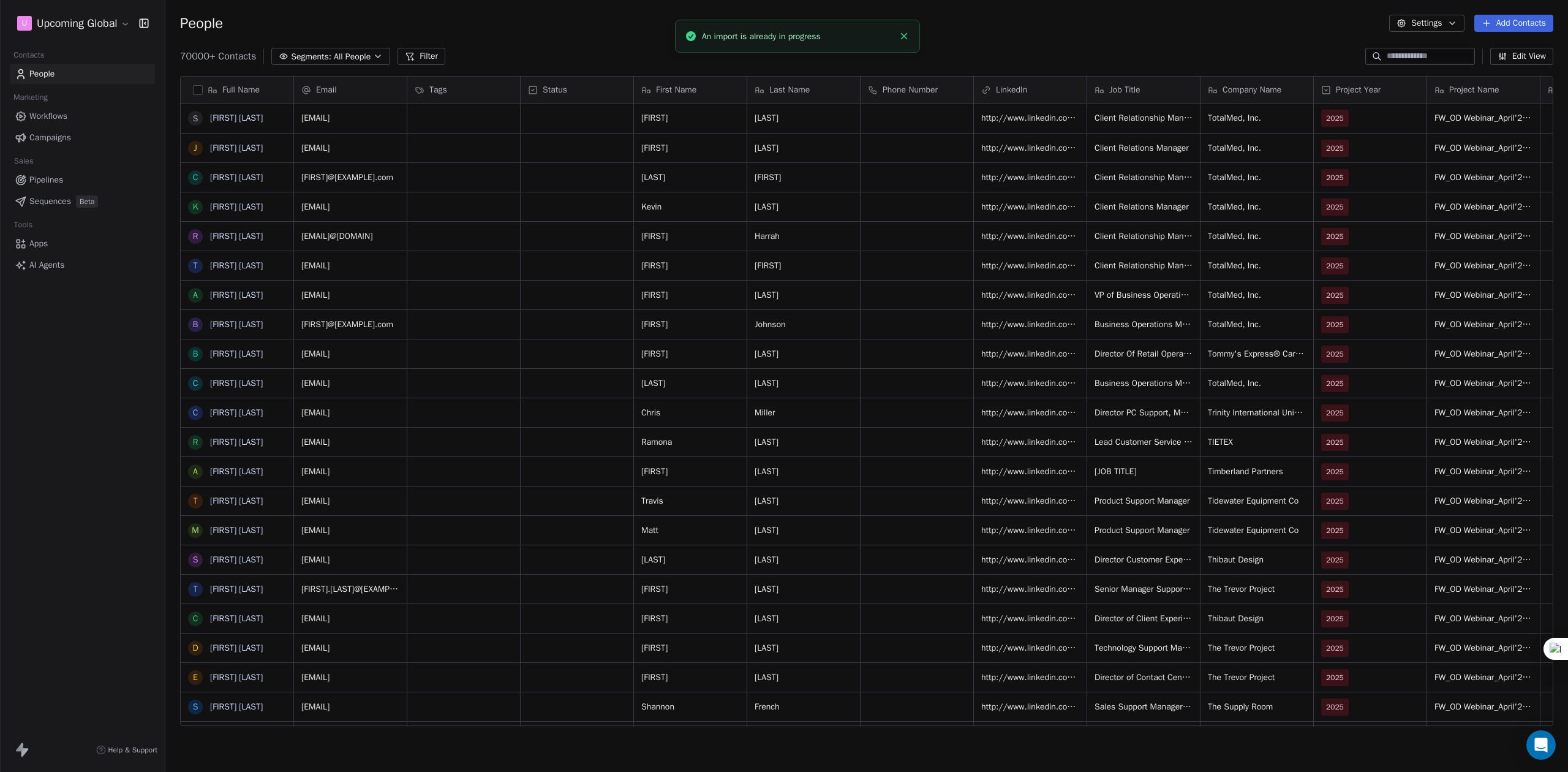 scroll, scrollTop: 245, scrollLeft: 0, axis: vertical 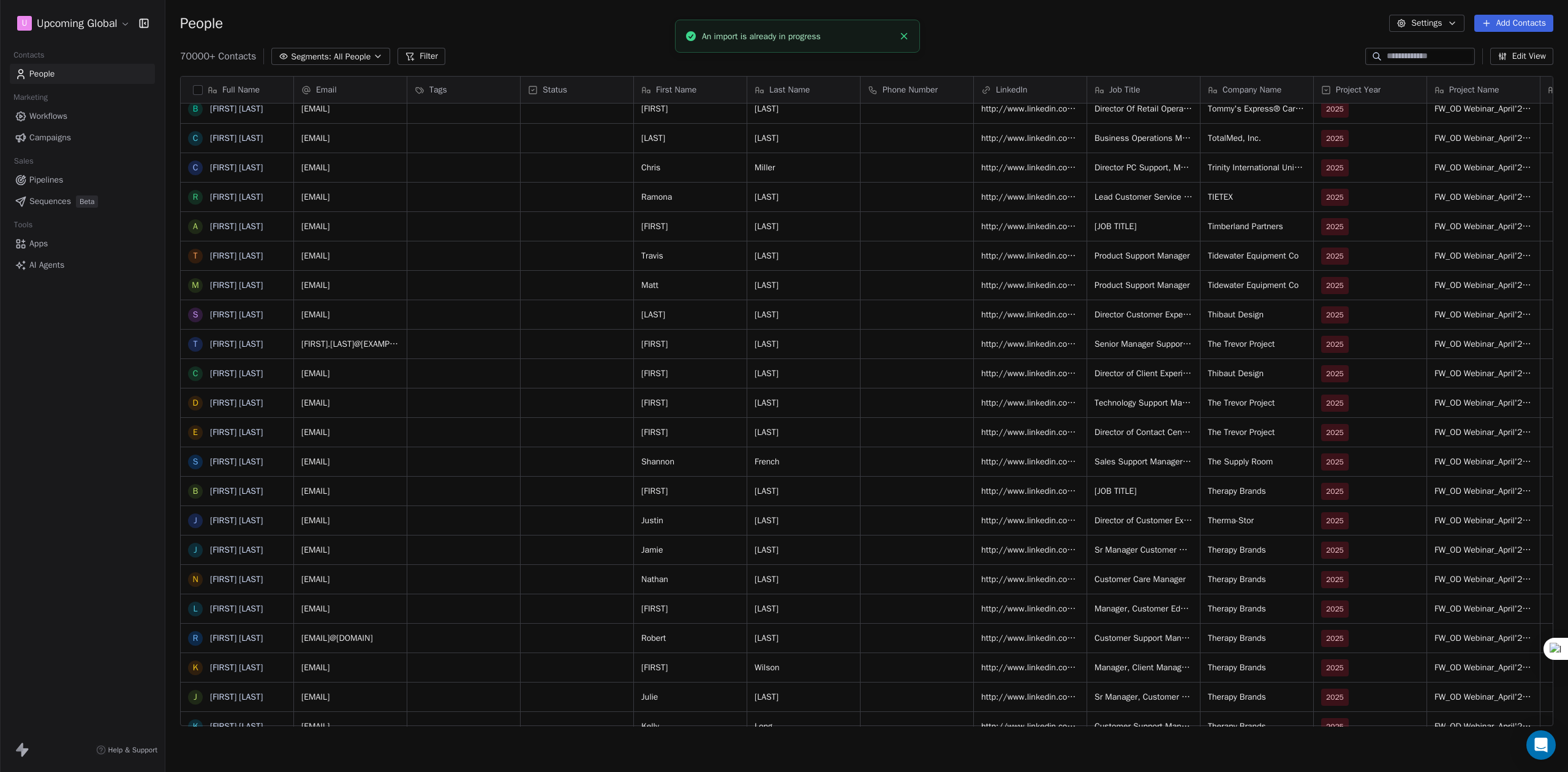 click on "70000+ Contacts" at bounding box center (218, 56) 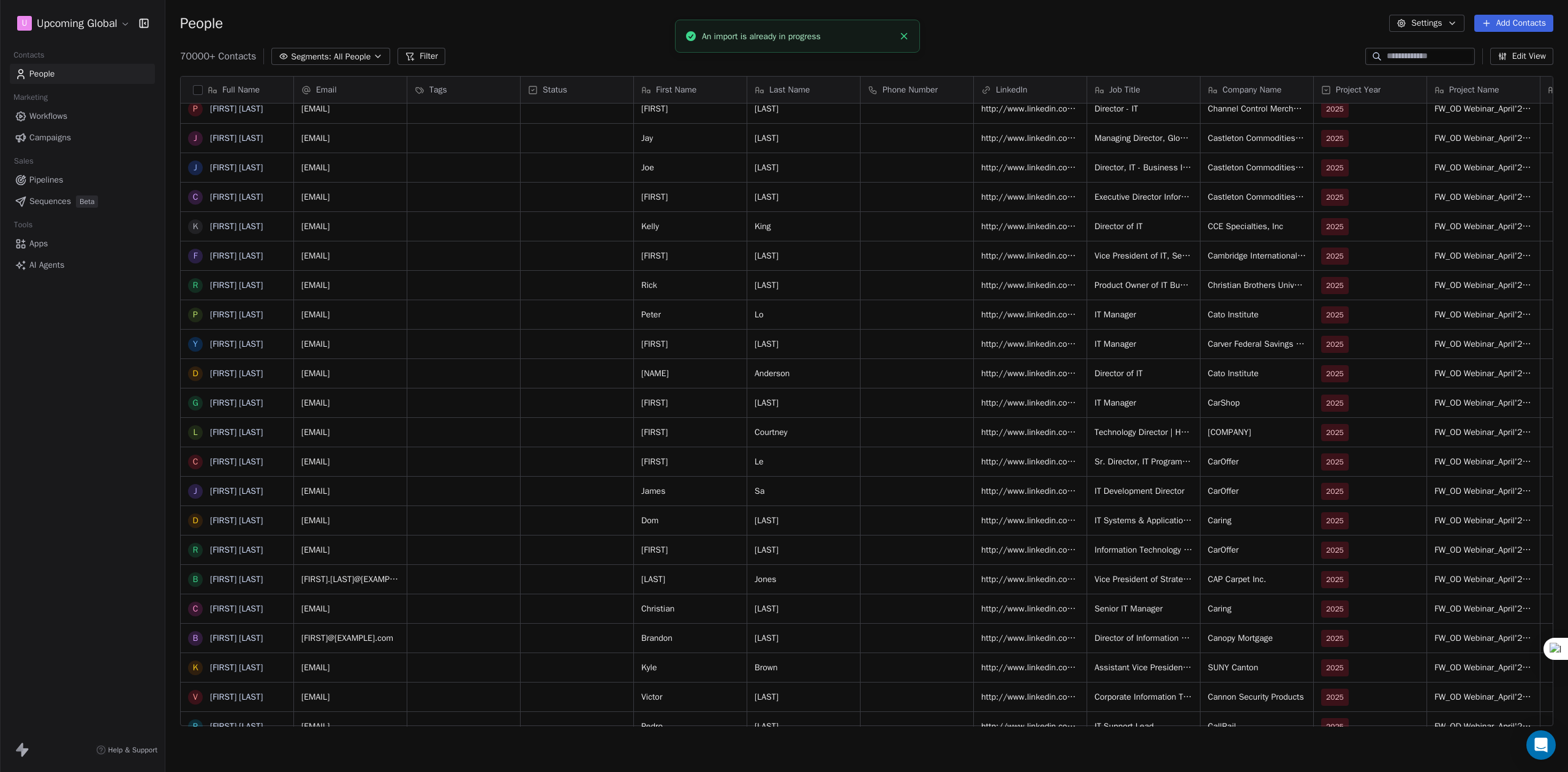 click on "70000+ Contacts" at bounding box center (218, 56) 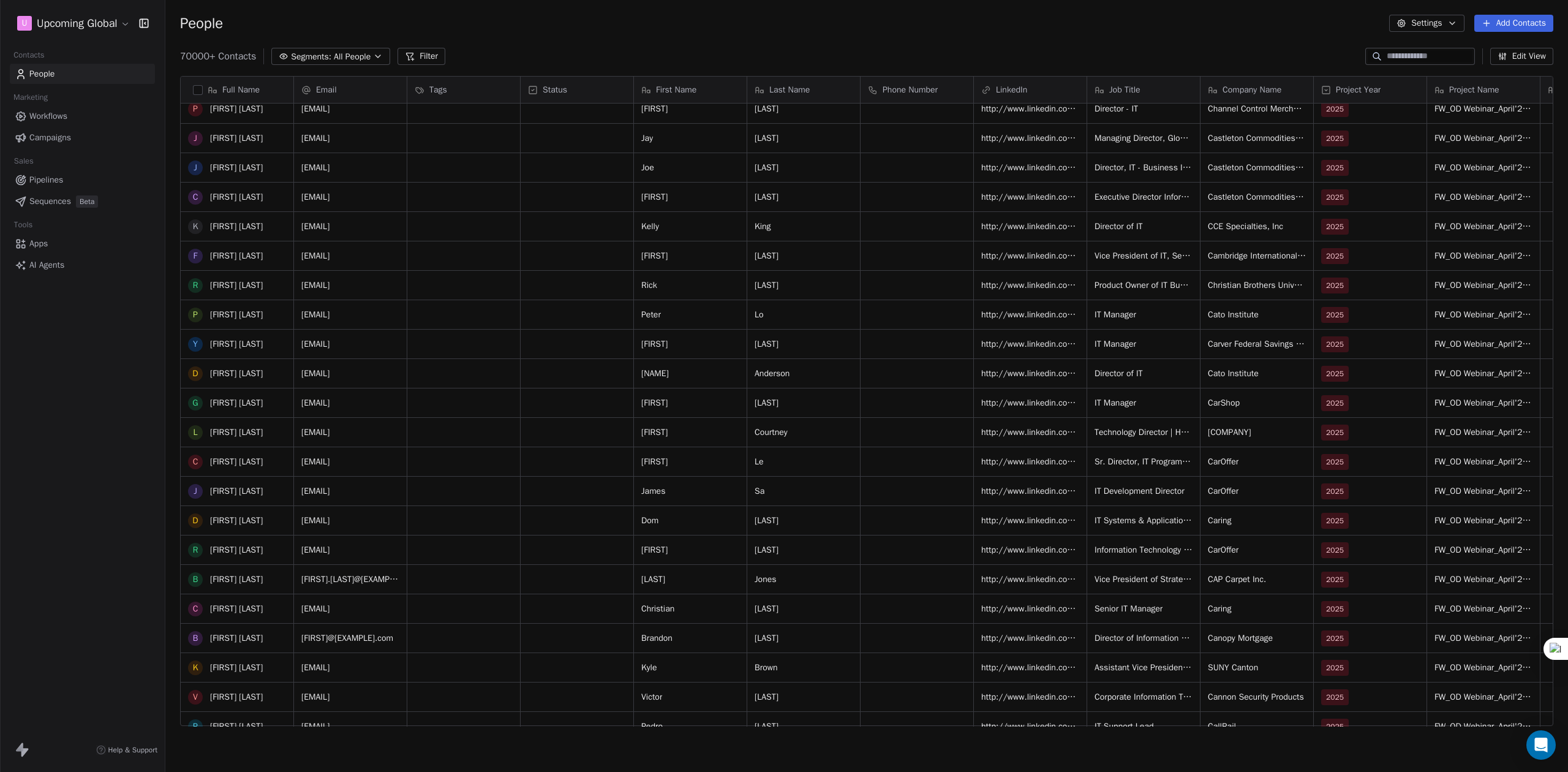 scroll, scrollTop: 483, scrollLeft: 0, axis: vertical 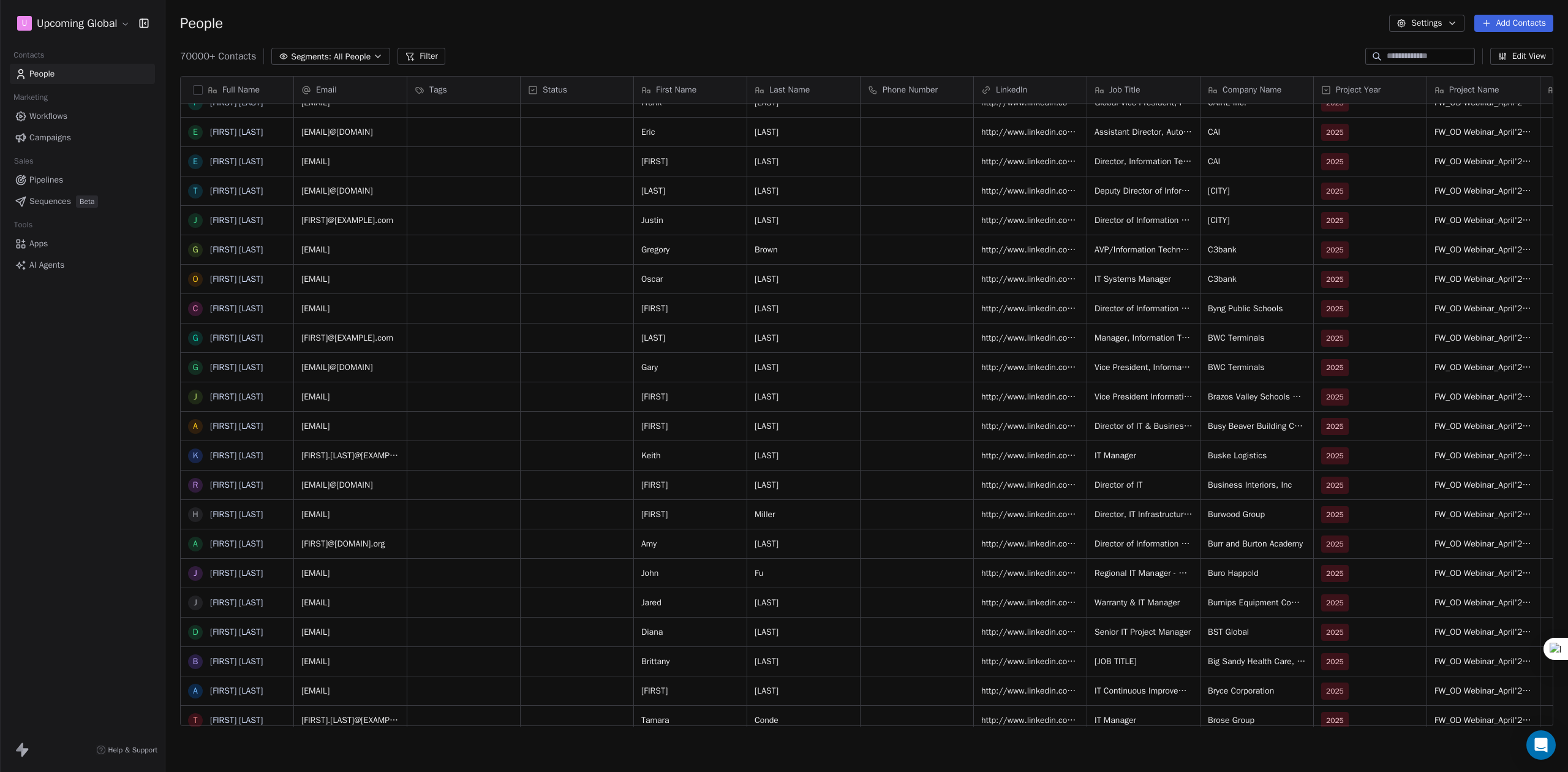 click at bounding box center [198, 90] 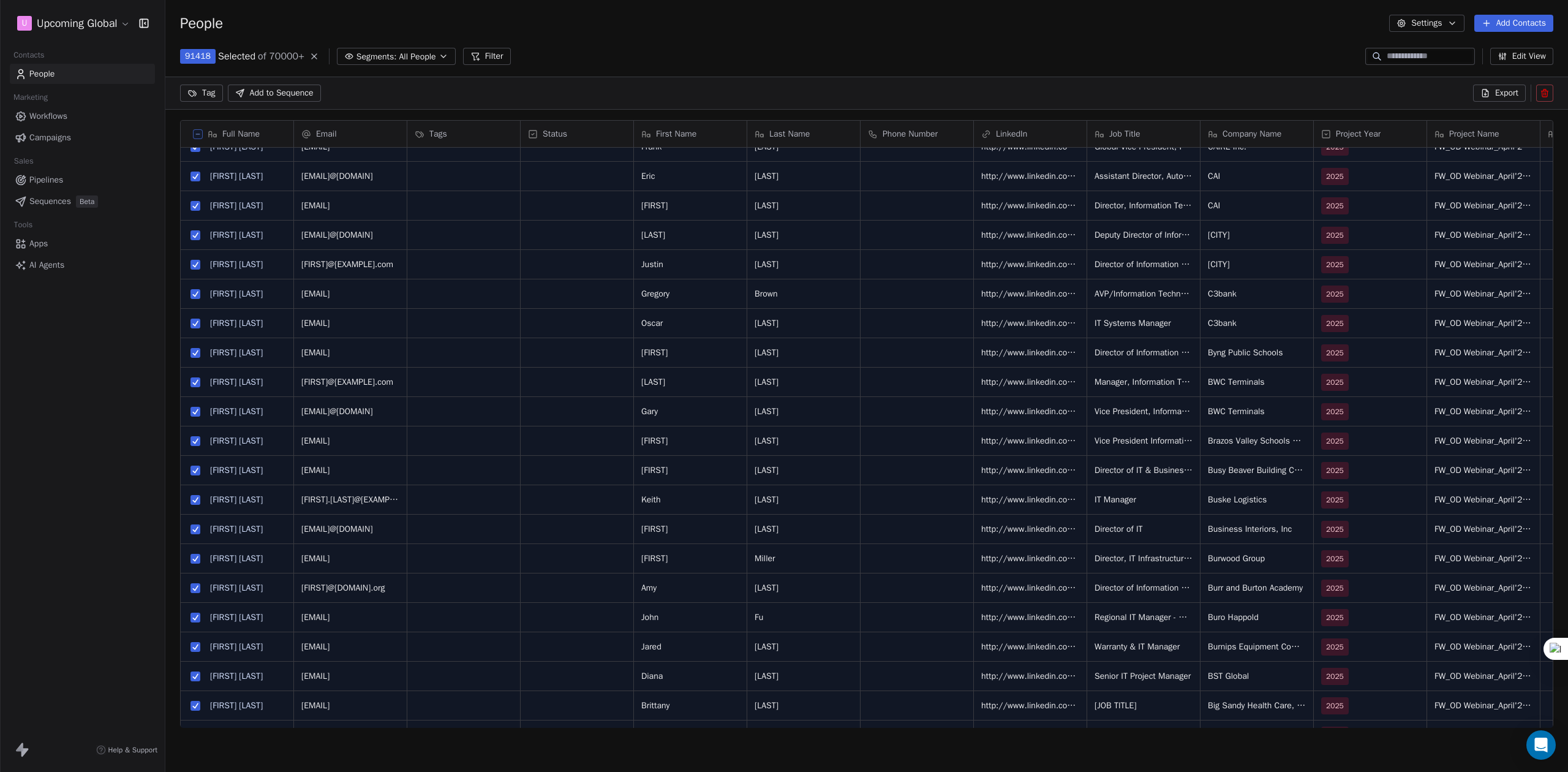 scroll, scrollTop: 624, scrollLeft: 1390, axis: both 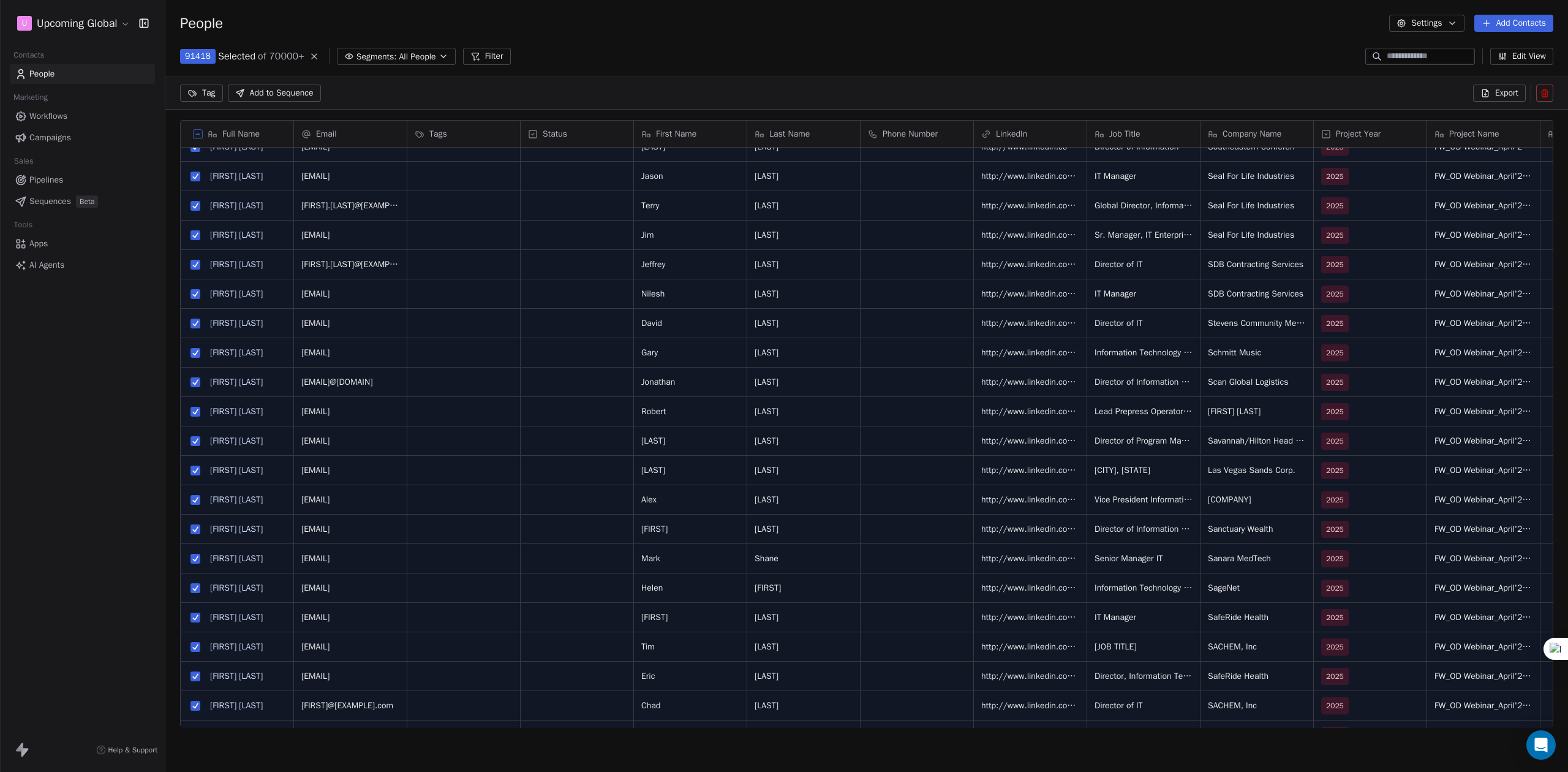 click 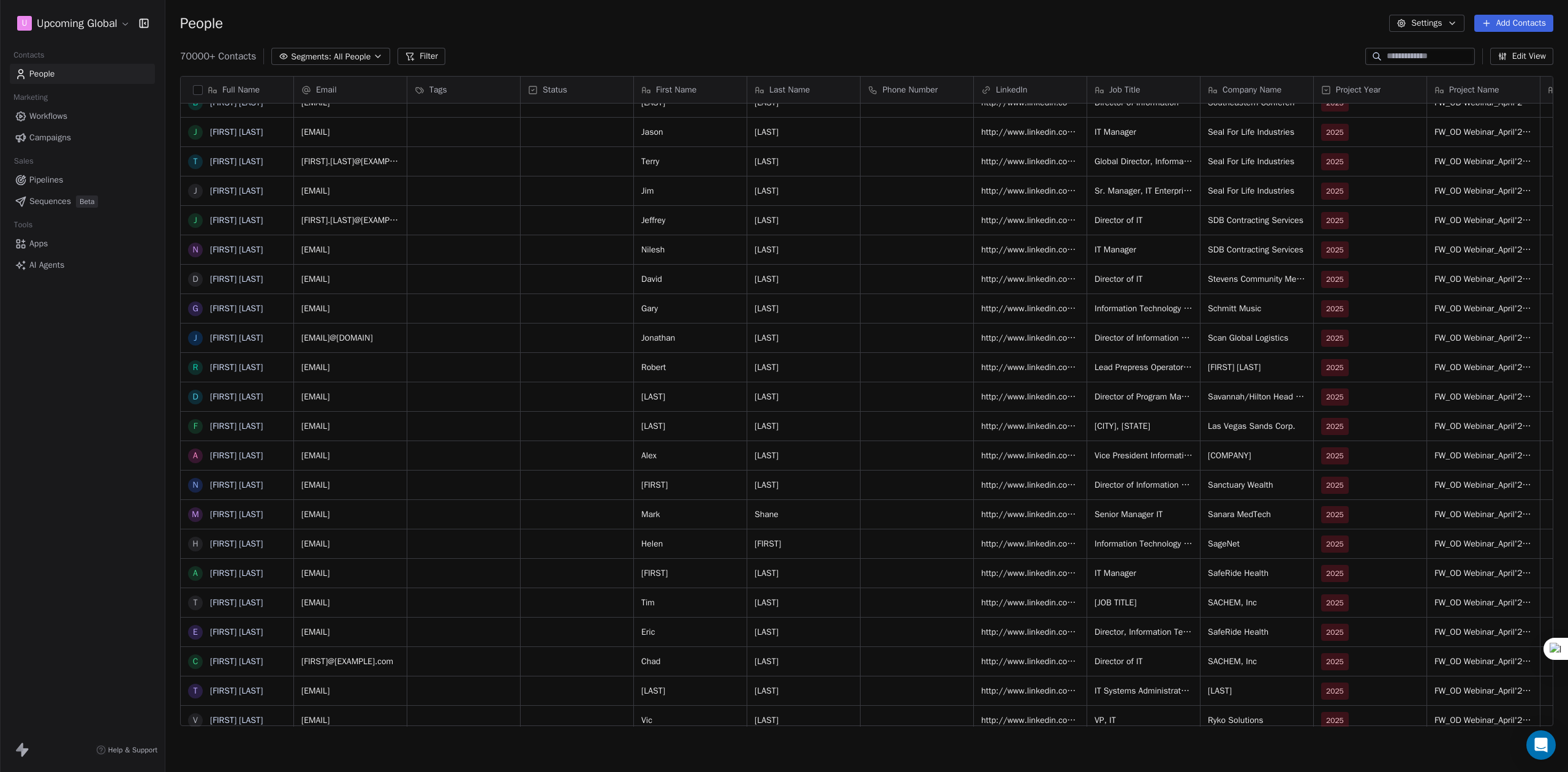 scroll, scrollTop: 13, scrollLeft: 12, axis: both 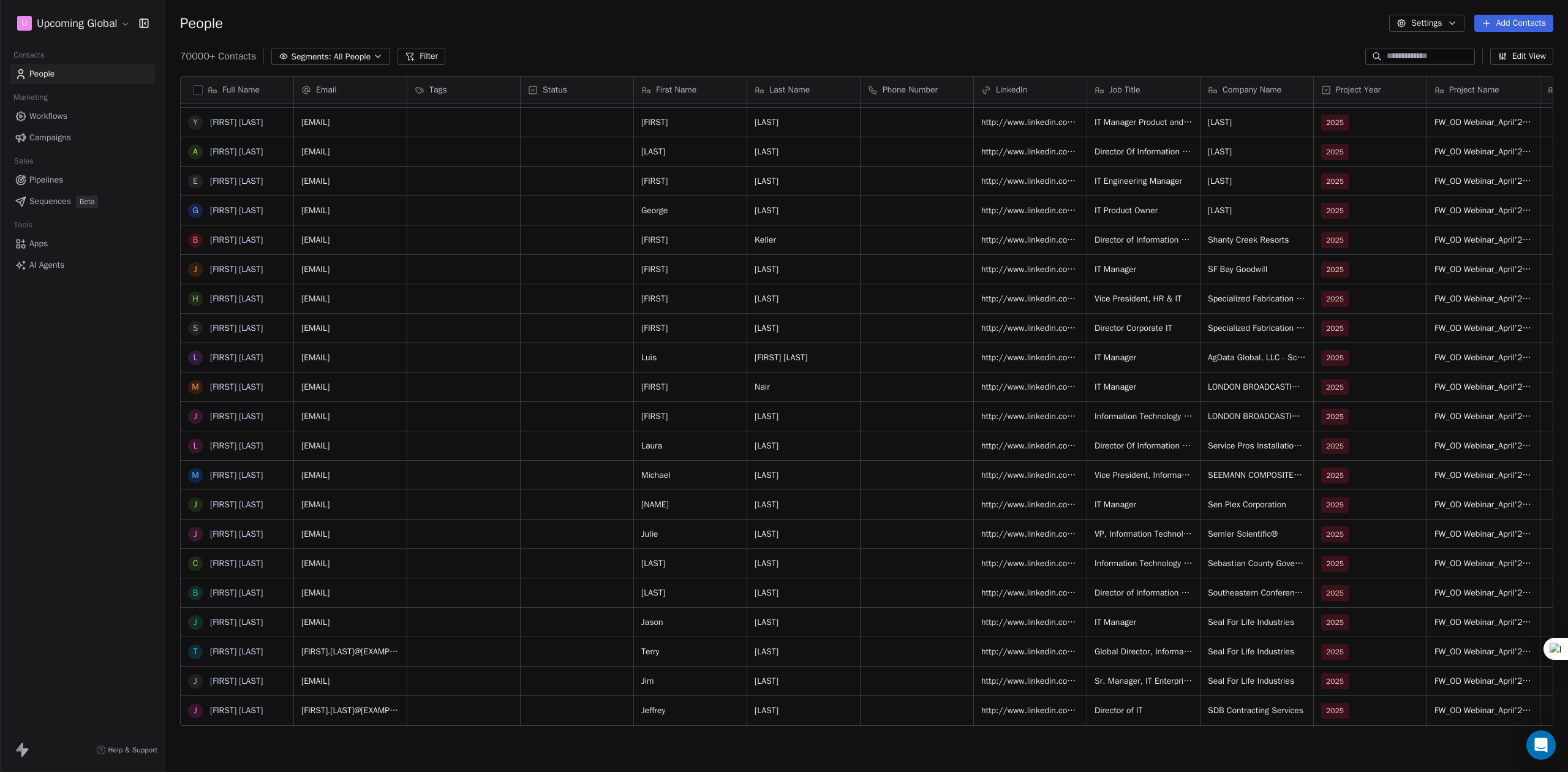 click on "All People" at bounding box center [352, 56] 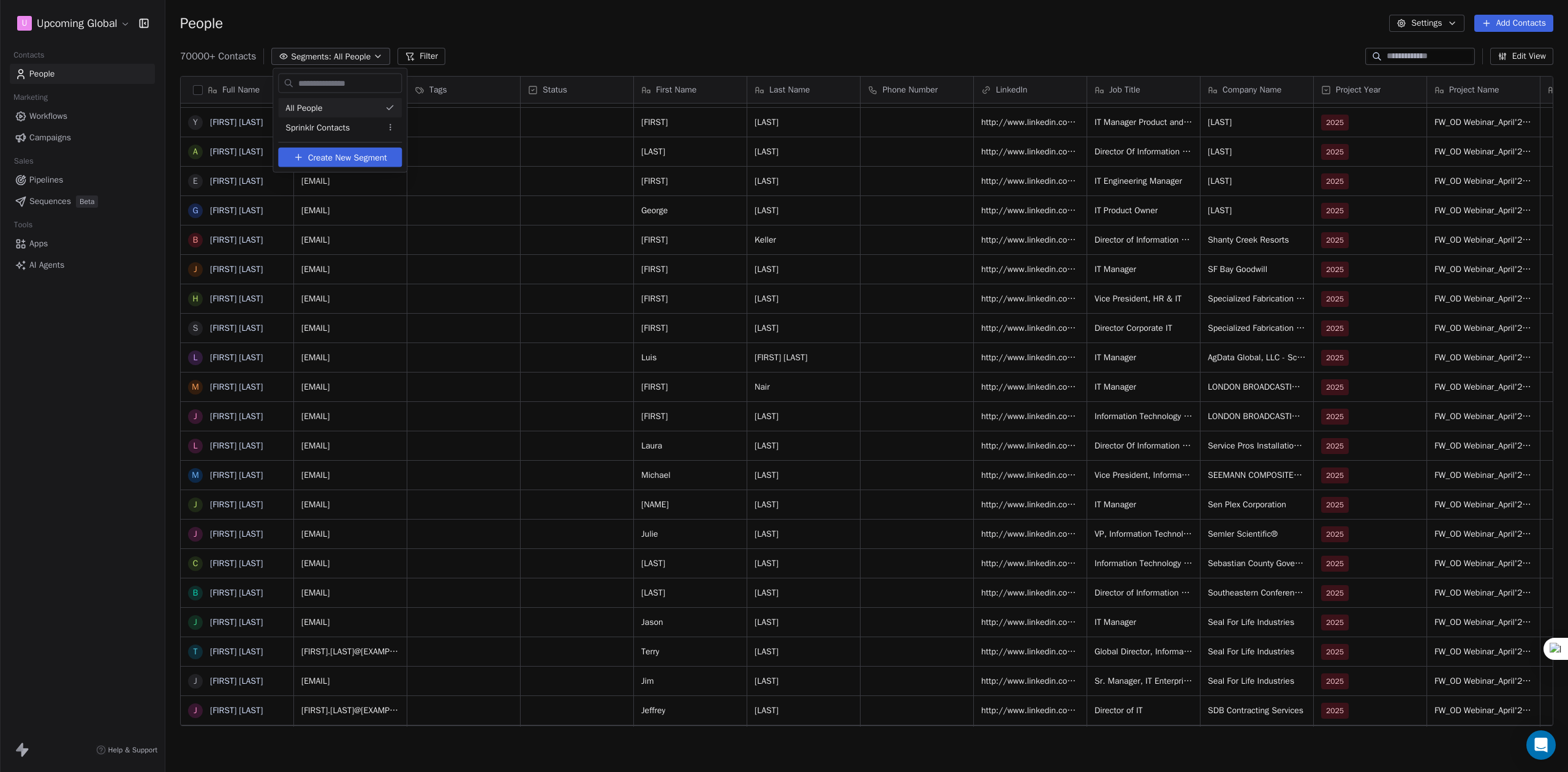click on "J [FIRST] [LAST] C [FIRST] [LAST] R [FIRST] [LAST] F [FIRST] [LAST] R [FIRST] [LAST] C [FIRST] [LAST] S [FIRST] [LAST] R [FIRST] [LAST] R [FIRST] [LAST] P [FIRST] [LAST] K [FIRST] [LAST] O [FIRST] [LAST] L [FIRST] [LAST] J [FIRST] [LAST] Y [FIRST] [LAST] A [FIRST] [LAST] E [FIRST] [LAST] G [FIRST] [LAST] B [FIRST] [LAST] J [FIRST] [LAST] H [FIRST] [LAST] S [FIRST] [LAST] L [FIRST] [LAST] M [FIRST] [LAST] J [FIRST] [LAST] J [FIRST] [LAST] C [FIRST] [LAST] B [FIRST] [LAST] J [FIRST] [LAST] T [FIRST] [LAST] J [FIRST] [LAST] J [FIRST] [LAST] N [FIRST] [LAST] D [FIRST] [LAST] G [FIRST] [LAST] J [FIRST] [LAST] R [FIRST] [LAST] D [FIRST] [LAST] F [FIRST] [LAST] A [FIRST] [LAST] N [FIRST] [LAST] M [FIRST] [LAST] J [FIRST] [LAST]" at bounding box center [784, 386] 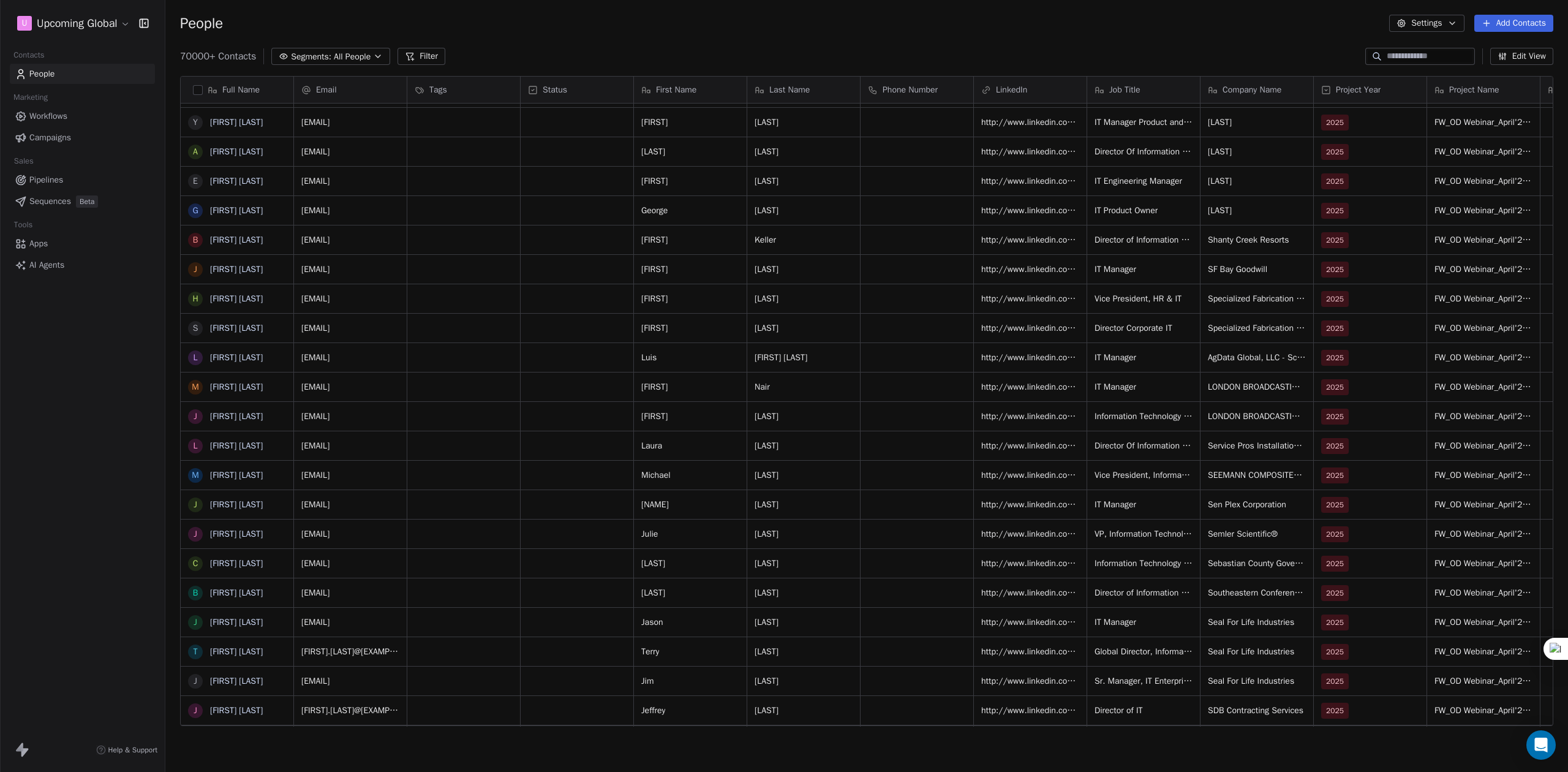 click on "70000+ Contacts" at bounding box center [218, 56] 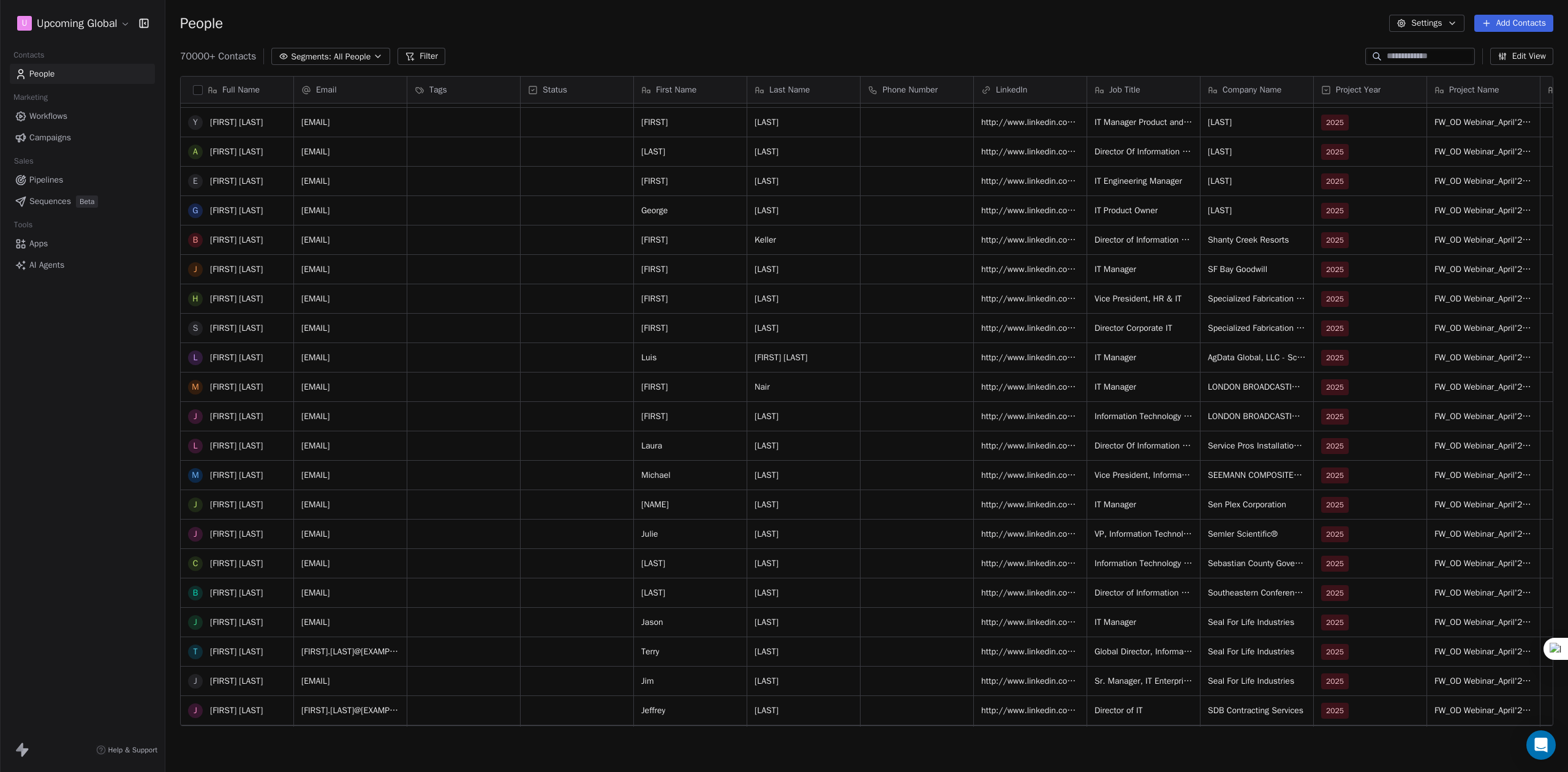 scroll, scrollTop: 817, scrollLeft: 0, axis: vertical 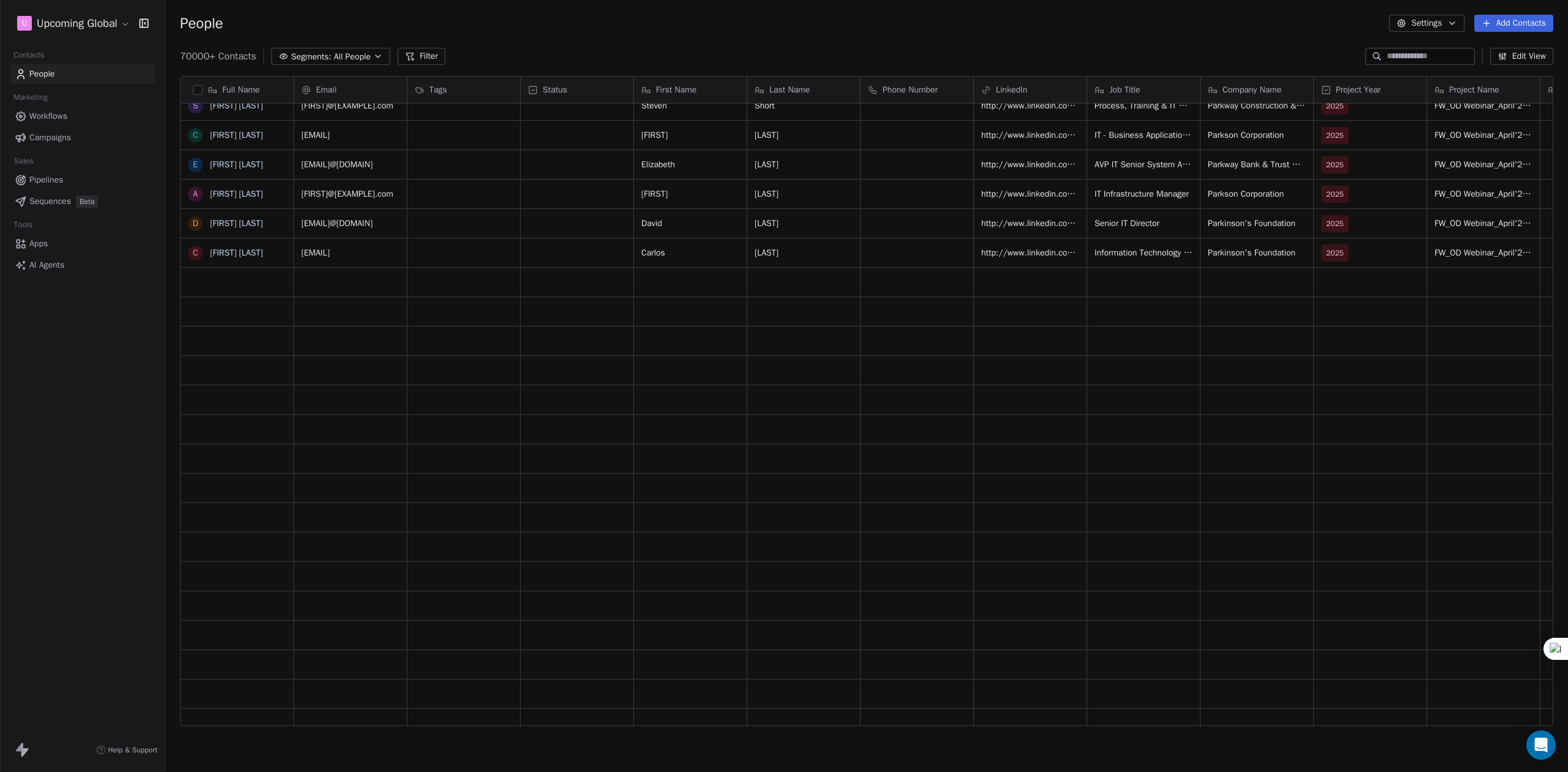 click at bounding box center (1144, 547) 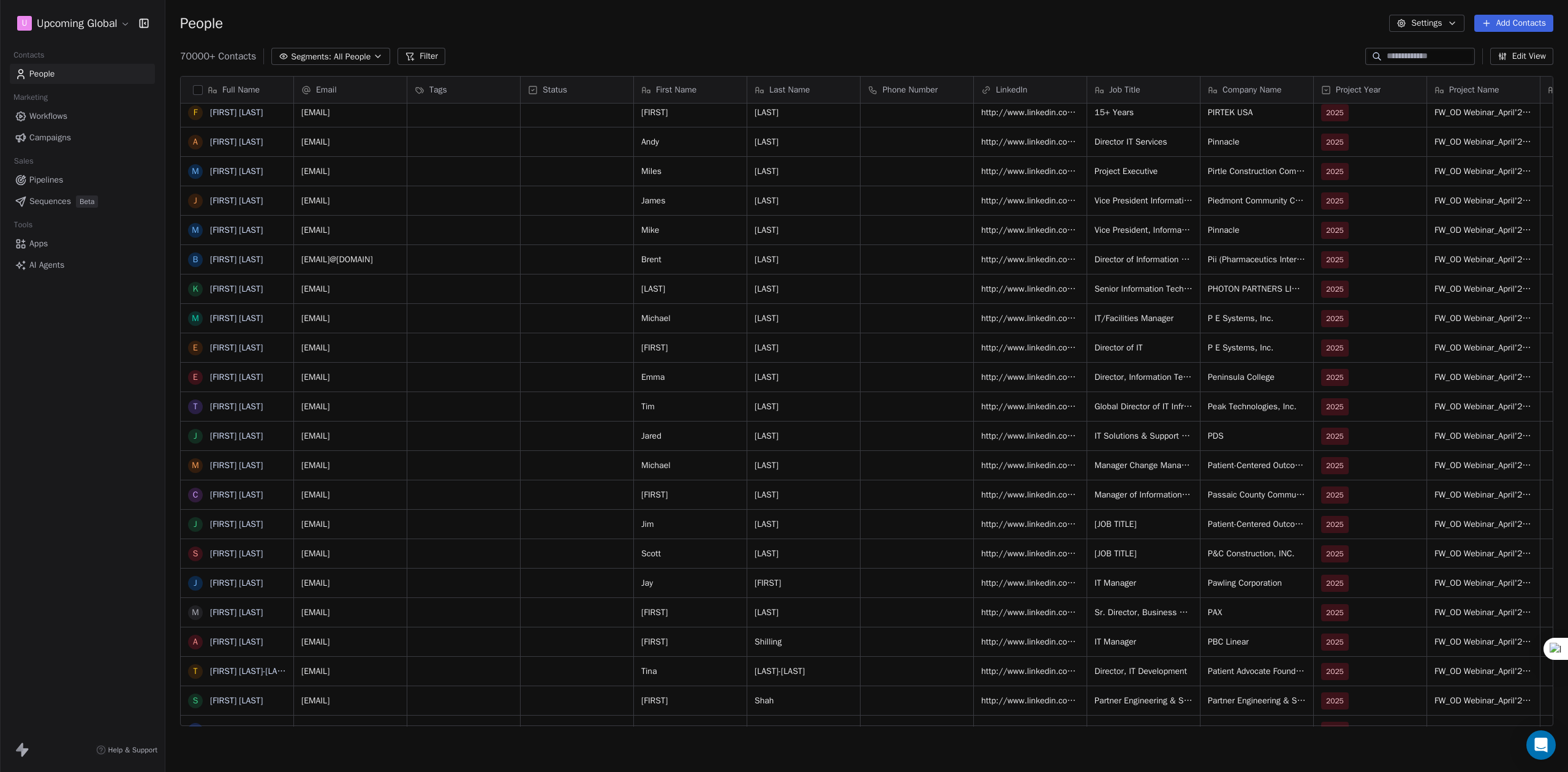 click on "Segments: All People" at bounding box center [331, 56] 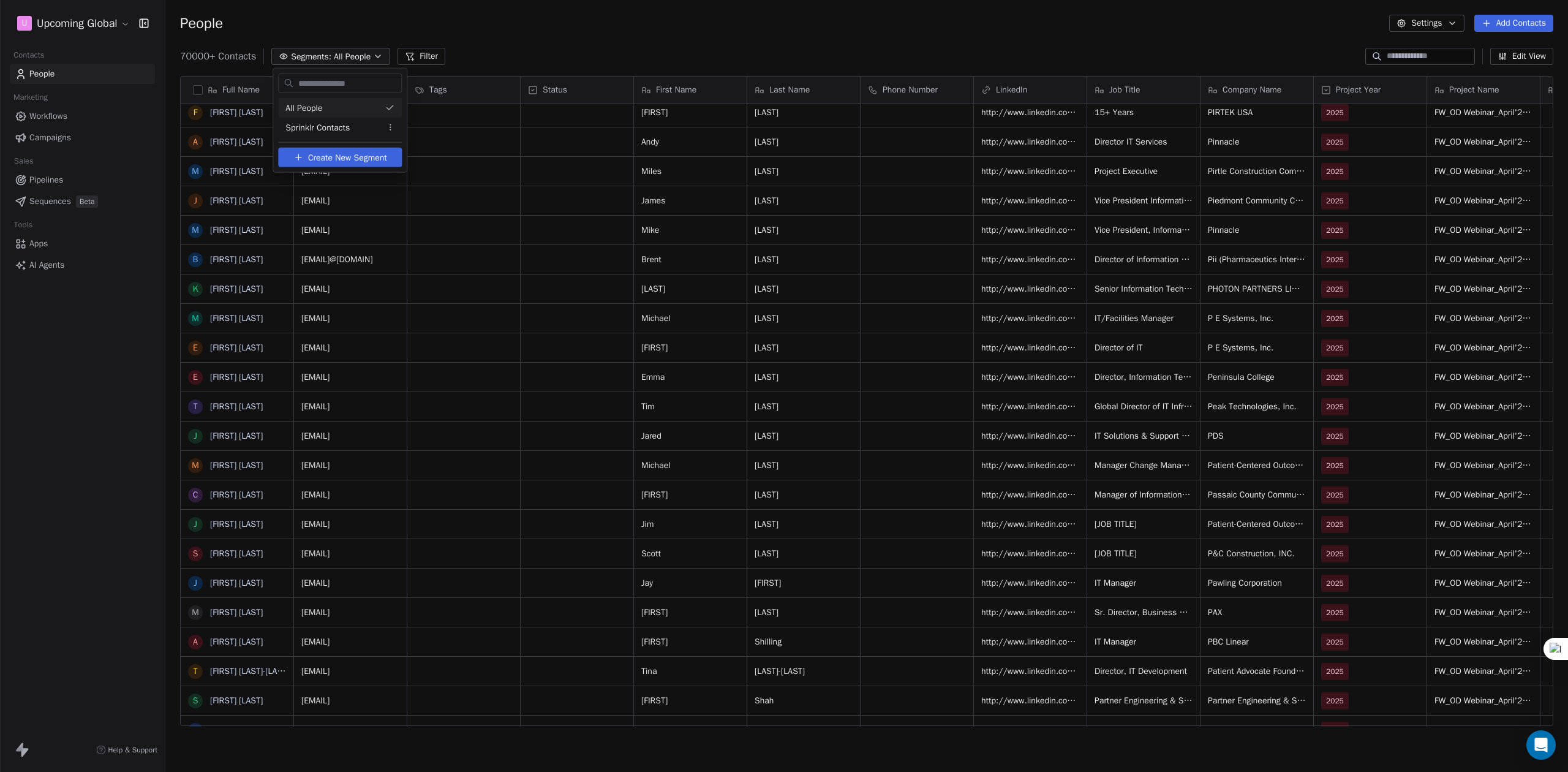 click on "Full Name B [FIRST] [LAST] J [FIRST] [LAST] A [FIRST] [LAST] J [FIRST] [LAST] S [FIRST] [LAST] M [FIRST] [LAST] M [FIRST] [LAST] M [FIRST] [LAST] G [FIRST] [LAST] D [FIRST] [LAST] B [FIRST] [LAST] K [FIRST] [LAST] A [FIRST] [LAST] S [FIRST] [LAST] J [FIRST] [LAST] S [FIRST] [LAST] A [FIRST] [LAST] C [FIRST] [LAST] K [FIRST] [LAST] P [FIRST] [LAST] F [FIRST] [LAST] A [FIRST] [LAST] M [FIRST] [LAST] J [FIRST] [LAST] M [FIRST] [LAST] B [FIRST] [LAST] K [FIRST] [LAST] M [FIRST] [LAST] E [FIRST] [LAST] E [FIRST] [LAST] T [FIRST] [LAST] J [FIRST] [LAST] M [FIRST] [LAST] C [FIRST] [LAST] S [FIRST] [LAST] S [FIRST] [LAST] C [FIRST] [LAST] E [FIRST] [LAST] A [FIRST] [LAST] D [FIRST] [LAST] C [FIRST] [LAST] M [FIRST] [LAST] E [FIRST] [LAST]" at bounding box center (784, 386) 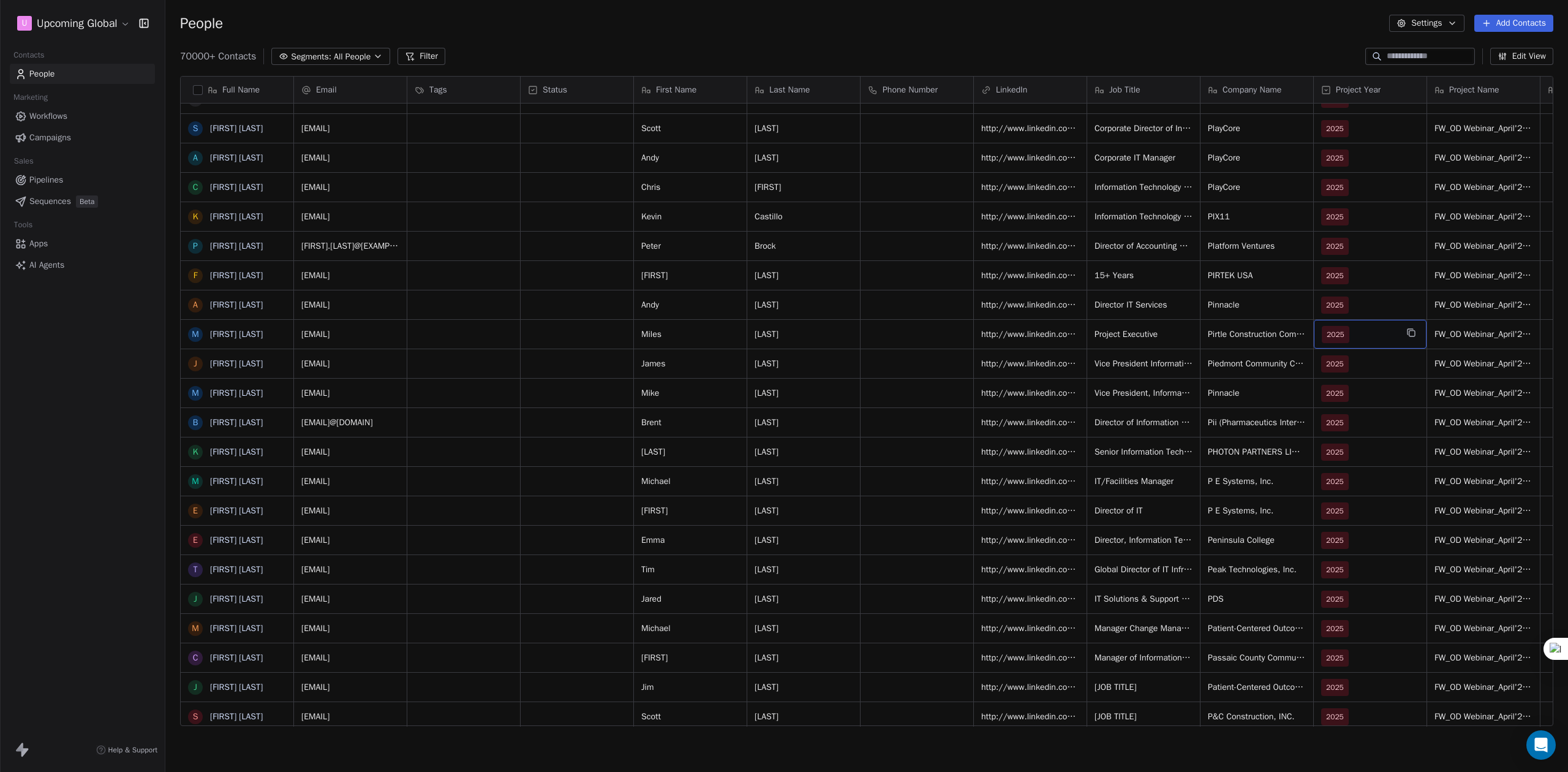 drag, startPoint x: 1390, startPoint y: 311, endPoint x: 1559, endPoint y: 336, distance: 170.83911 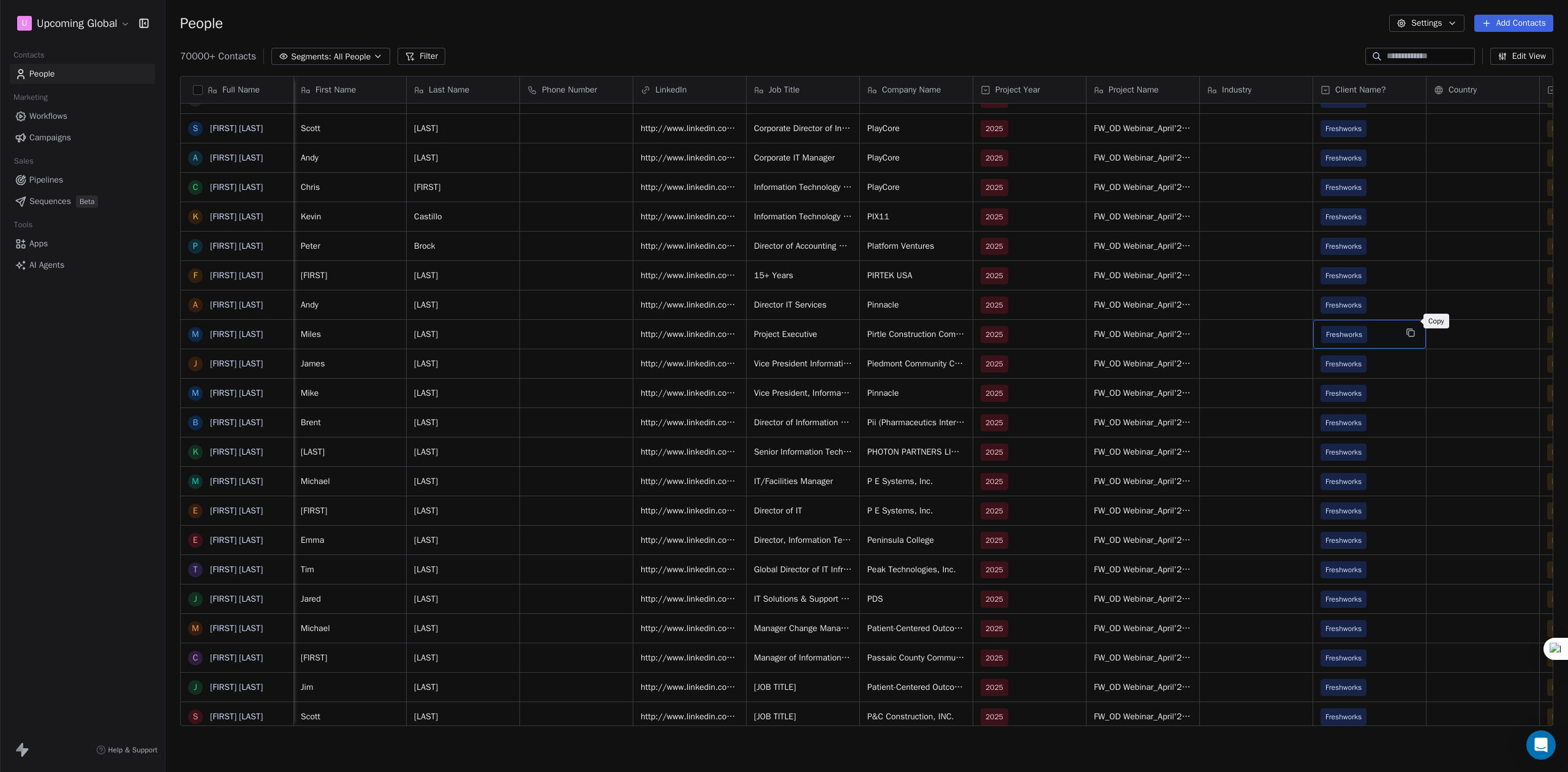 click at bounding box center [1411, 333] 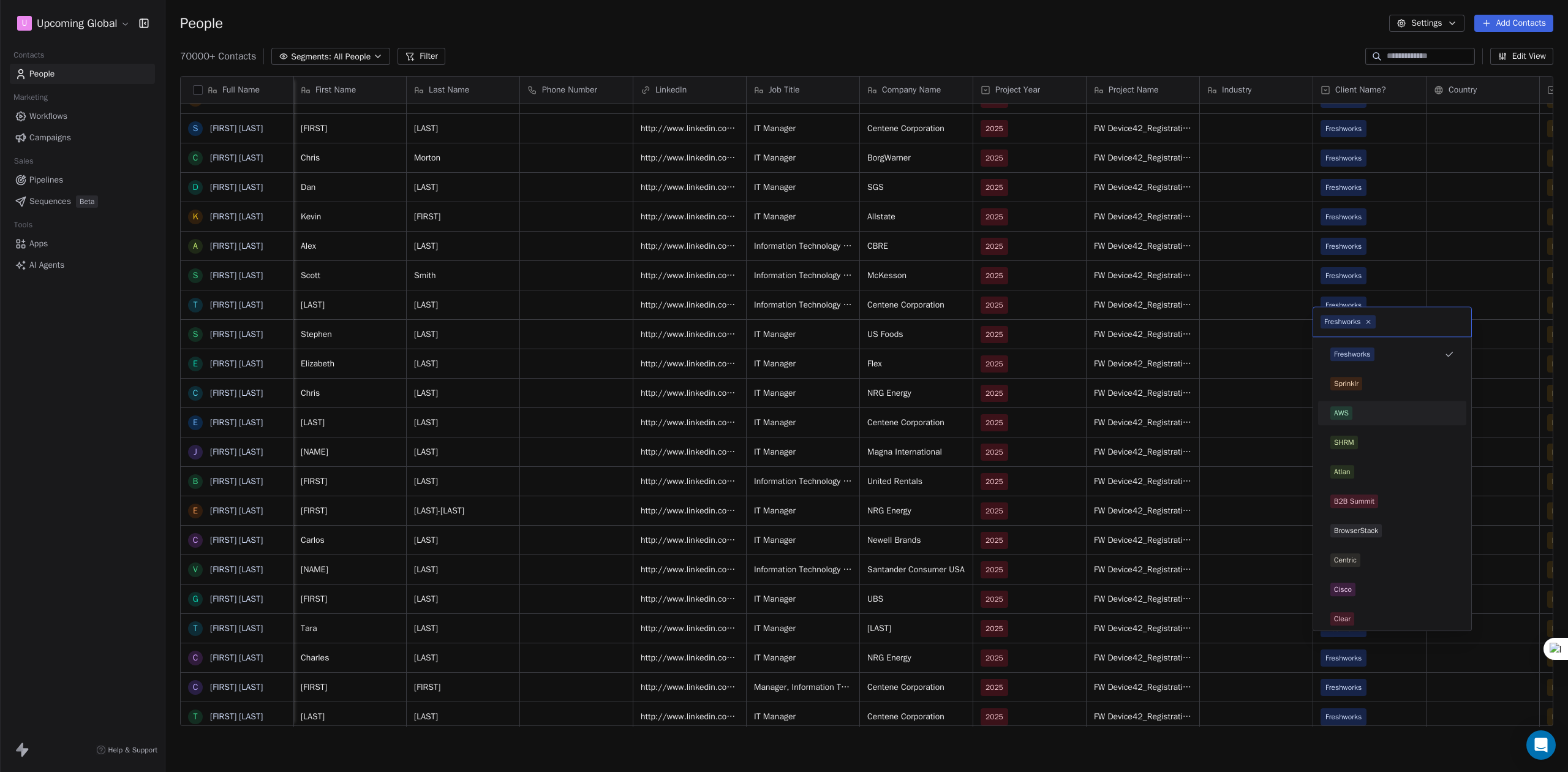 click on "Upcoming Global Contacts People Marketing Workflows Campaigns Sales Pipelines Sequences Beta Tools Apps AI Agents Help & Support People Settings Add Contacts 70000+ Contacts Segments: All People Filter Edit View Tag Add to Sequence Export Full Name R [FIRST] [LAST] D [FIRST] [LAST] D [FIRST] [LAST] M [FIRST] [LAST] J [FIRST] [LAST] M [FIRST] [LAST] J [FIRST] [LAST] D [FIRST] [LAST] J [FIRST] [LAST] P [FIRST] [LAST] A [FIRST] [LAST] D [FIRST] [LAST] N [FIRST] [LAST] R [FIRST] [LAST] P [FIRST] [LAST] M [FIRST] [LAST] D [FIRST] [LAST] S [FIRST] [LAST] A [FIRST] [LAST] Z [FIRST] [LAST] S [FIRST] [LAST] C [FIRST] [LAST] D [FIRST] [LAST] K [FIRST] [LAST] A [FIRST] [LAST] S [FIRST] [LAST] T [FIRST] [LAST] E [FIRST] [LAST] C [FIRST] [LAST] E [FIRST] [LAST] J [FIRST] [LAST] B [FIRST] [LAST] E [FIRST] [LAST] C [FIRST] [LAST] V [FIRST] [LAST] G [FIRST] [LAST] T [FIRST] [LAST] C [FIRST] [LAST] C [FIRST] [LAST] T [FIRST] [LAST] B [FIRST] [LAST] A [FIRST] [LAST] C [FIRST] [LAST] A [FIRST] [LAST]" at bounding box center (784, 386) 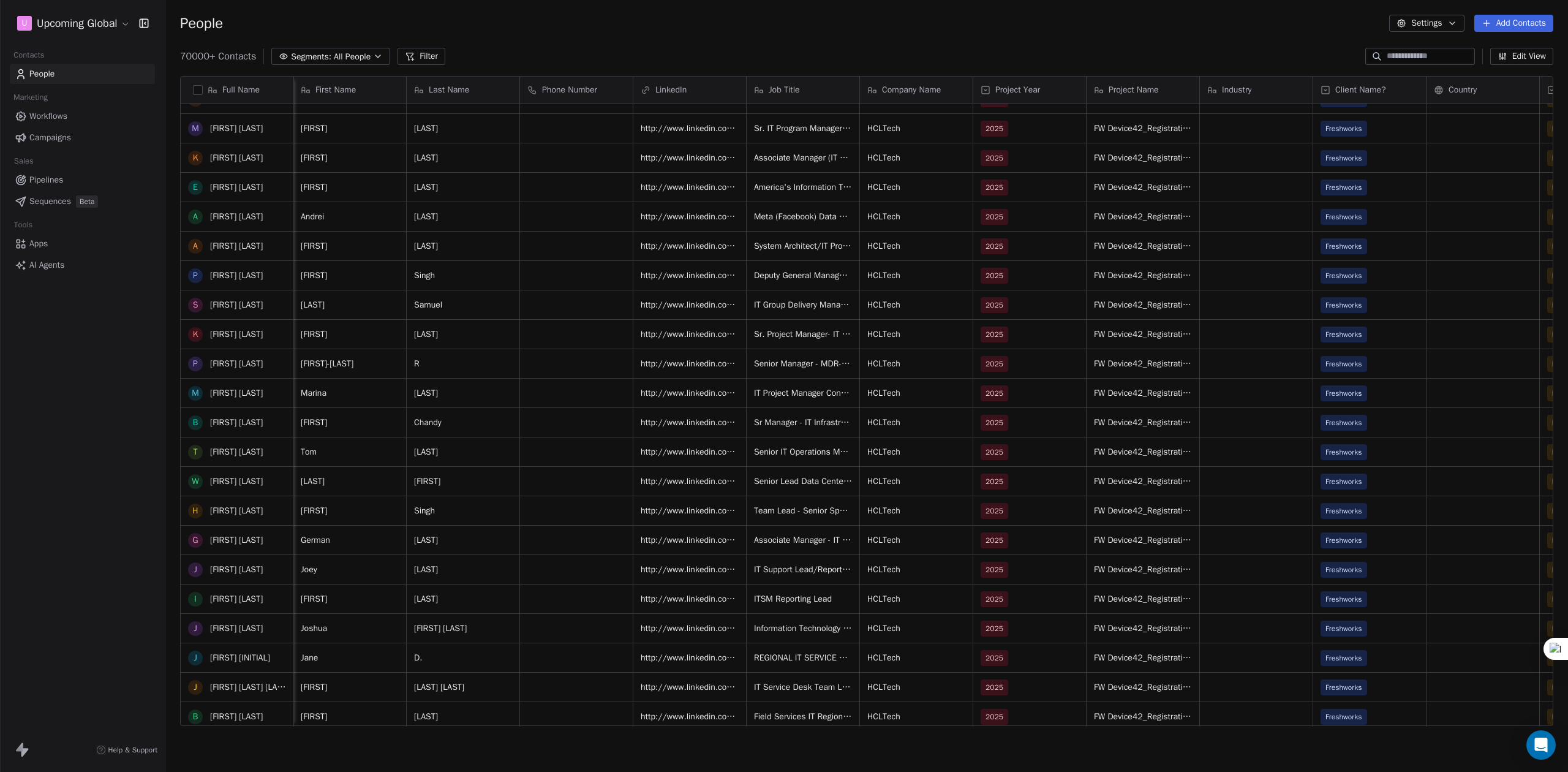 scroll, scrollTop: 4906, scrollLeft: 0, axis: vertical 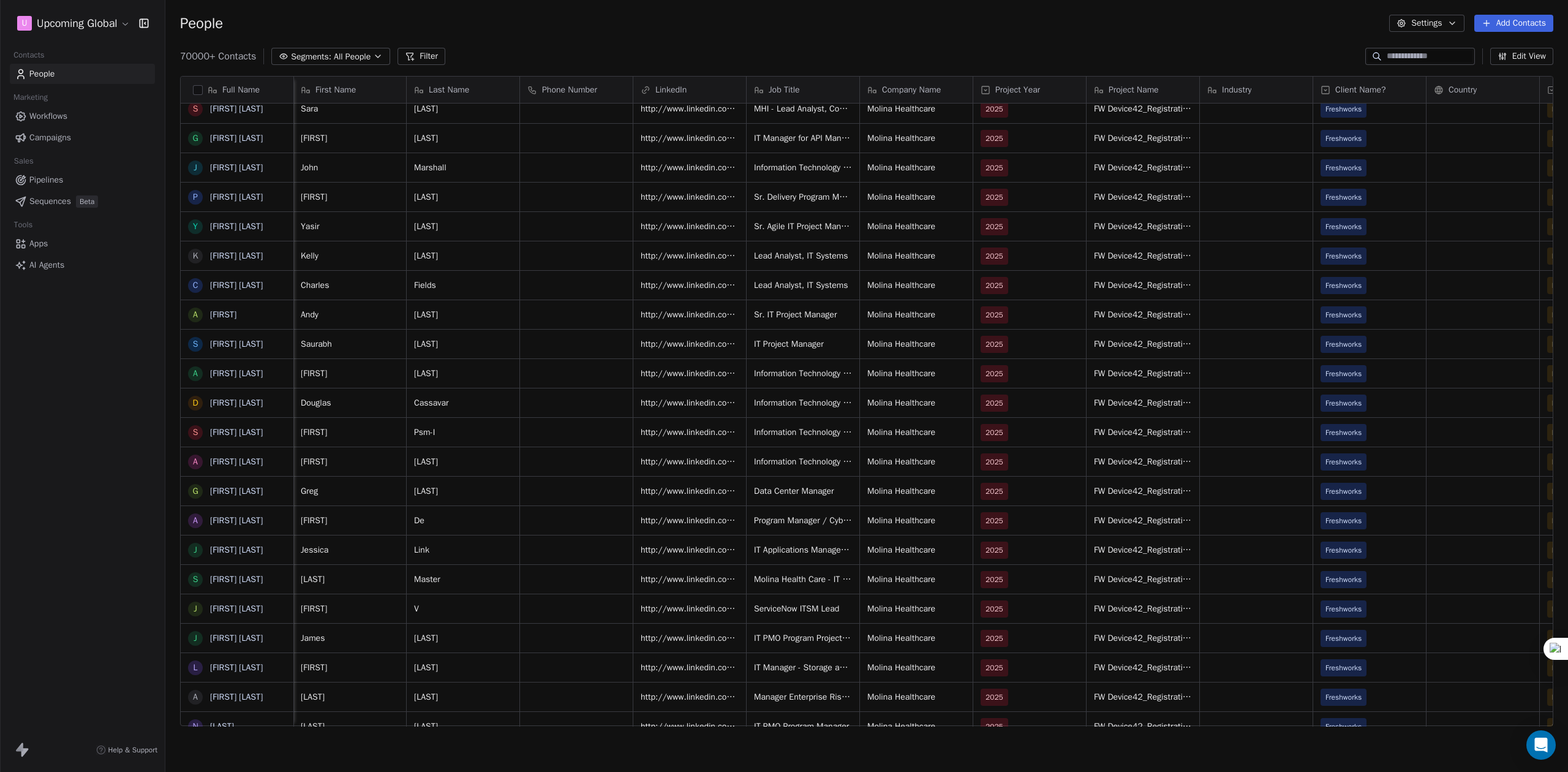 click on "People Settings  Add Contacts" at bounding box center (867, 23) 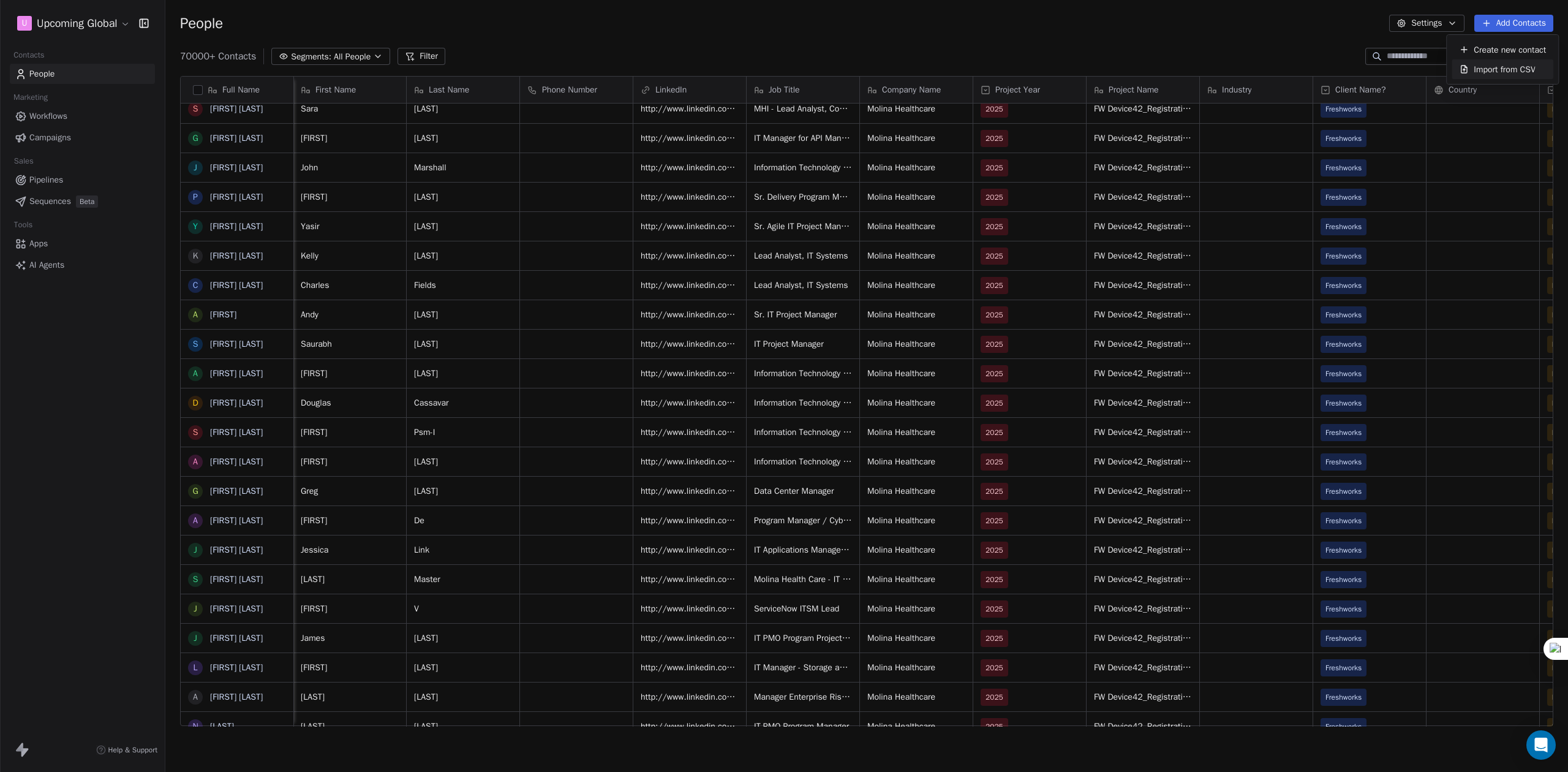 click on "Import from CSV" at bounding box center [1504, 69] 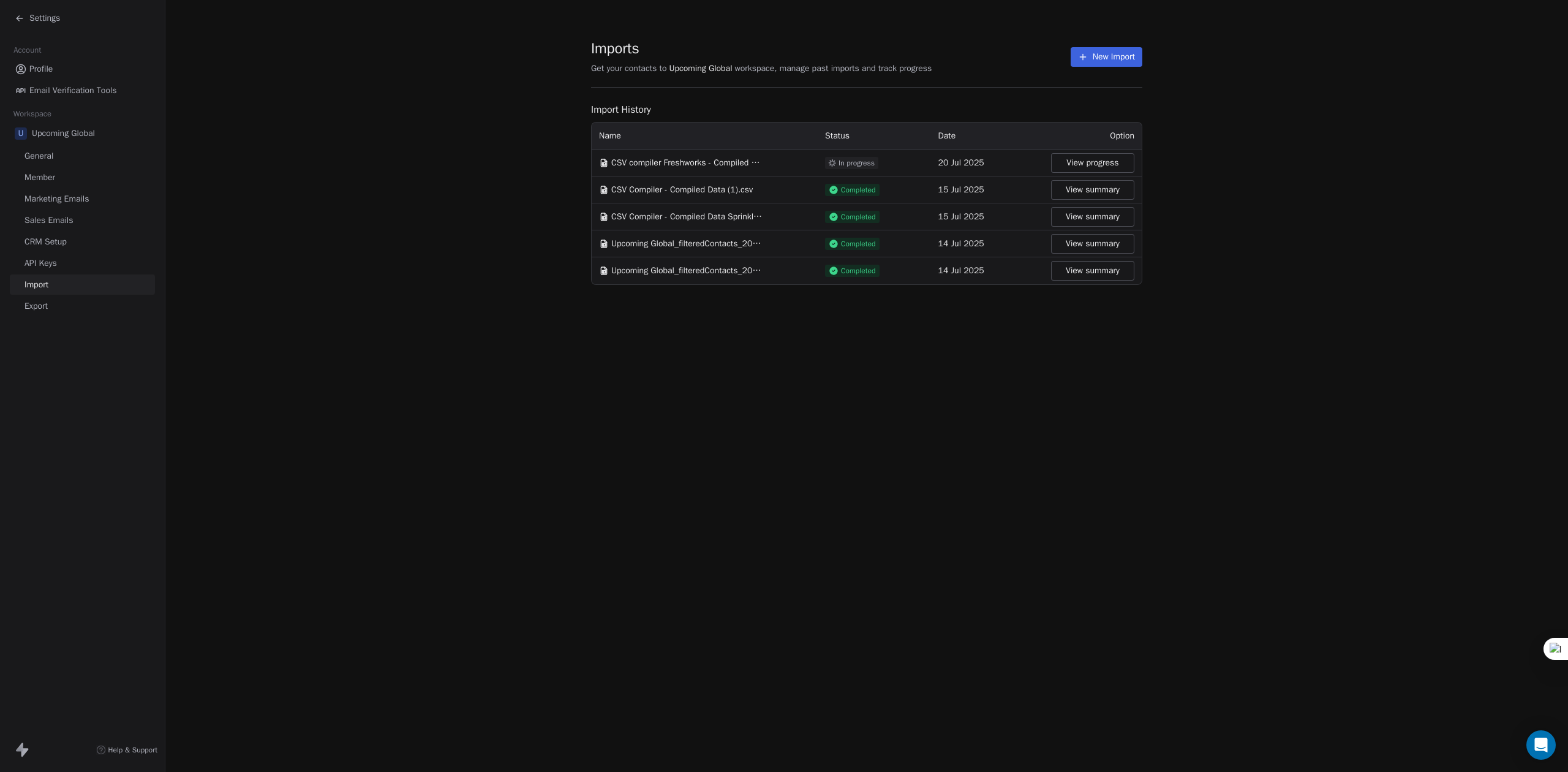 click on "New Import" at bounding box center (1106, 57) 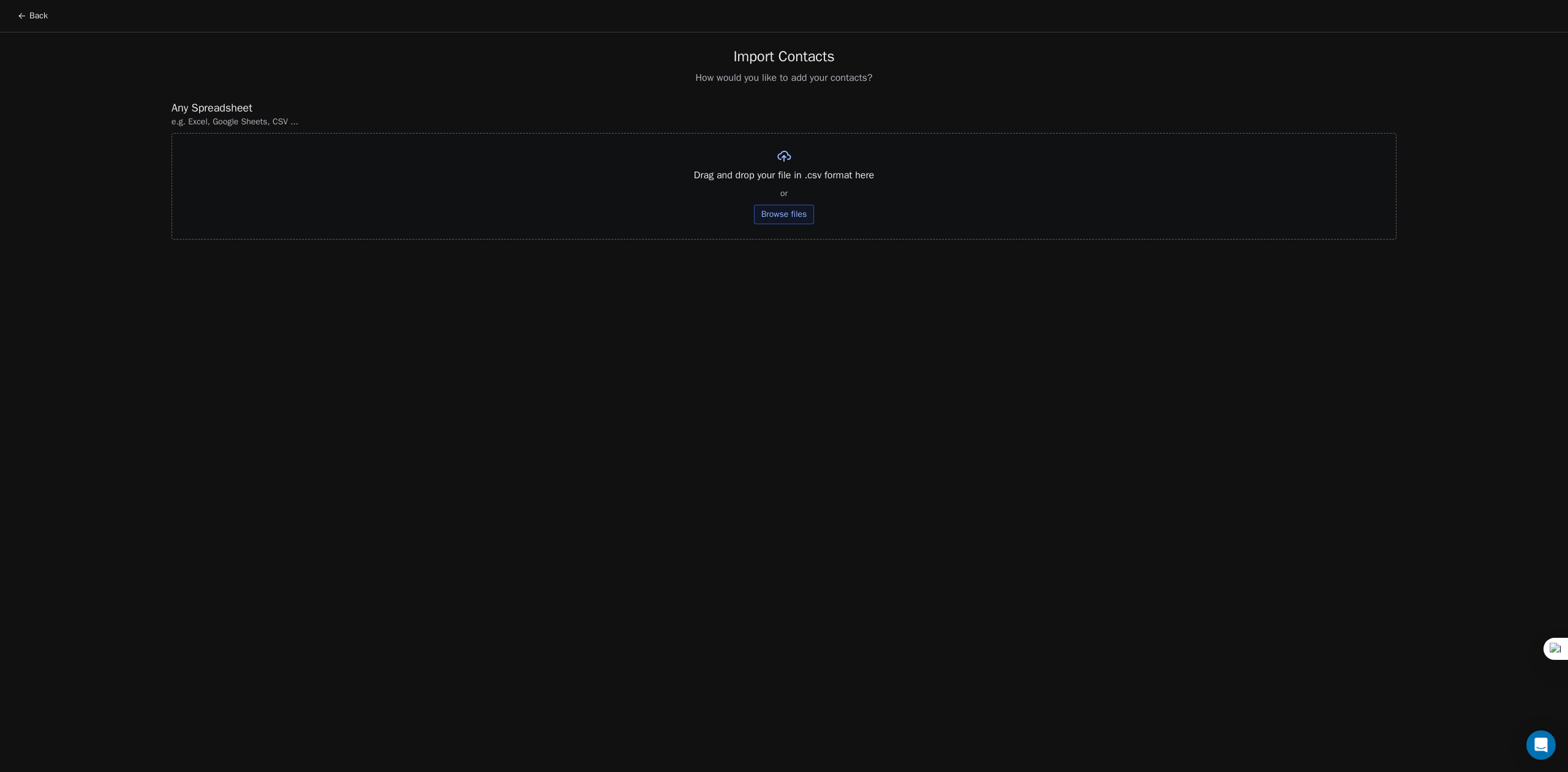 click on "Browse files" at bounding box center [784, 214] 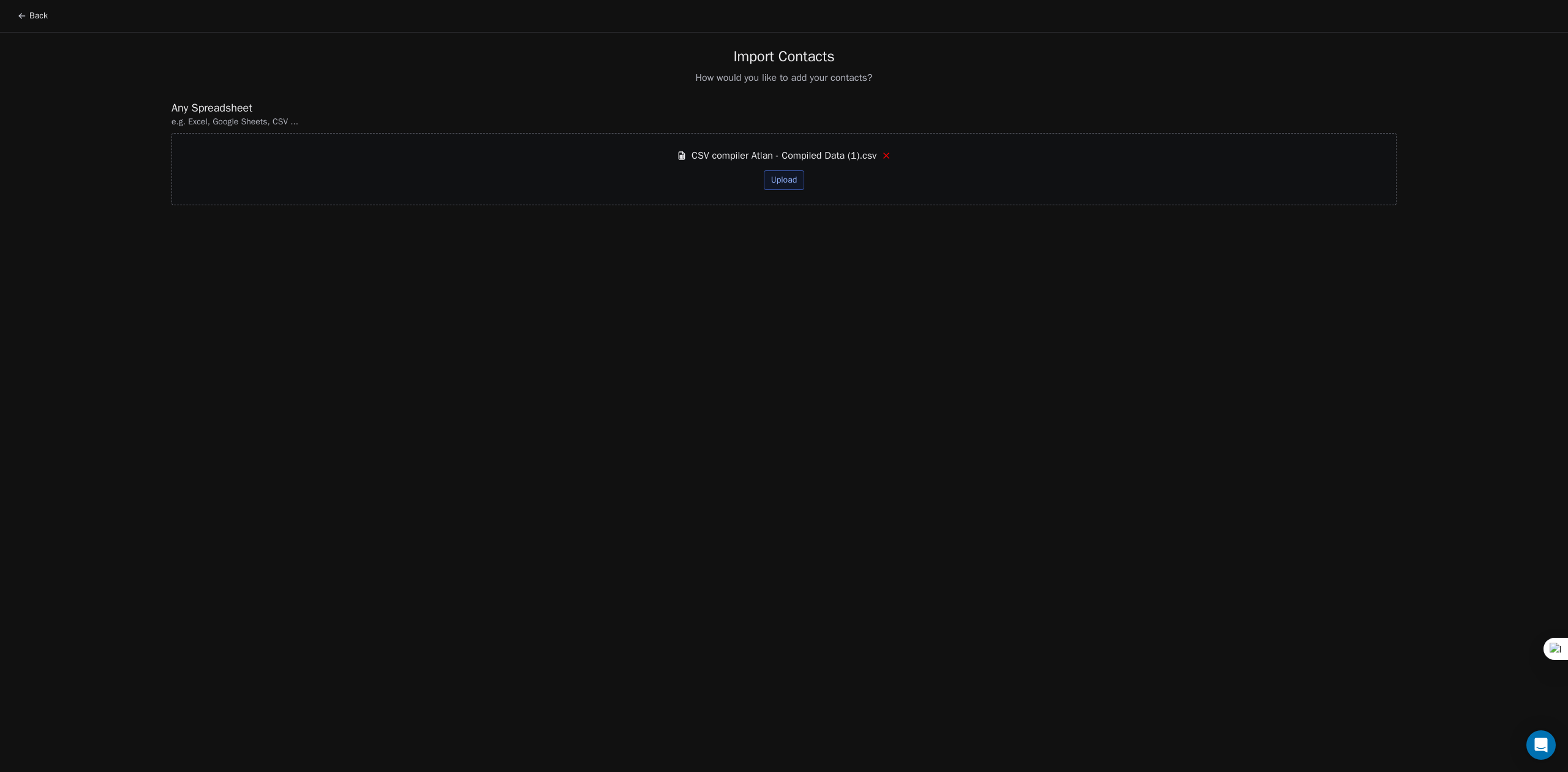 click on "Upload" at bounding box center (784, 180) 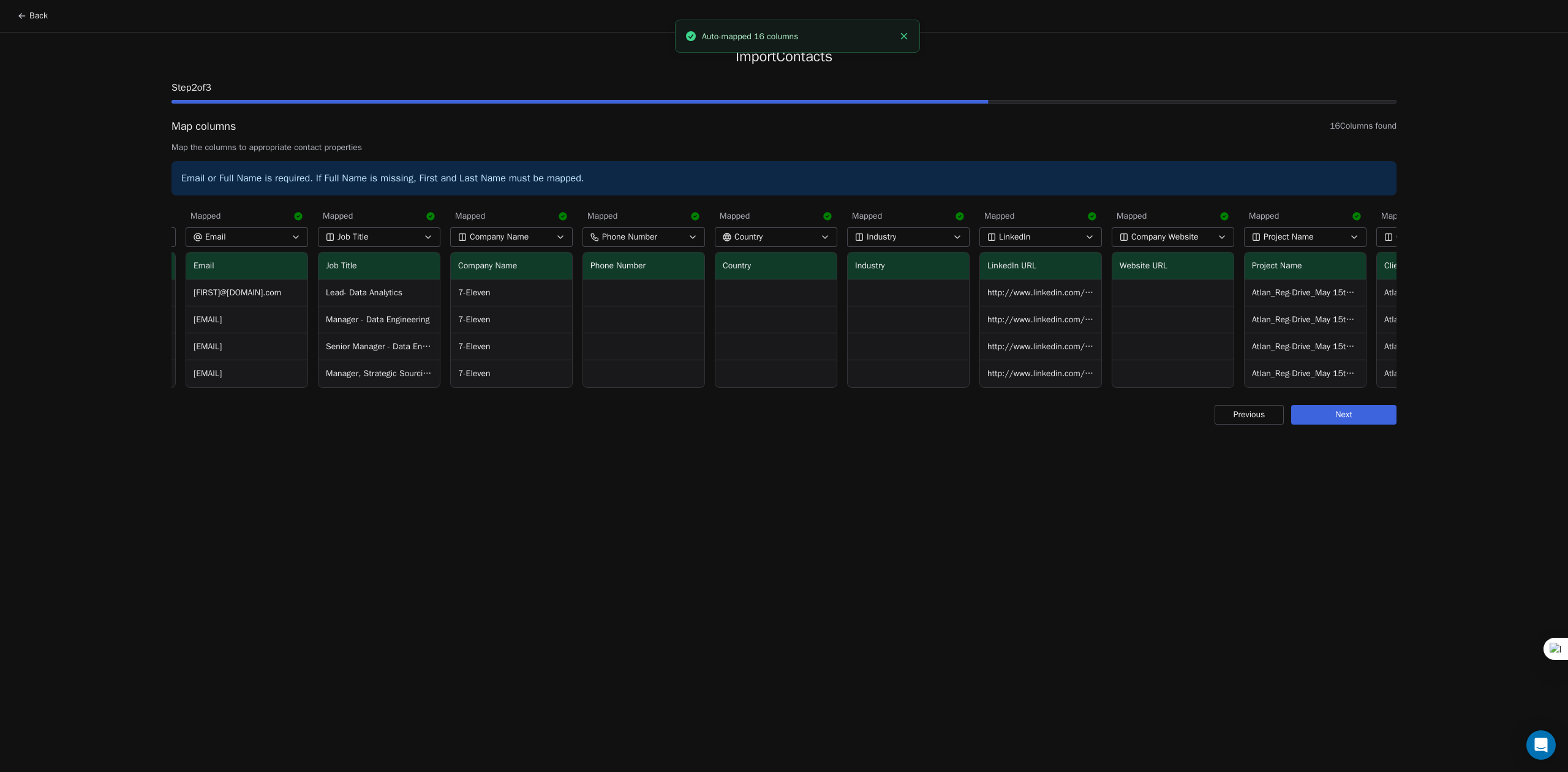 scroll, scrollTop: 0, scrollLeft: 882, axis: horizontal 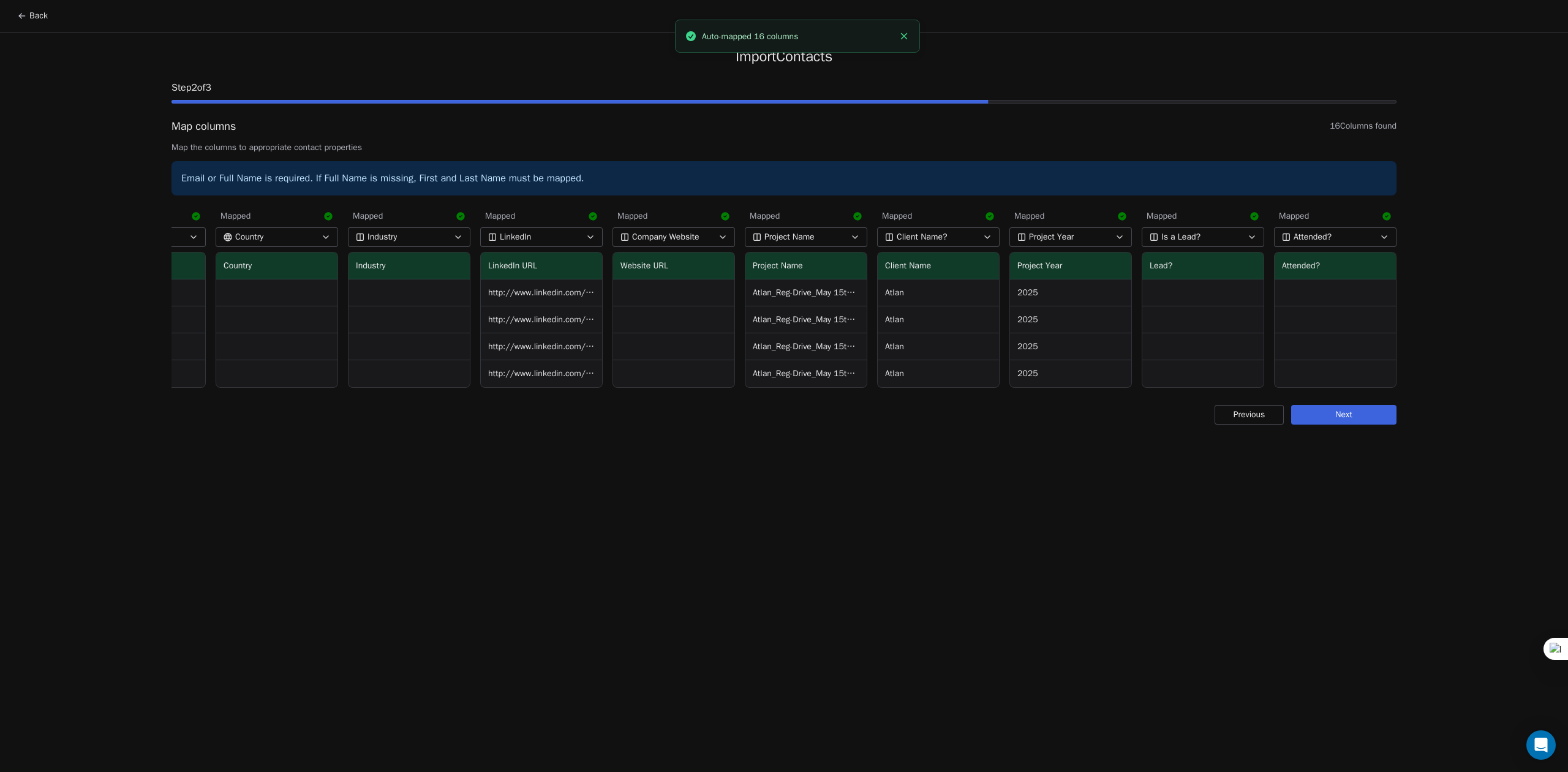 click on "Next" at bounding box center [1344, 415] 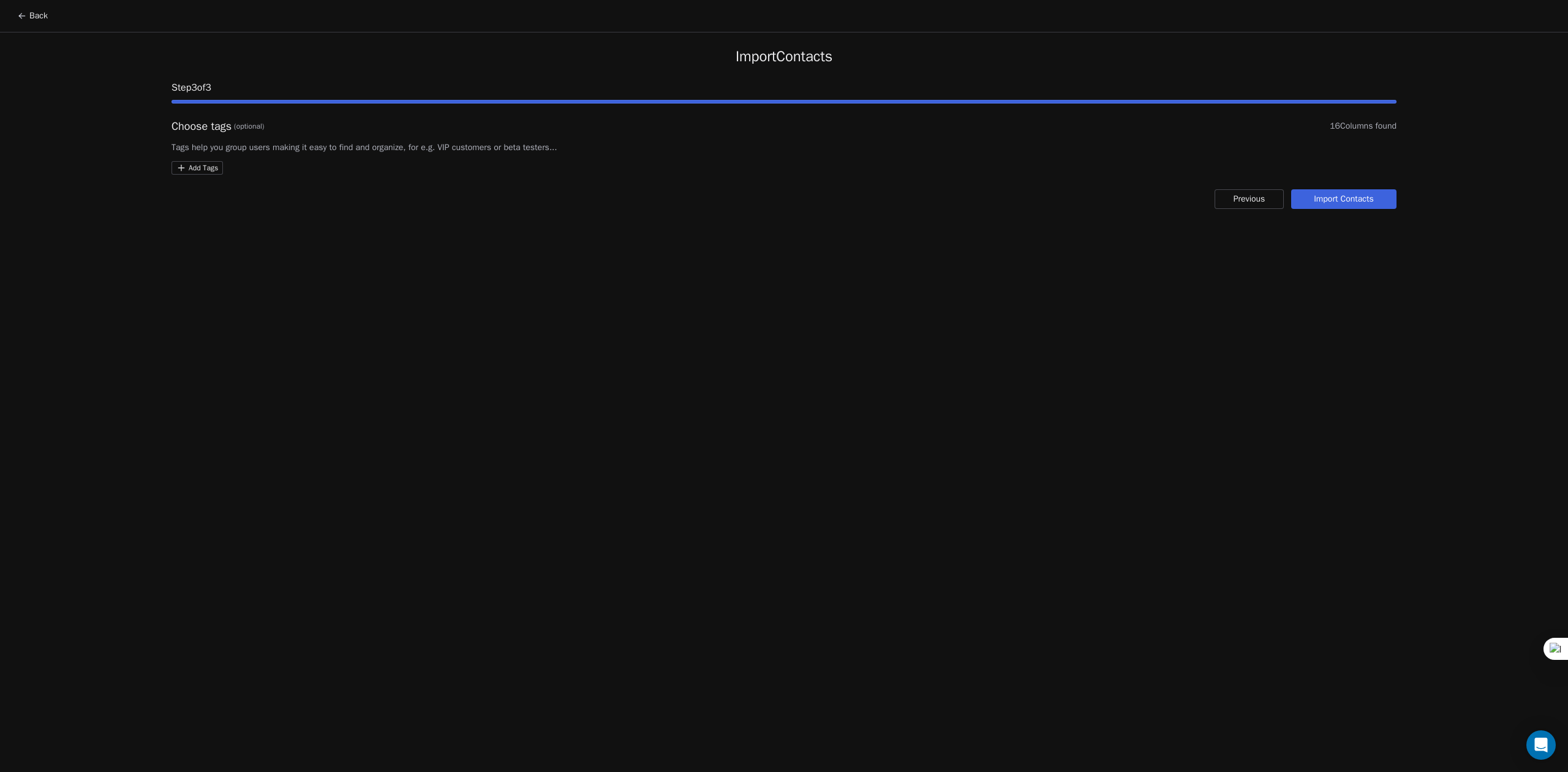 click on "Import Contacts" at bounding box center (1344, 199) 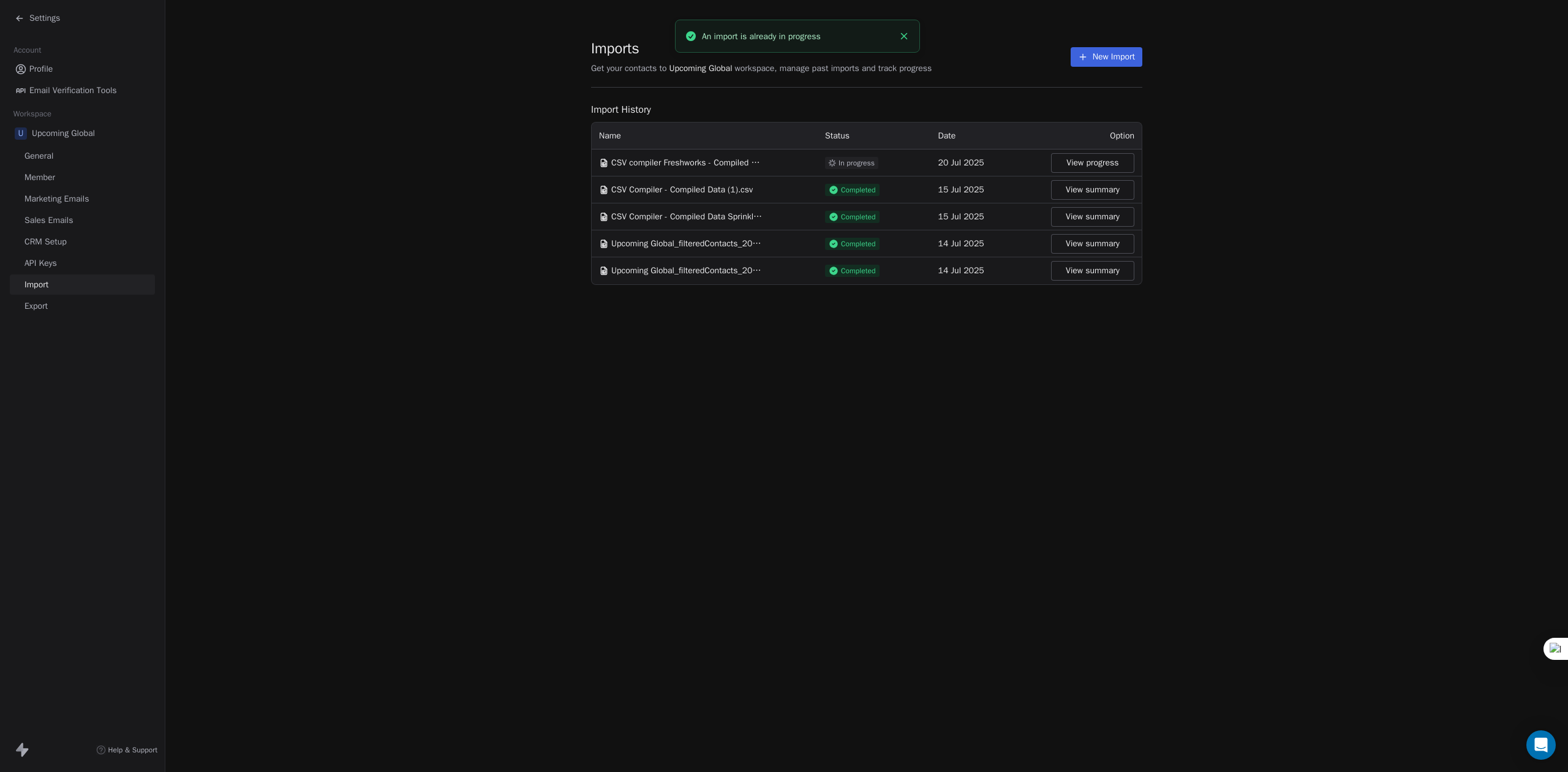 click on "Settings" at bounding box center (85, 18) 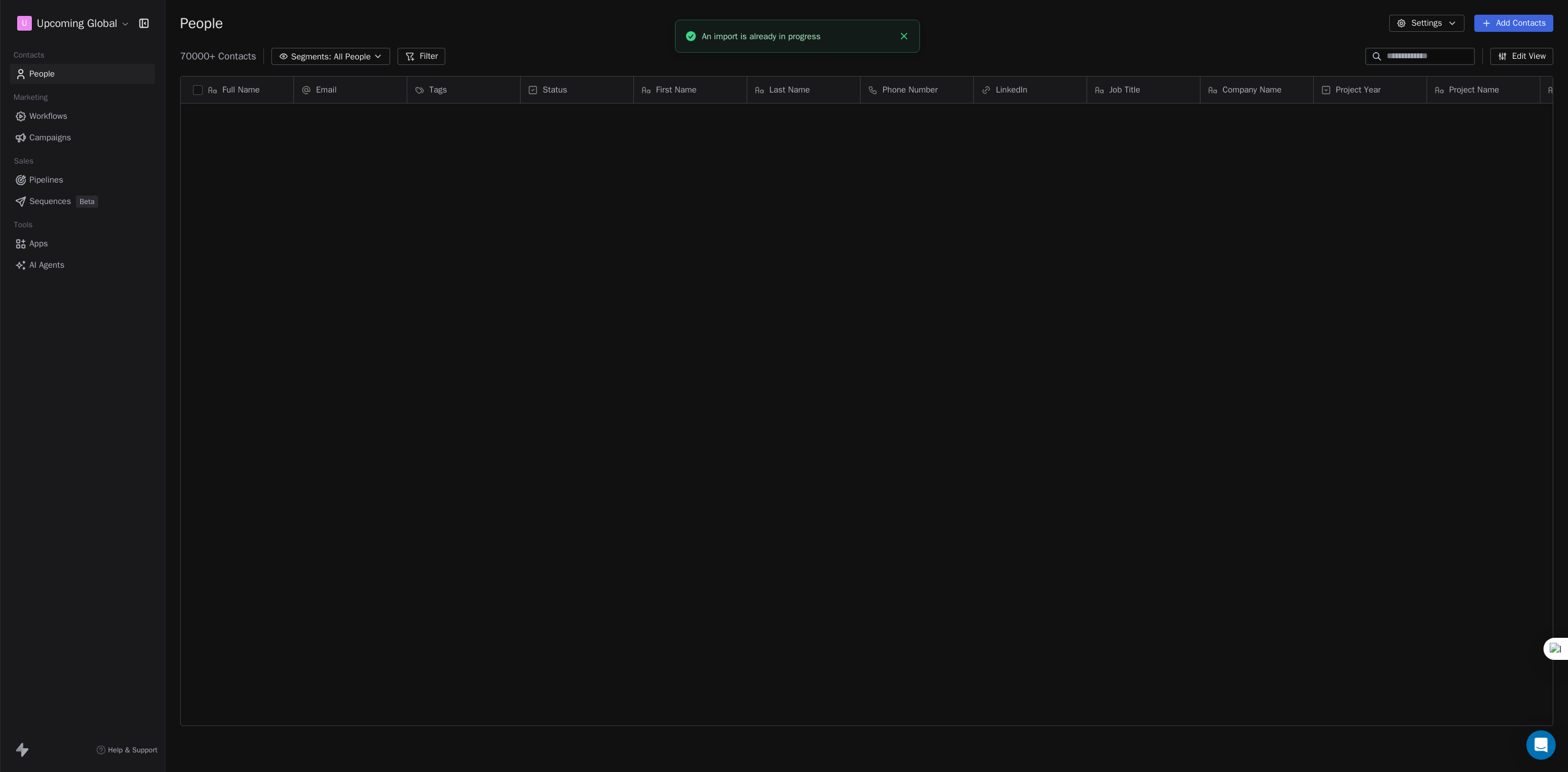 scroll, scrollTop: 5392, scrollLeft: 0, axis: vertical 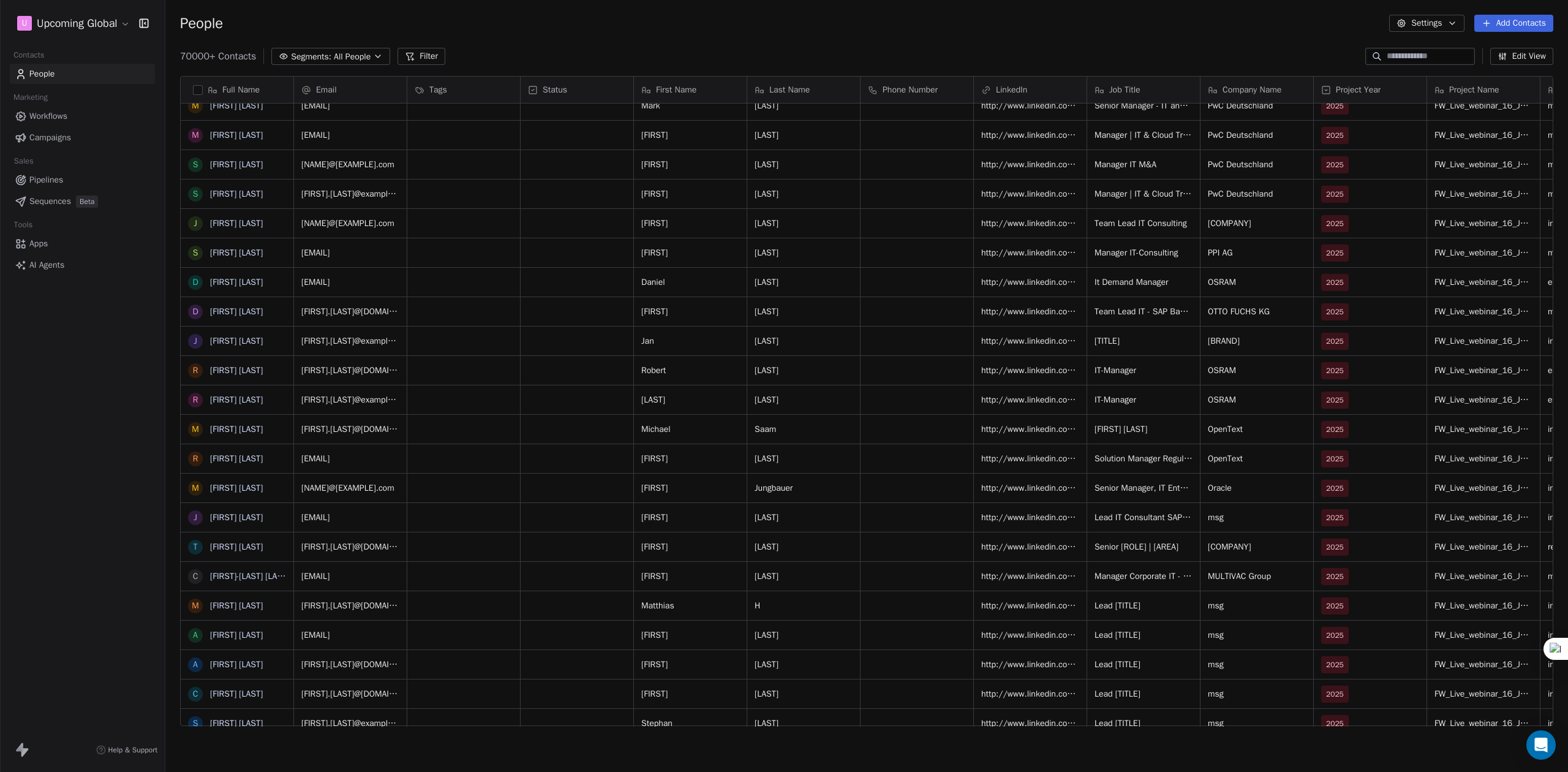 click on "Settings" at bounding box center [1427, 23] 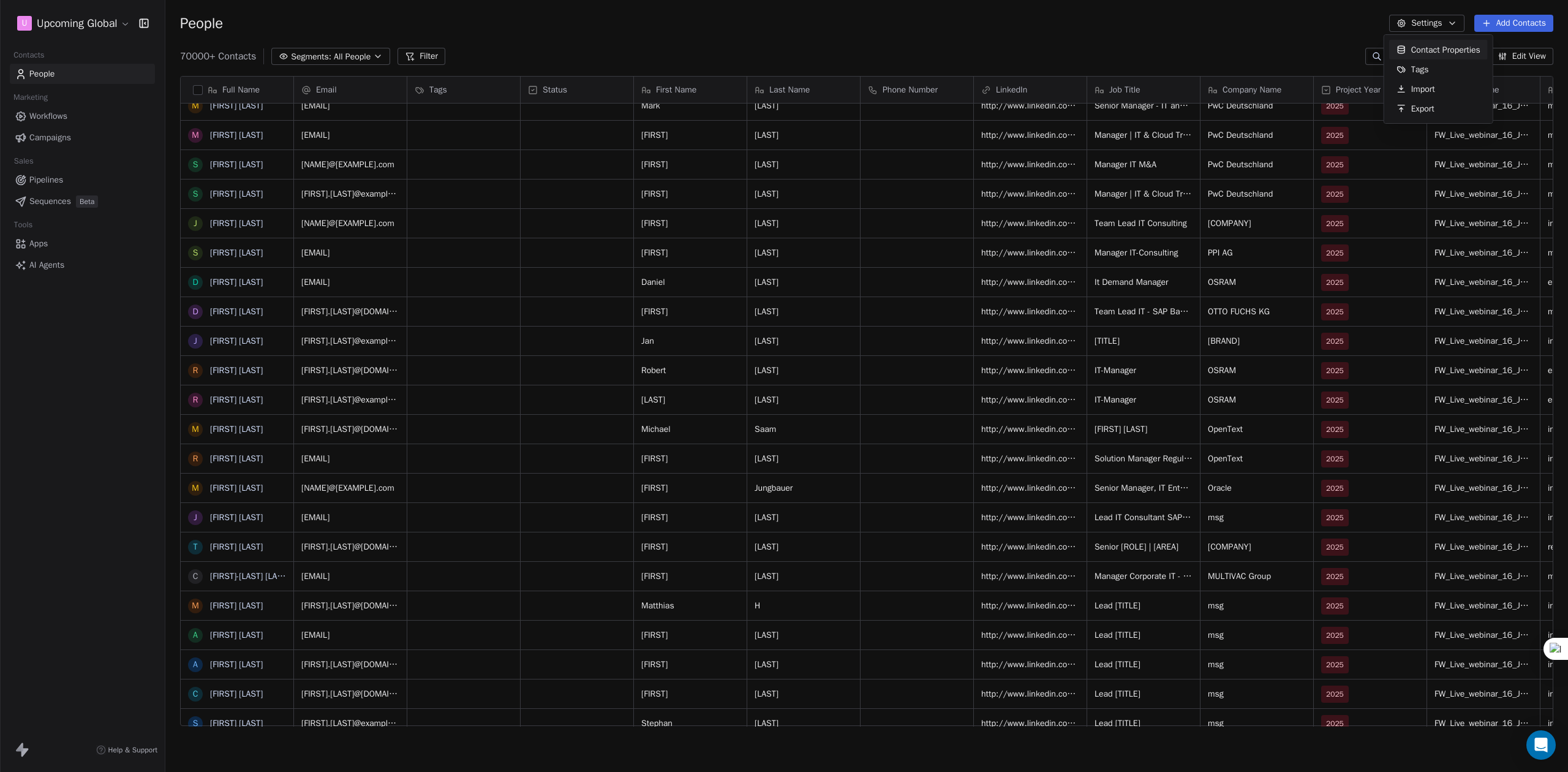 click on "U Upcoming Global Contacts People Marketing Workflows Campaigns Sales Pipelines Sequences Beta Tools Apps AI Agents Help & Support People Settings  Add Contacts 70000+ Contacts Segments: All People Filter  Edit View Tag Add to Sequence Export Full Name A Alicia Weissenberger B Basil McCrea P Patrick Landwehr D Daniel Amend S Simon Dehmel D Dennis Kluemper N Nabeel Qaisar K Konstantin Blank M Mysticalx Team-Blizzard C Chris Kolde R Ralf Becker P Philipp Haedrich S Simon Dohmen S Sofia Koutiakidi A Andreas Steingass L Lukas Necas K Kevin Steffens I Ina Tomova N Nicolai Pruesmann D Dietmar Strauch M Mark Spitzer M Maximilian Steiner S Souvik Muhuri S Sabrina Meintgens J Julian Naumann S Stefan Vocke D Daniel Weschenfelder D Dennis Schroeder J Jan Teichgraeber R Robert Eisner R Radzi Nezirevic M Michael Saam R Regine Stiller M Markus Jungbauer J Joachim K. T Thorsten Glaser C Carl-Andre Wiedersperg M Matthias H A Andreas Herrmann A Alexander Brunner C Claus Brunner S Stephan Perras M Mark Tadayeski V M P R M W" at bounding box center (784, 386) 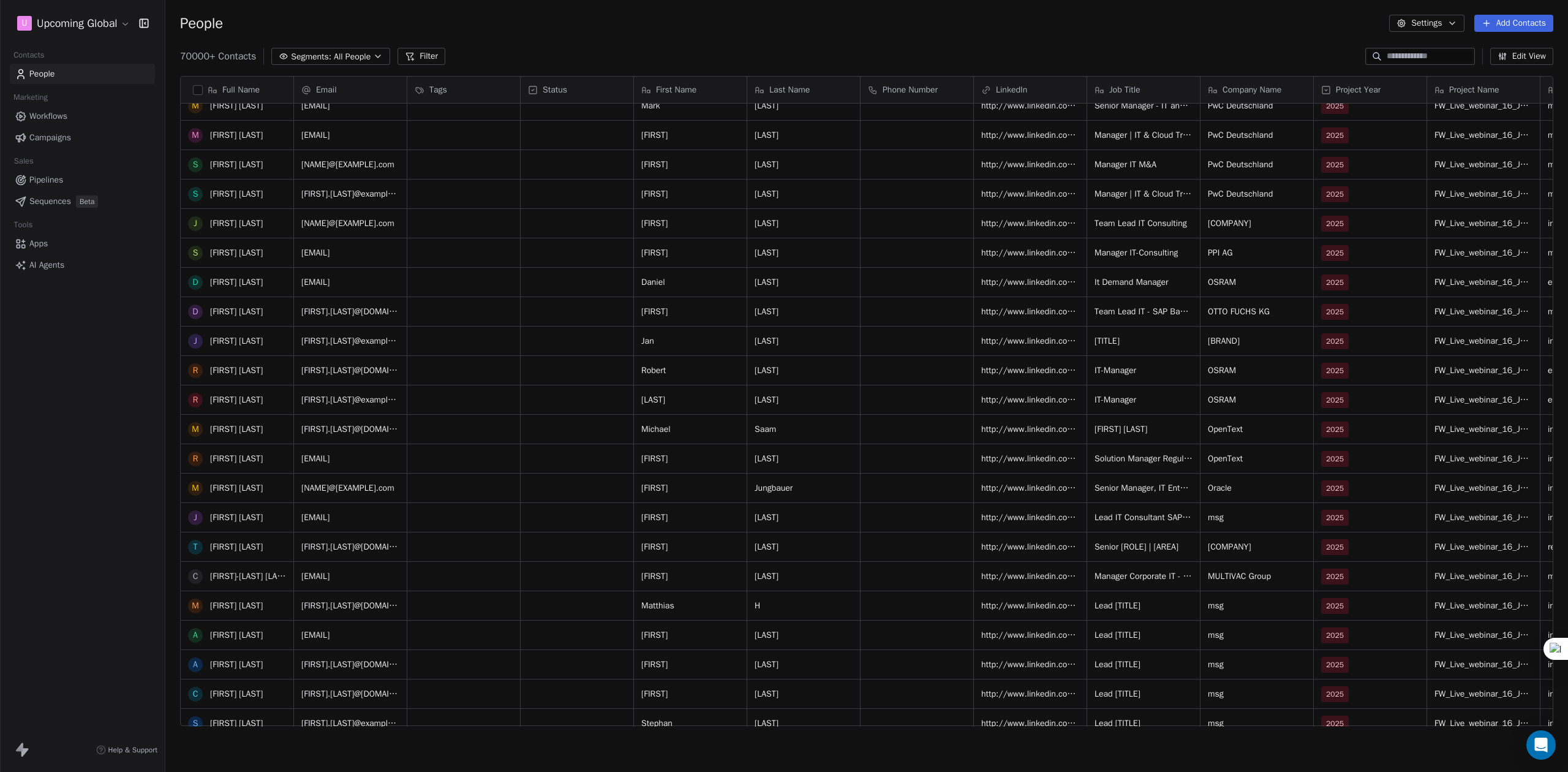 scroll, scrollTop: 8496, scrollLeft: 0, axis: vertical 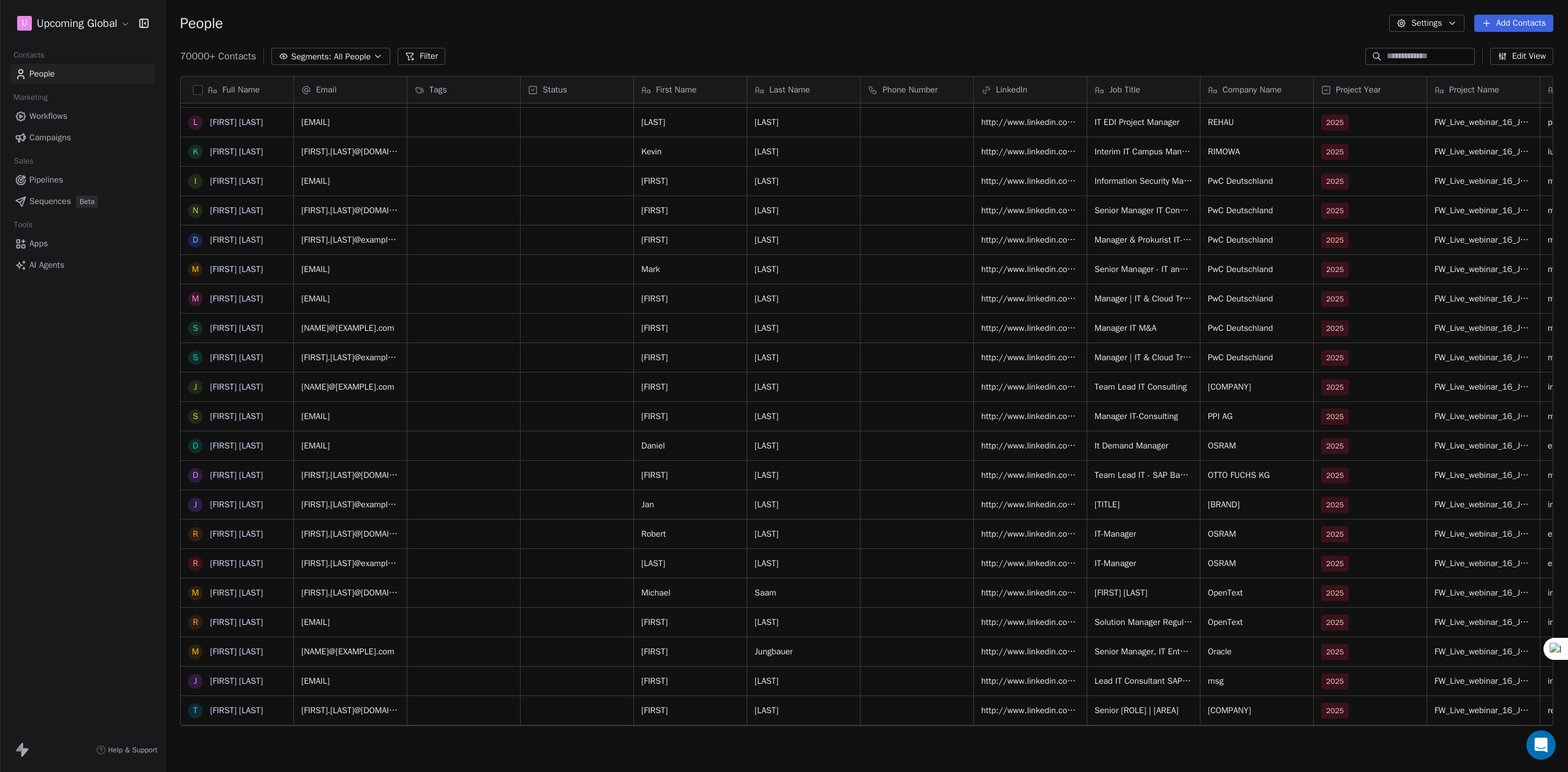 click on "U Upcoming Global Contacts People Marketing Workflows Campaigns Sales Pipelines Sequences Beta Tools Apps AI Agents Help & Support People Settings  Add Contacts 70000+ Contacts Segments: All People Filter  Edit View Tag Add to Sequence Export Full Name A Astou Faye P Parul Pal R Ruxandra Brutaru M Matthias Rauscher S Stefanie-Sarai Anger C Chiara Schmitt A Alicia Weissenberger B Basil McCrea P Patrick Landwehr D Daniel Amend S Simon Dehmel D Dennis Kluemper N Nabeel Qaisar K Konstantin Blank M Mysticalx Team-Blizzard C Chris Kolde R Ralf Becker P Philipp Haedrich S Simon Dohmen S Sofia Koutiakidi A Andreas Steingass L Lukas Necas K Kevin Steffens I Ina Tomova N Nicolai Pruesmann D Dietmar Strauch M Mark Spitzer M Maximilian Steiner S Souvik Muhuri S Sabrina Meintgens J Julian Naumann S Stefan Vocke D Daniel Weschenfelder D Dennis Schroeder J Jan Teichgraeber R Robert Eisner R Radzi Nezirevic M Michael Saam R Regine Stiller M Markus Jungbauer J Joachim K. T Thorsten Glaser C Carl-Andre Wiedersperg M A A C S" at bounding box center [784, 386] 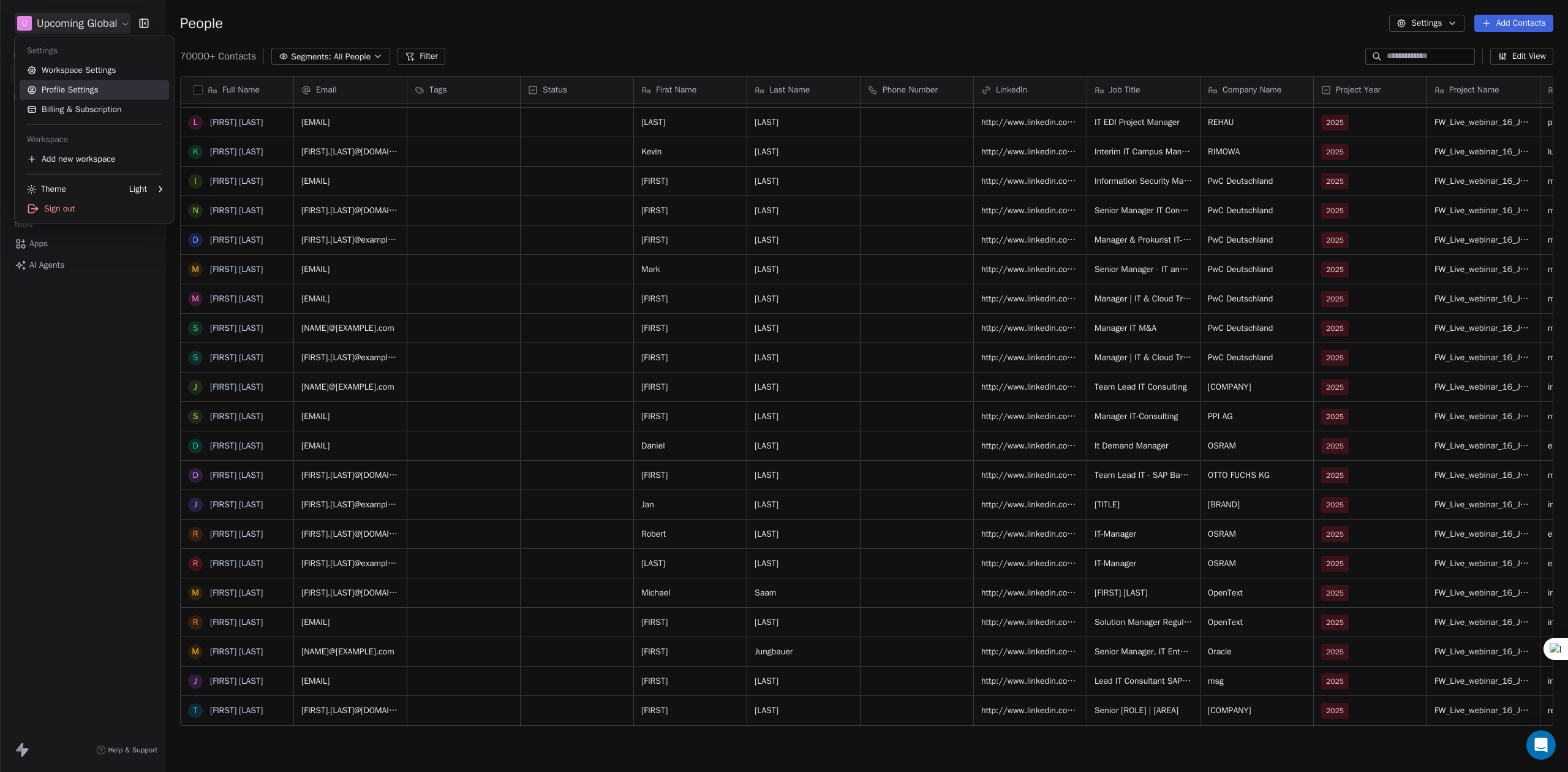 click on "Profile Settings" at bounding box center (94, 90) 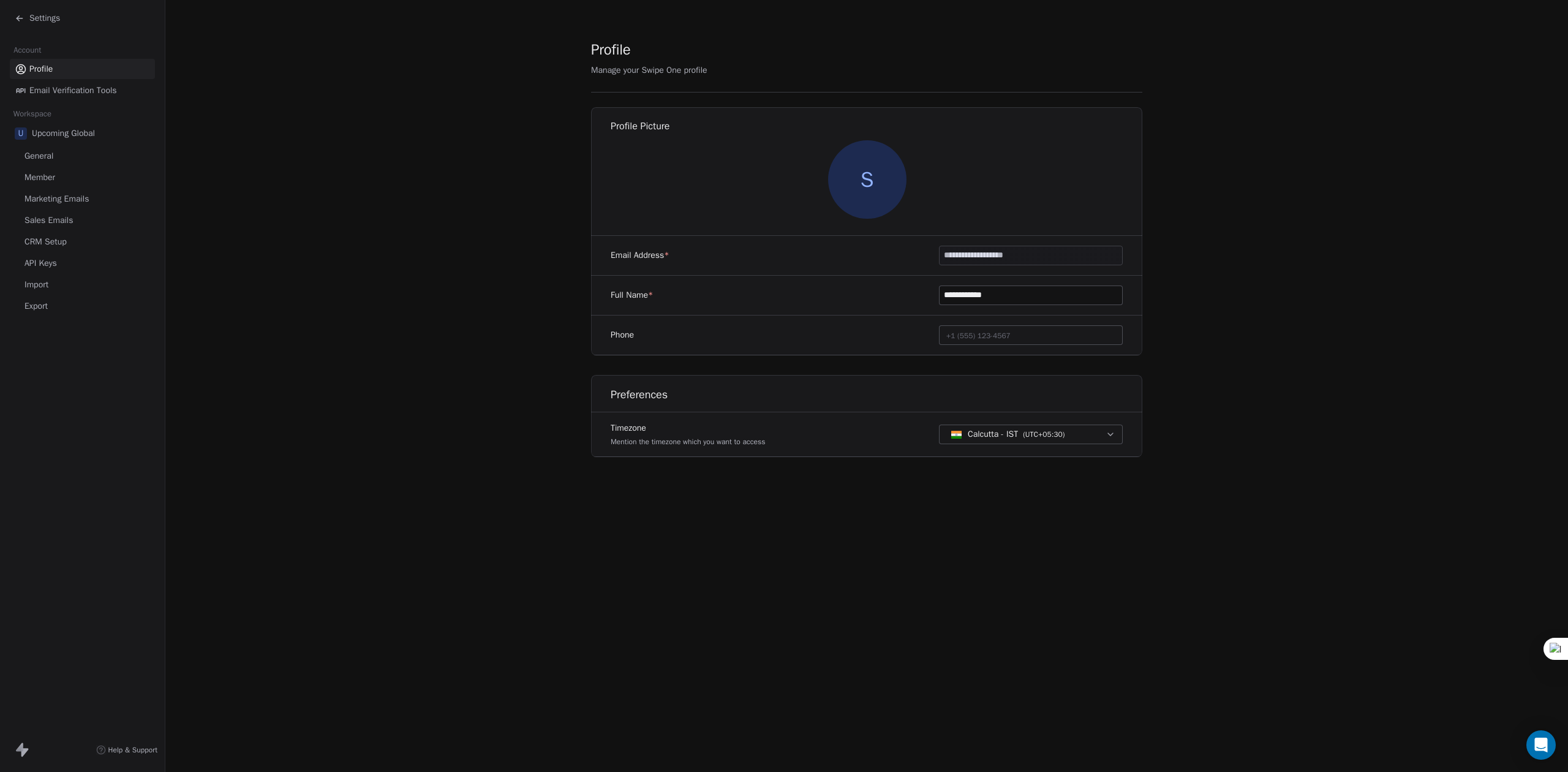 drag, startPoint x: 64, startPoint y: 13, endPoint x: 57, endPoint y: 15, distance: 7.28011 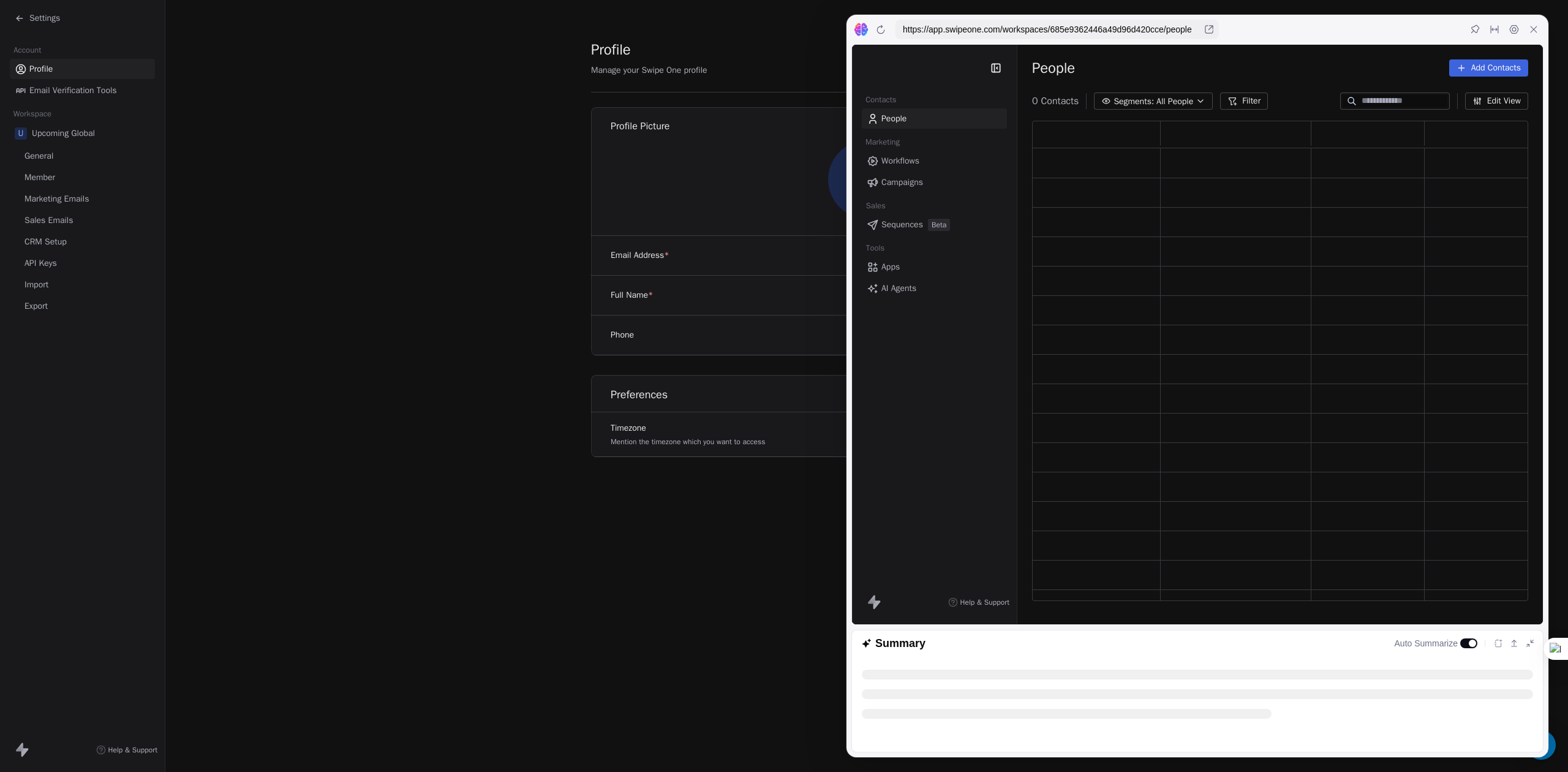 scroll, scrollTop: 0, scrollLeft: 0, axis: both 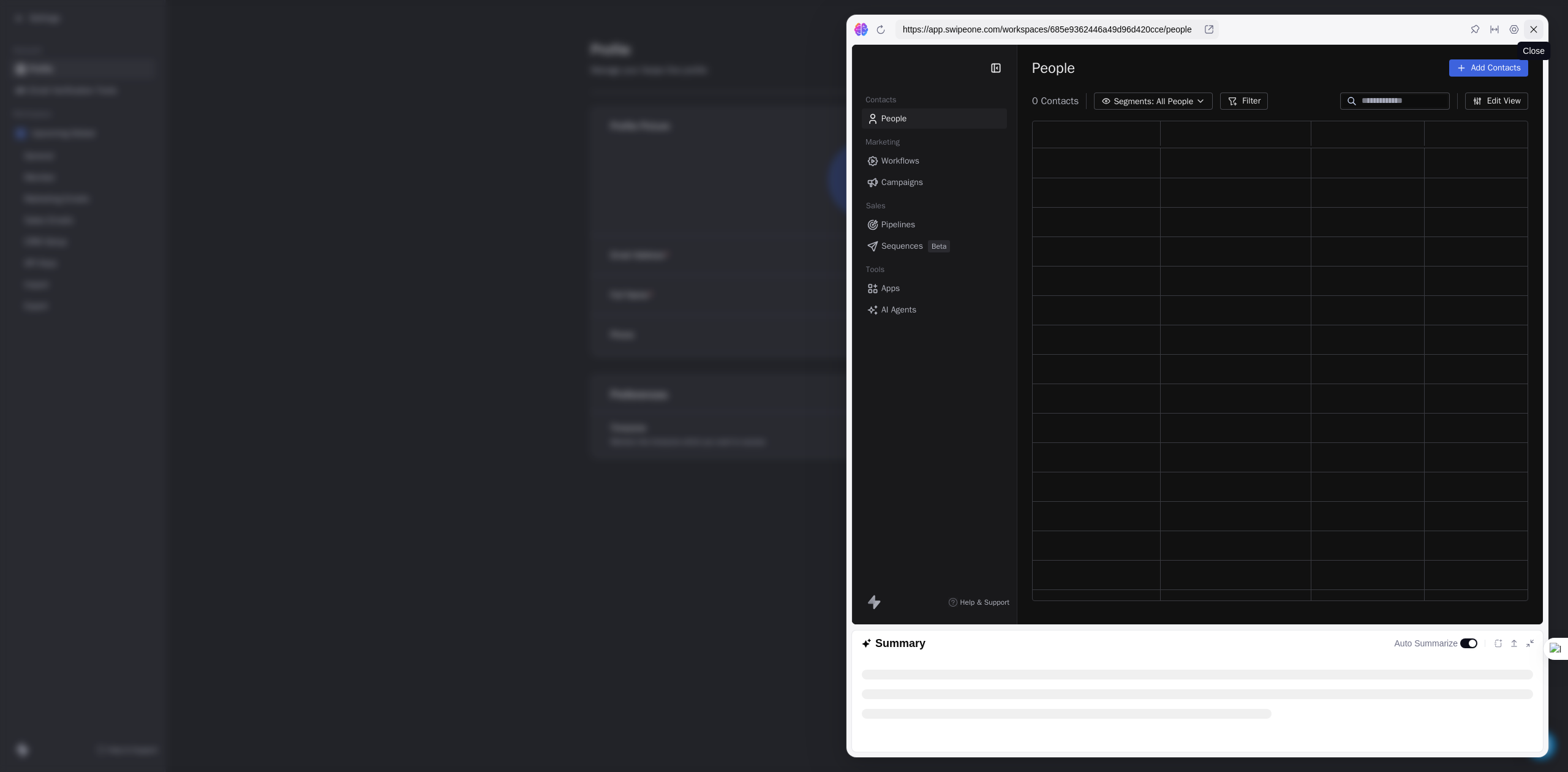 click 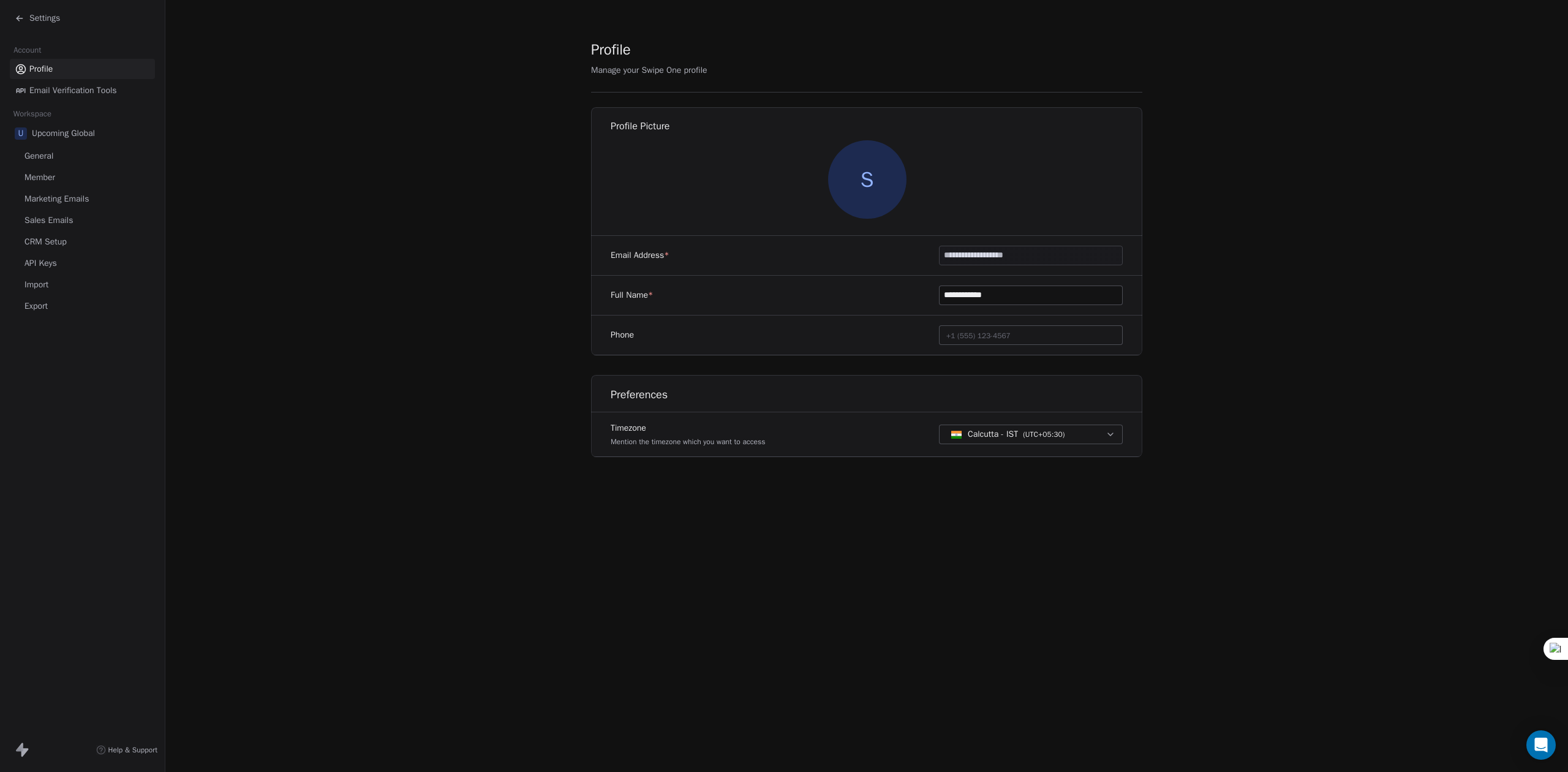 click on "Settings" at bounding box center [37, 18] 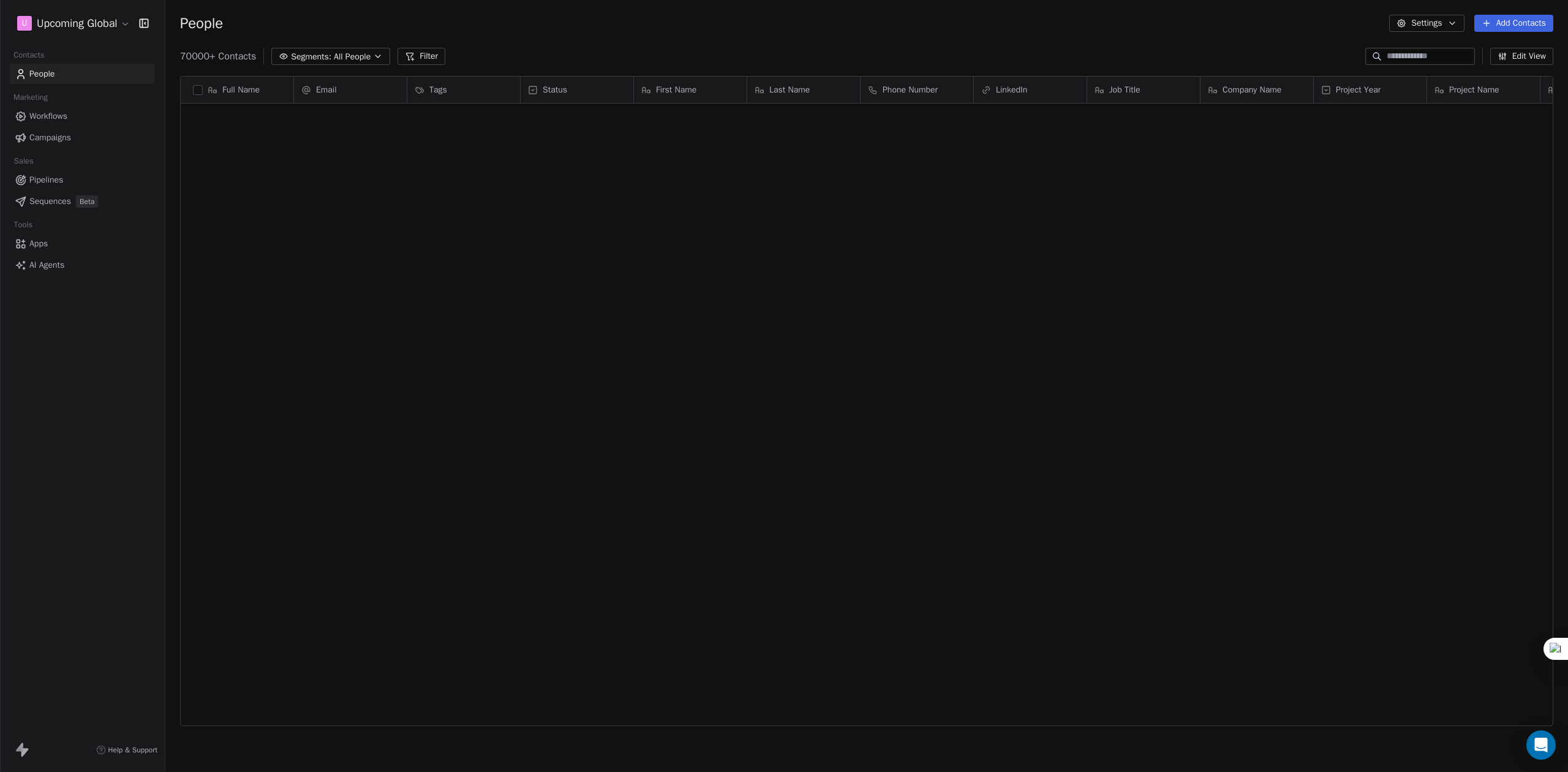 click on "U Upcoming Global Contacts People Marketing Workflows Campaigns Sales Pipelines Sequences Beta Tools Apps AI Agents Help & Support People Settings  Add Contacts 70000+ Contacts Segments: All People Filter  Edit View Tag Add to Sequence Export Full Name A Astou Faye P Parul Pal R Ruxandra Brutaru M Matthias Rauscher S Stefanie-Sarai Anger C Chiara Schmitt A Alicia Weissenberger B Basil McCrea P Patrick Landwehr D Daniel Amend S Simon Dehmel D Dennis Kluemper N Nabeel Qaisar K Konstantin Blank M Mysticalx Team-Blizzard C Chris Kolde R Ralf Becker P Philipp Haedrich S Simon Dohmen S Sofia Koutiakidi A Andreas Steingass L Lukas Necas K Kevin Steffens I Ina Tomova N Nicolai Pruesmann D Dietmar Strauch M Mark Spitzer M Maximilian Steiner S Souvik Muhuri S Sabrina Meintgens J Julian Naumann S Stefan Vocke D Daniel Weschenfelder D Dennis Schroeder J Jan Teichgraeber R Robert Eisner R Radzi Nezirevic M Michael Saam R Regine Stiller M Markus Jungbauer J Joachim K. T Thorsten Glaser C Carl-Andre Wiedersperg M A A C S" at bounding box center (784, 386) 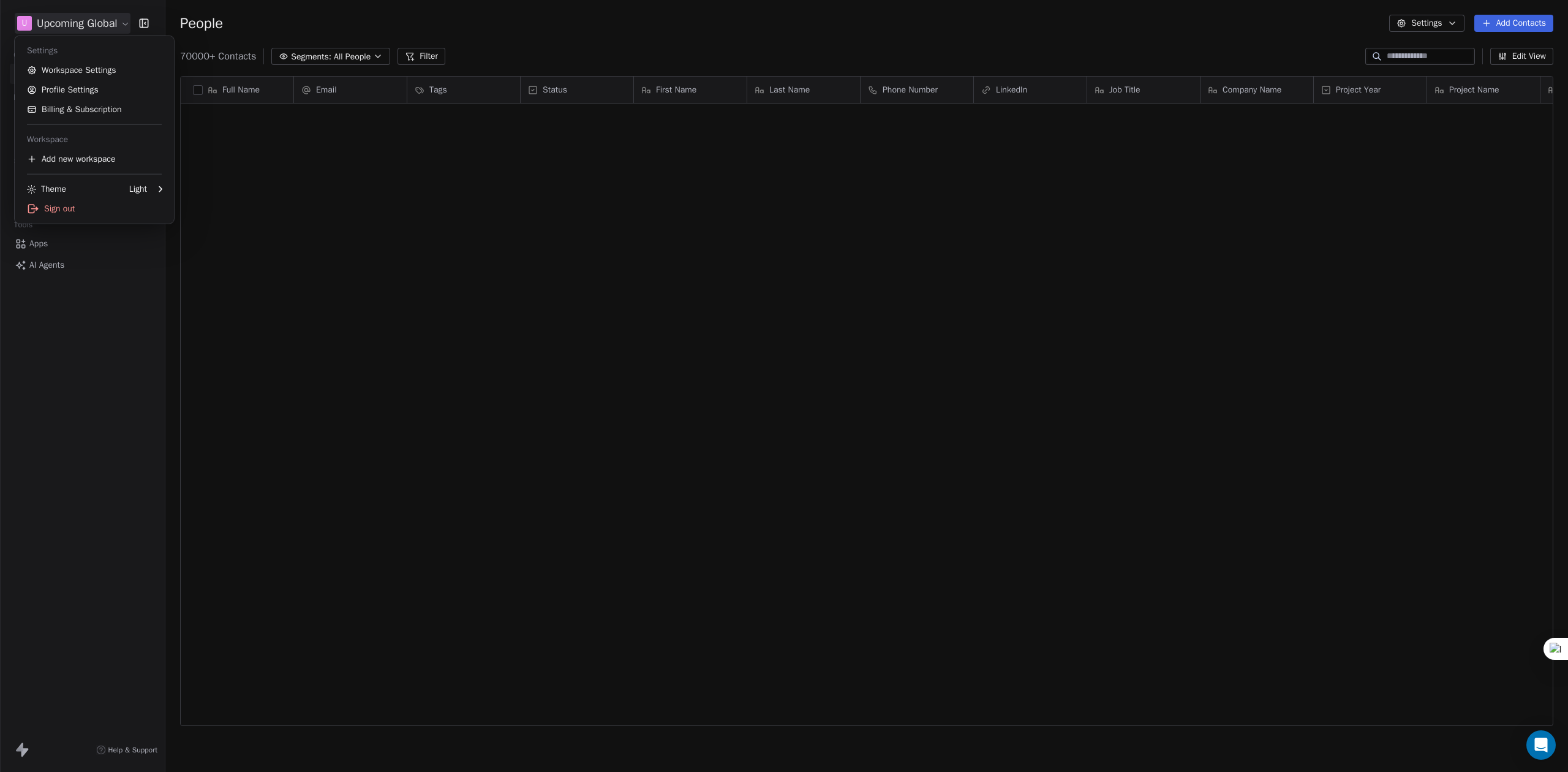 scroll, scrollTop: 8496, scrollLeft: 0, axis: vertical 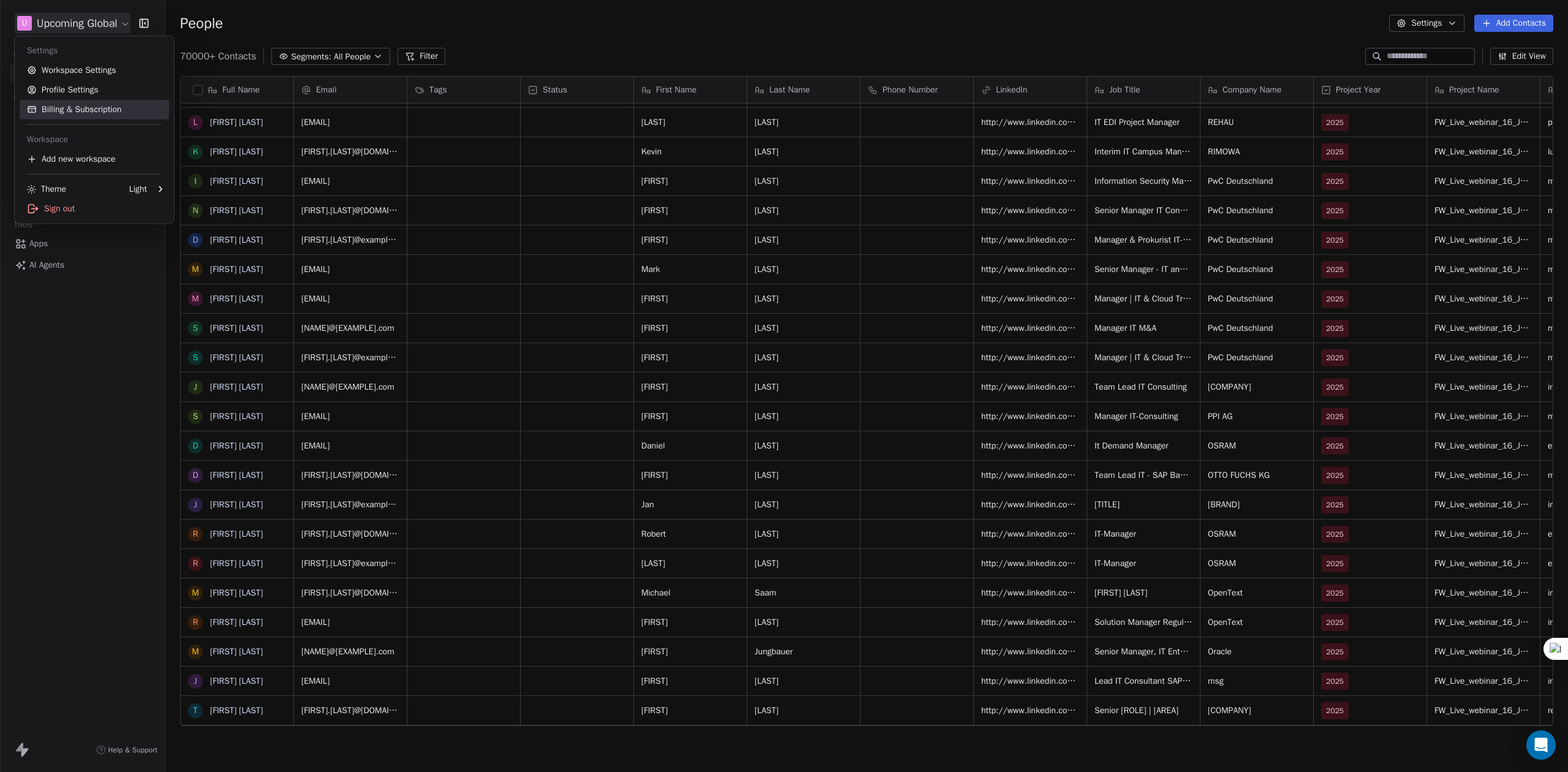 click on "Billing & Subscription" at bounding box center [94, 110] 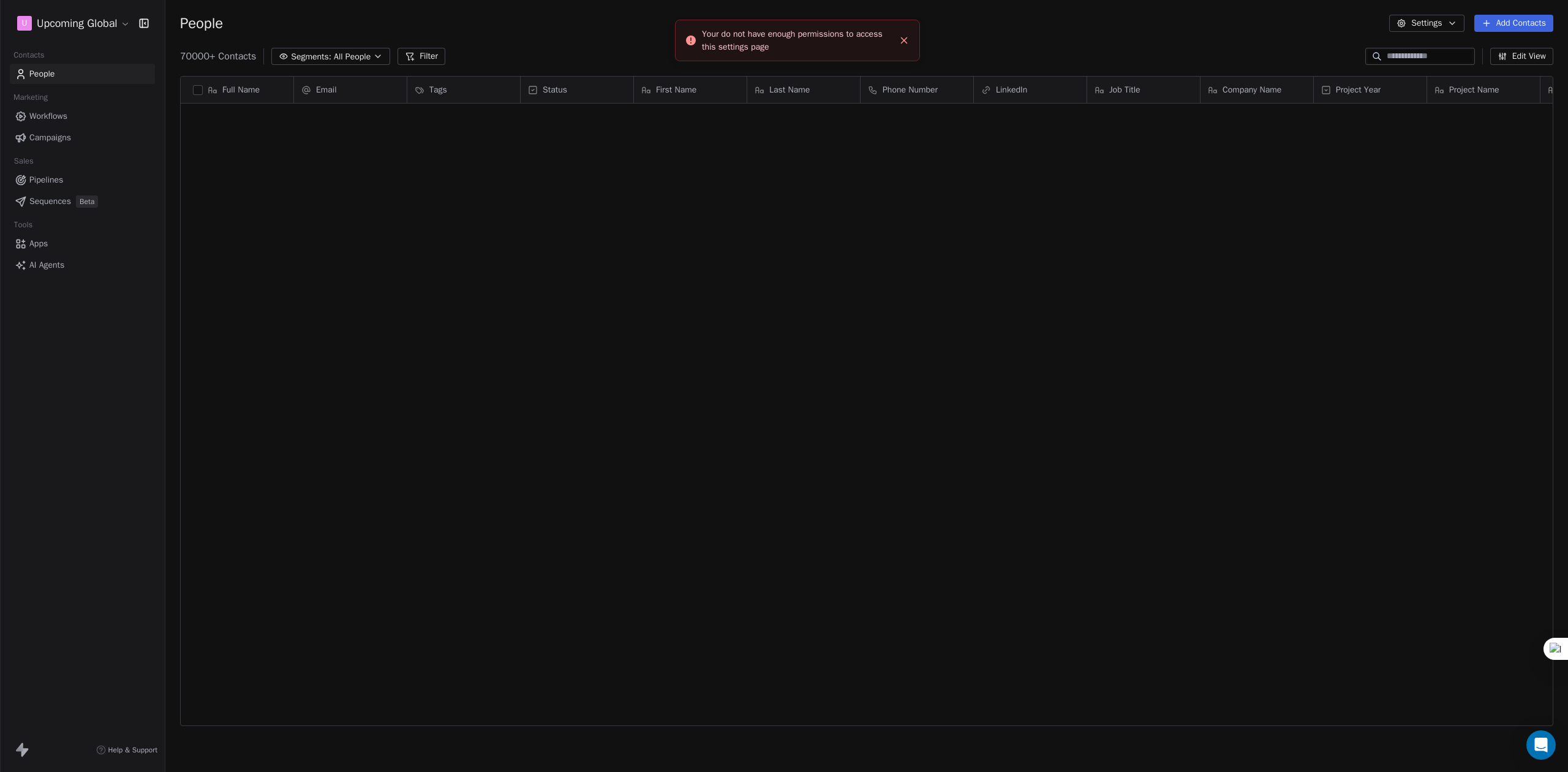 scroll, scrollTop: 8496, scrollLeft: 0, axis: vertical 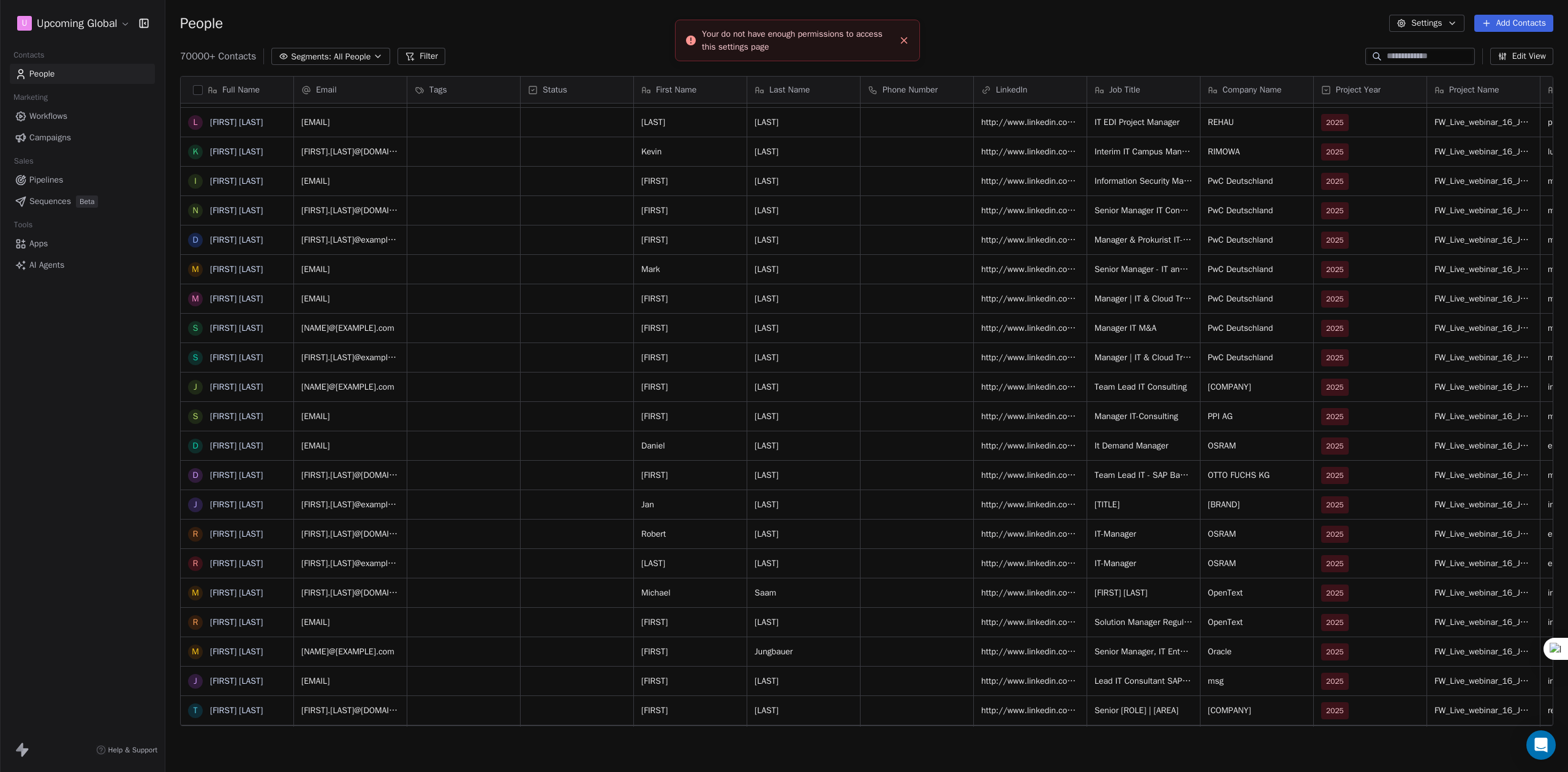 click on "U Upcoming Global Contacts People Marketing Workflows Campaigns Sales Pipelines Sequences Beta Tools Apps AI Agents Help & Support People Settings  Add Contacts 70000+ Contacts Segments: All People Filter  Edit View Tag Add to Sequence Export Full Name A Astou Faye P Parul Pal R Ruxandra Brutaru M Matthias Rauscher S Stefanie-Sarai Anger C Chiara Schmitt A Alicia Weissenberger B Basil McCrea P Patrick Landwehr D Daniel Amend S Simon Dehmel D Dennis Kluemper N Nabeel Qaisar K Konstantin Blank M Mysticalx Team-Blizzard C Chris Kolde R Ralf Becker P Philipp Haedrich S Simon Dohmen S Sofia Koutiakidi A Andreas Steingass L Lukas Necas K Kevin Steffens I Ina Tomova N Nicolai Pruesmann D Dietmar Strauch M Mark Spitzer M Maximilian Steiner S Souvik Muhuri S Sabrina Meintgens J Julian Naumann S Stefan Vocke D Daniel Weschenfelder D Dennis Schroeder J Jan Teichgraeber R Robert Eisner R Radzi Nezirevic M Michael Saam R Regine Stiller M Markus Jungbauer J Joachim K. T Thorsten Glaser C Carl-Andre Wiedersperg M A A C S" at bounding box center (784, 386) 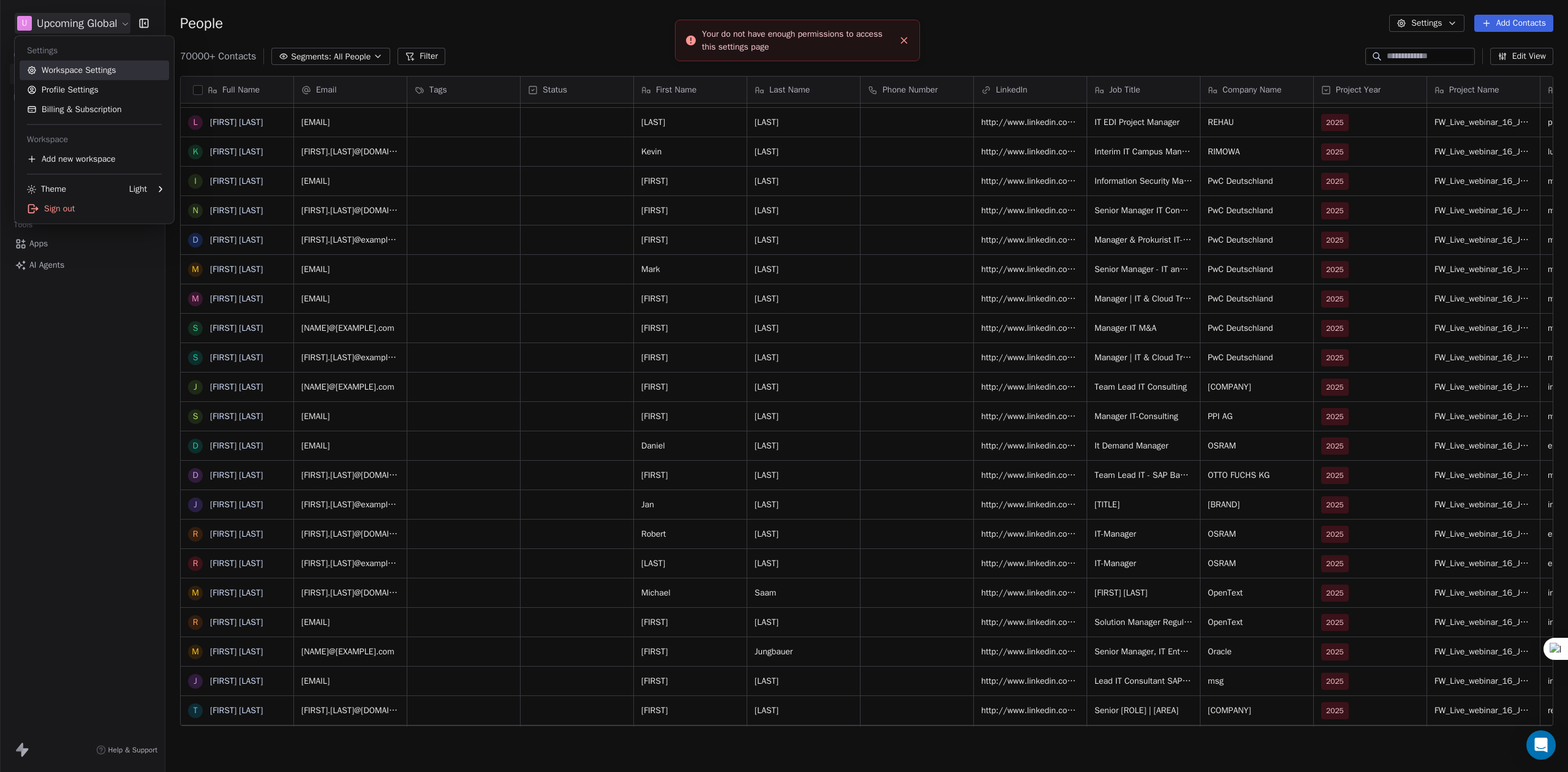 click on "Workspace Settings" at bounding box center (94, 70) 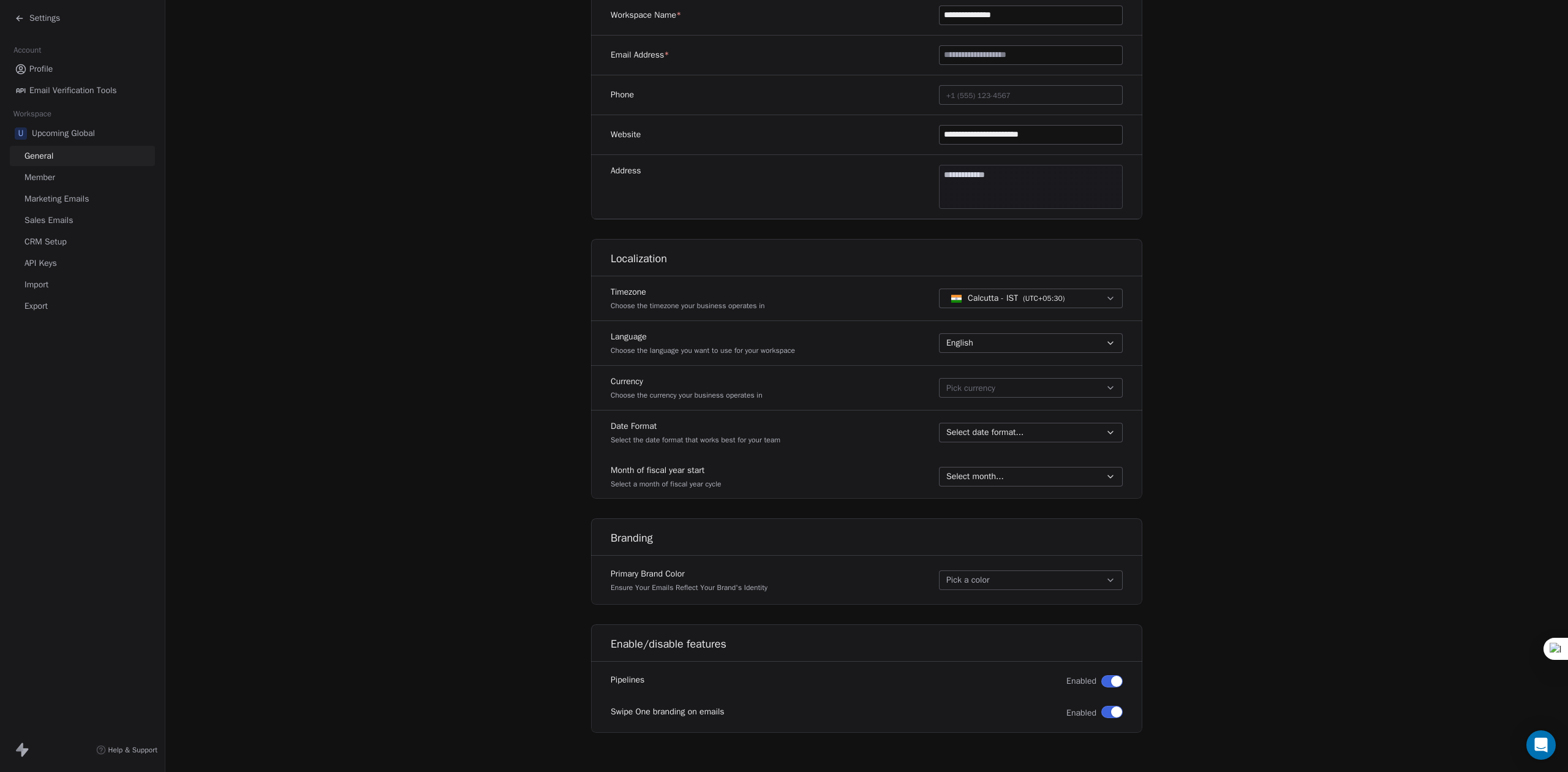 scroll, scrollTop: 0, scrollLeft: 0, axis: both 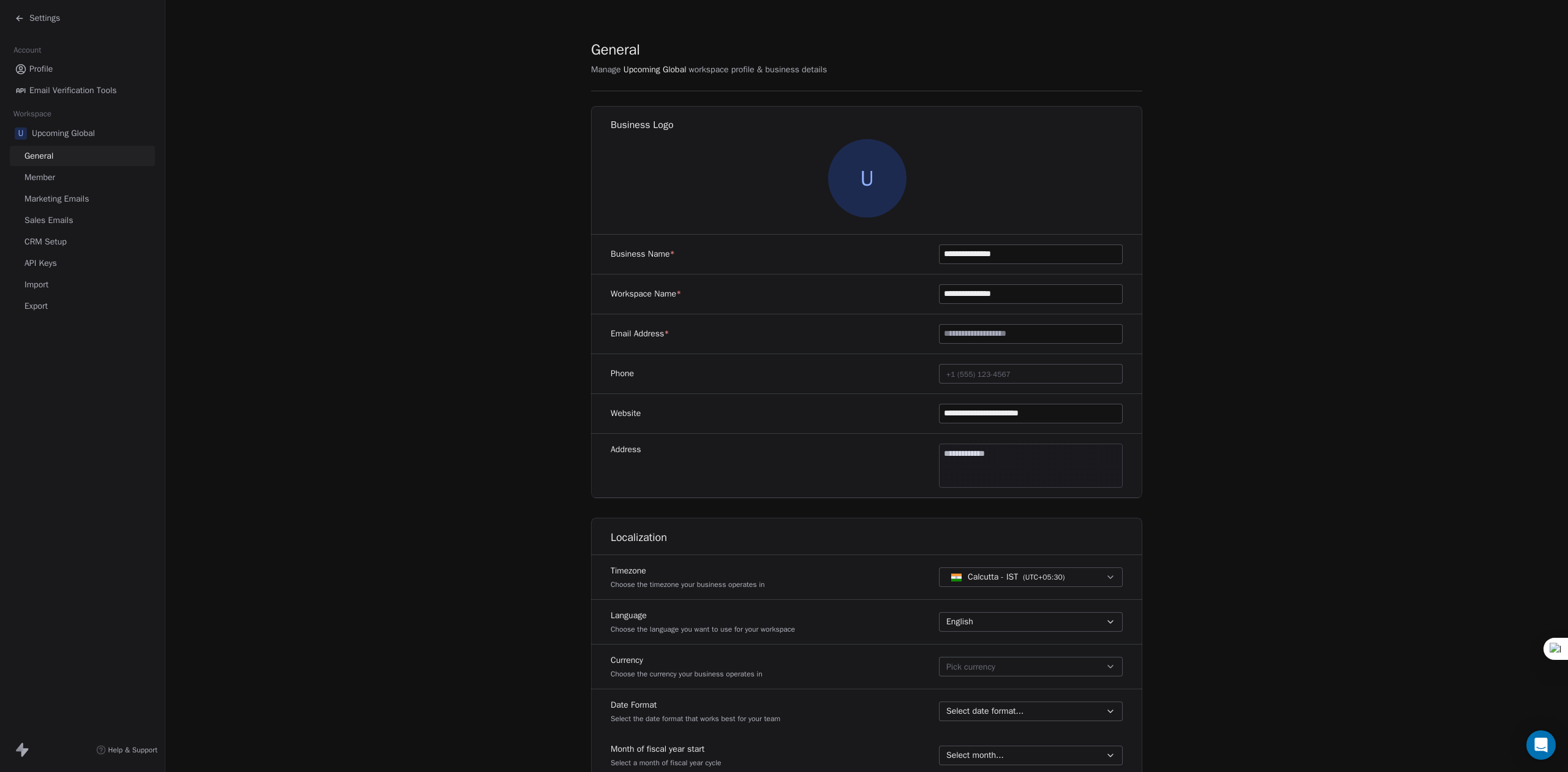 click on "Settings" at bounding box center (45, 18) 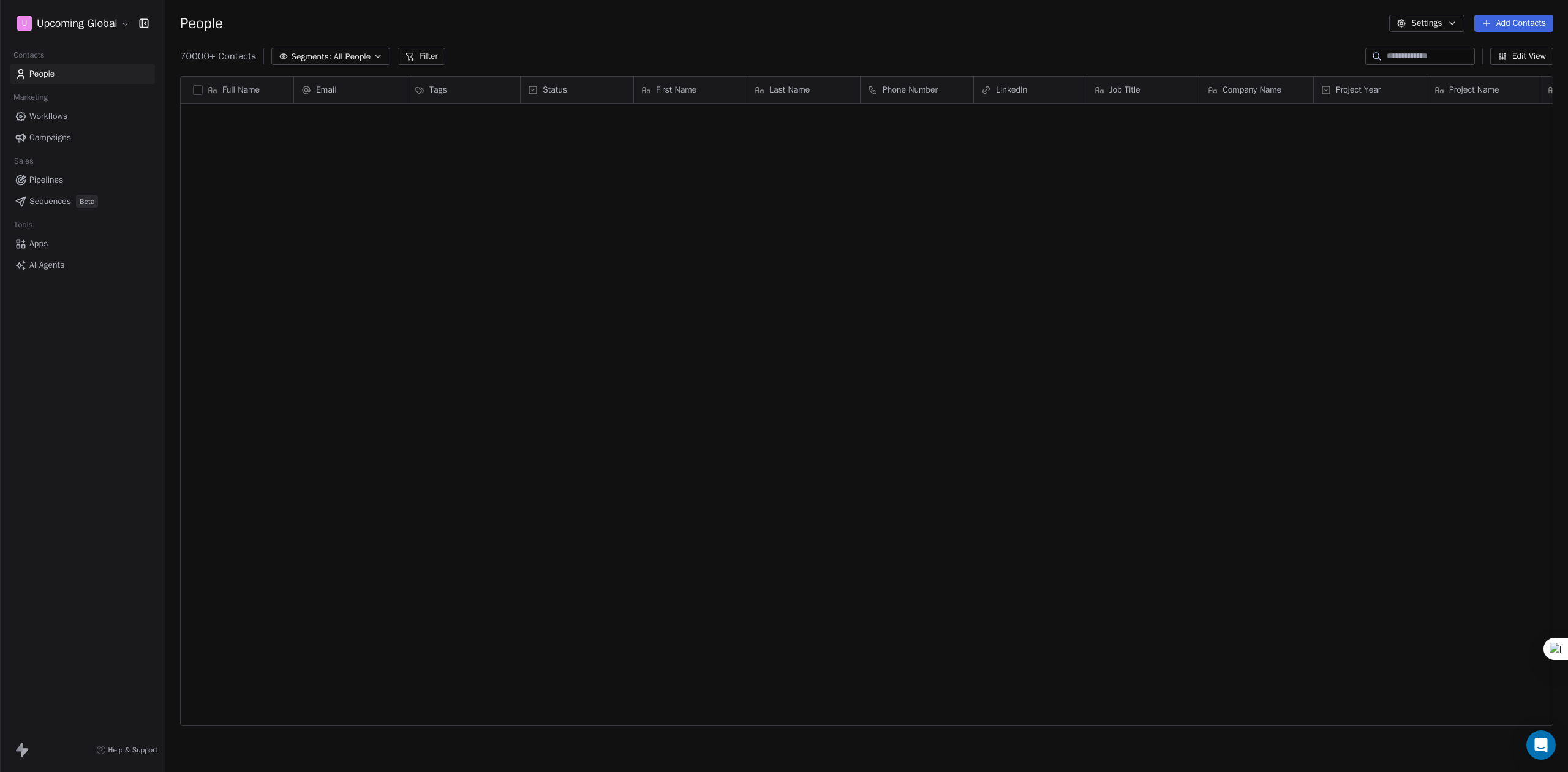 scroll, scrollTop: 8507, scrollLeft: 0, axis: vertical 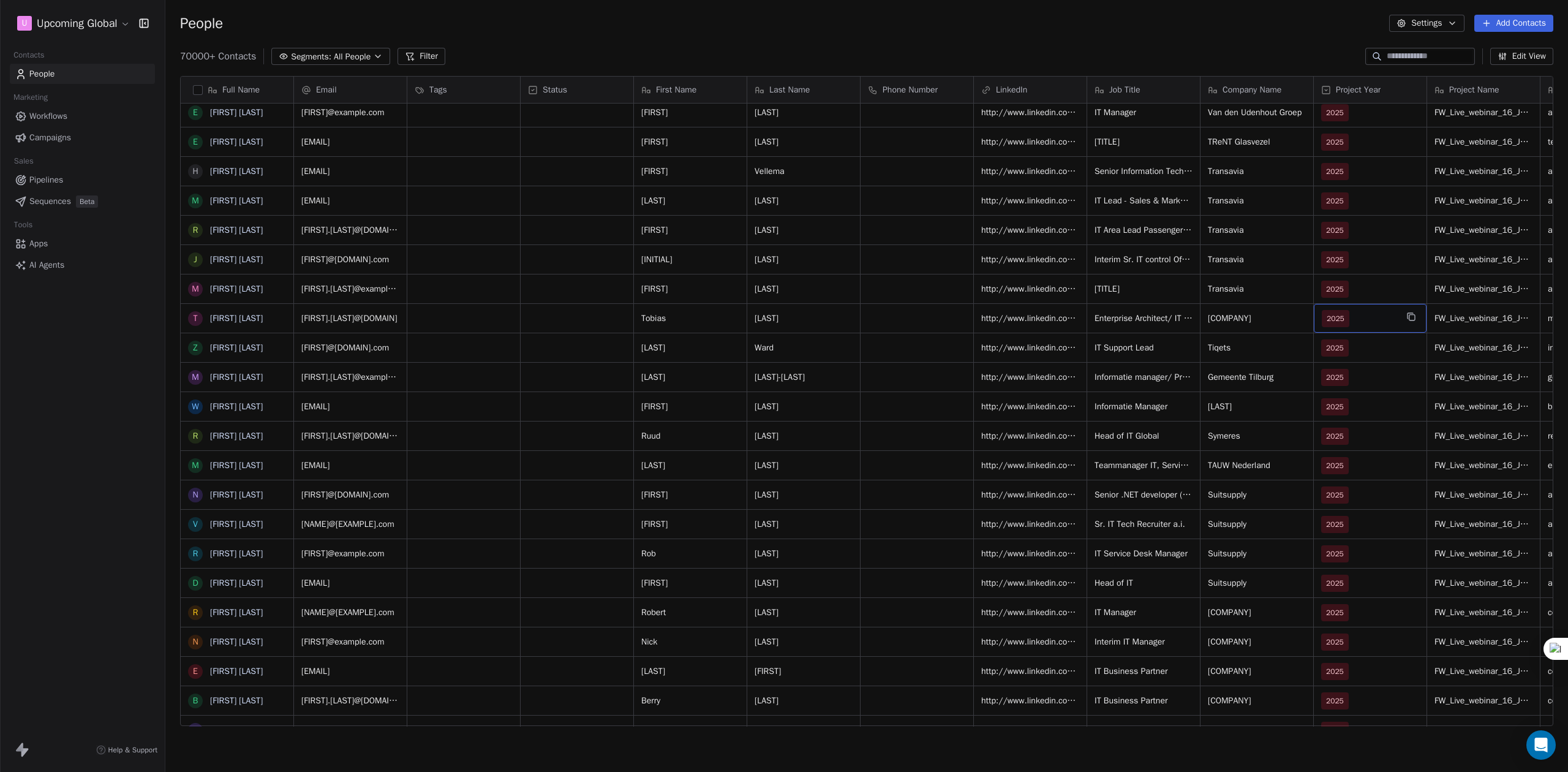 drag, startPoint x: 1396, startPoint y: 312, endPoint x: 1567, endPoint y: 305, distance: 171.14321 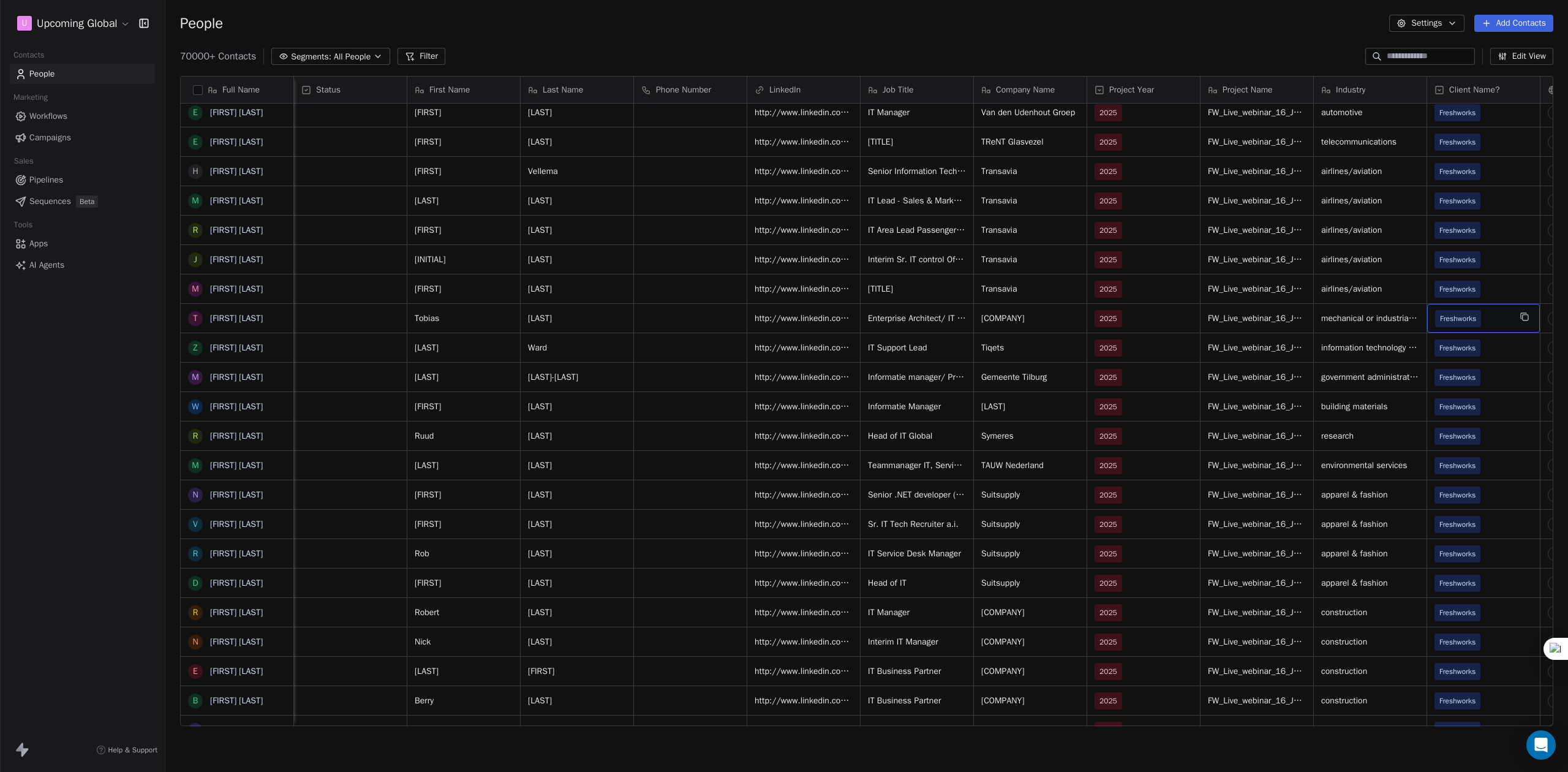 scroll, scrollTop: 0, scrollLeft: 341, axis: horizontal 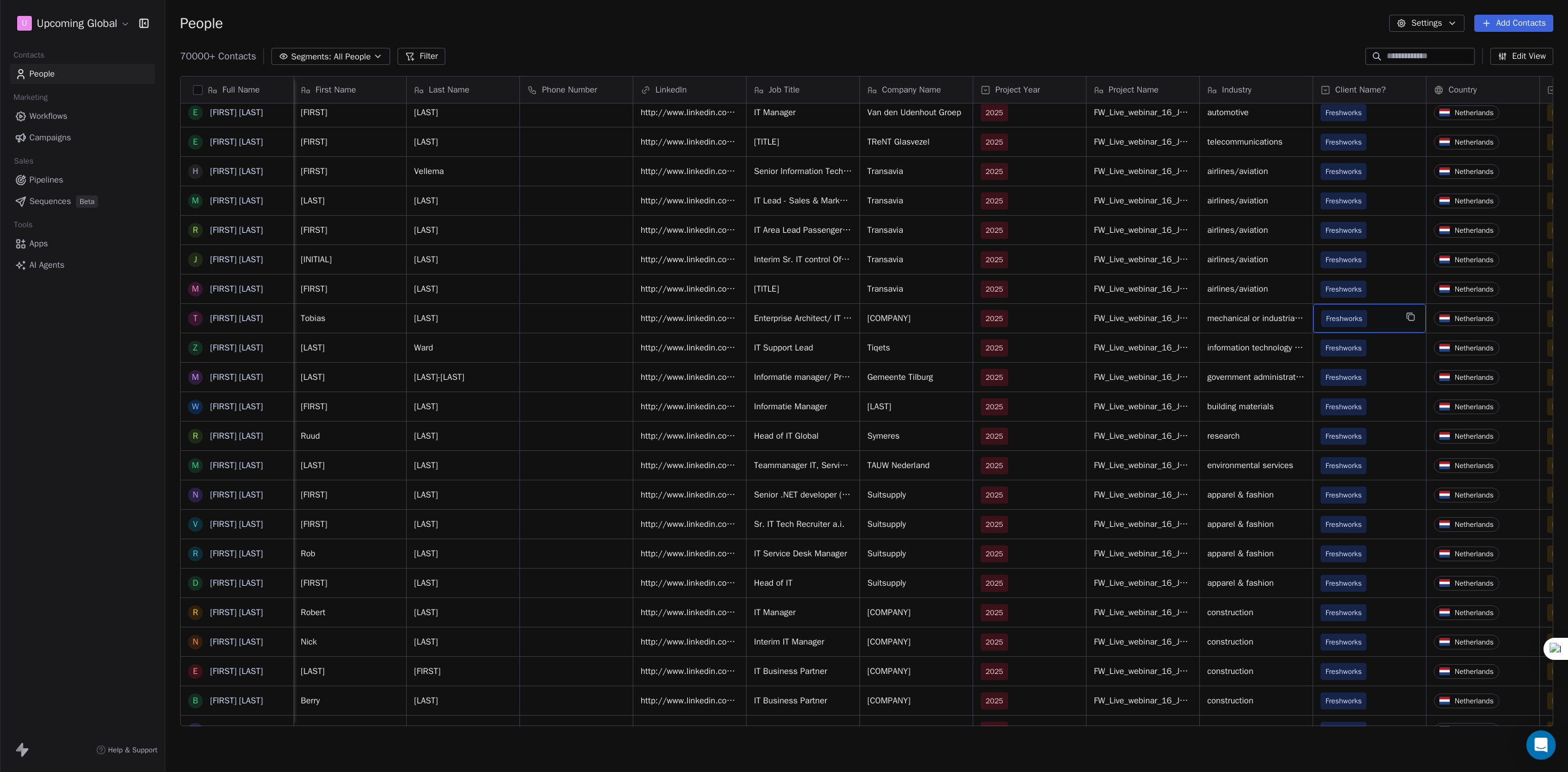 click on "Freshworks" at bounding box center (1359, 319) 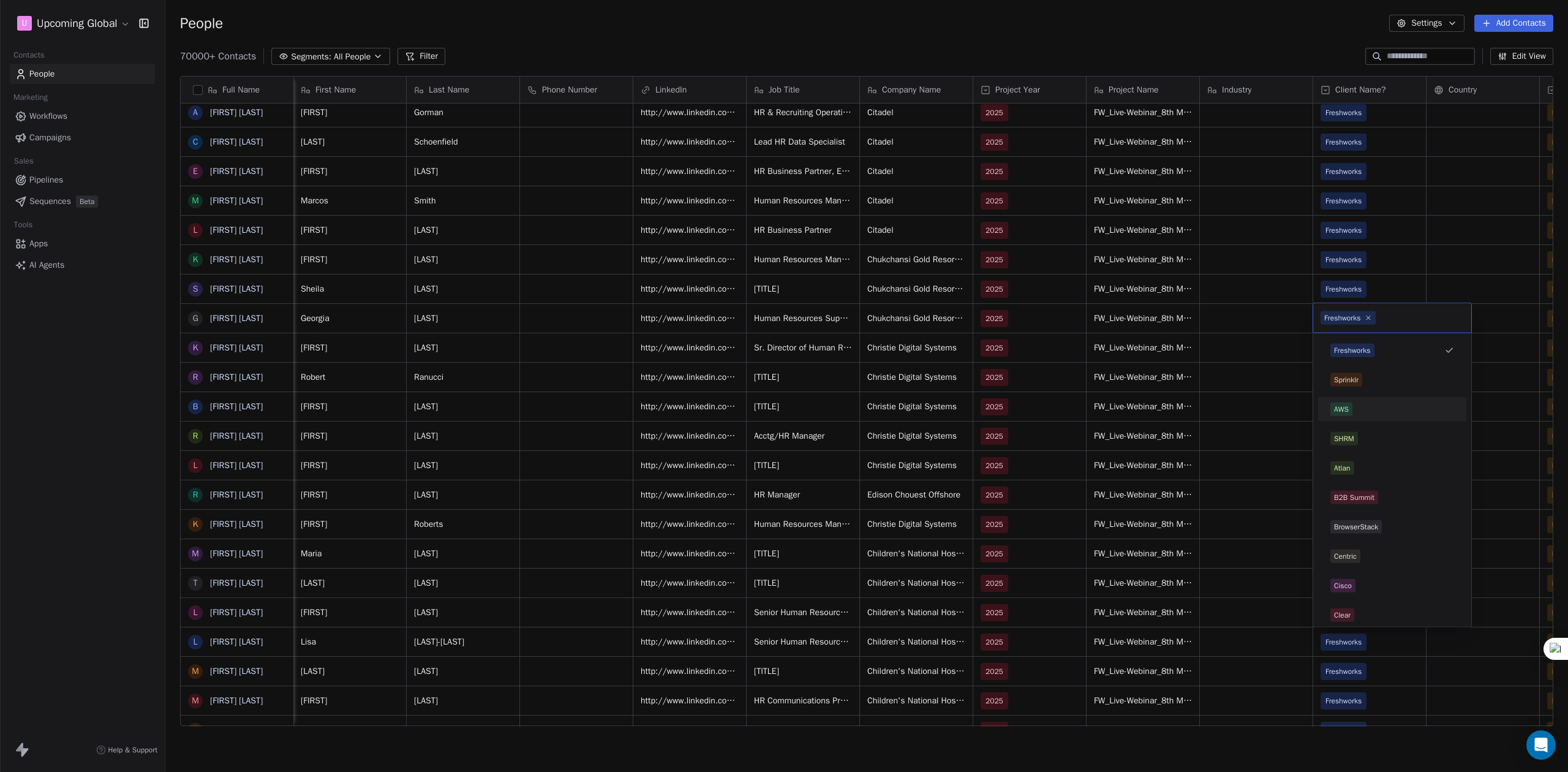 click on "U Upcoming Global Contacts People Marketing Workflows Campaigns Sales Pipelines Sequences Beta Tools Apps AI Agents Help & Support People Settings  Add Contacts 70000+ Contacts Segments: All People Filter  Edit View Tag Add to Sequence Export Full Name F Fidelina Escoto-Reyes N Natalie Rose K Karleen Crow J Jason Sanders S Sarah Lee A Angela Bijlani B Brooke Jerman A Alex Thompson E Emily Morraz S Sara Lerner R Robert Klein E Emily Riley K Kelsey Griffin M Michelle Kang J Jeanette Sanford A Anastacia Timmons D David Roland W Wesley Sams P Peter Devitt L Leah Schonfeld A Amanda Gorman C Catie Schoenfield E Emily Zawatsky M Marcos Smith L Lindsey Brooks K Kimberly Conway S Sheila Olson G Georgia Ramos K Kristen Greene R Robert Ranucci B Brian Gifford R Rebecca Salas L Lulie Kushner R Reggie Mott K Kirsty Roberts M Maria Ko T Tshokey Dorji L Leslie Burpo L Lisa Parks-Balogun M Maureen Lamm M Molly Robinson S Shobha Sengar M Mary Elsmo M Maggy Li J Jill Updike M Mike Simpkins L Laurie Kirshenbaum S R M M K M R" at bounding box center (784, 386) 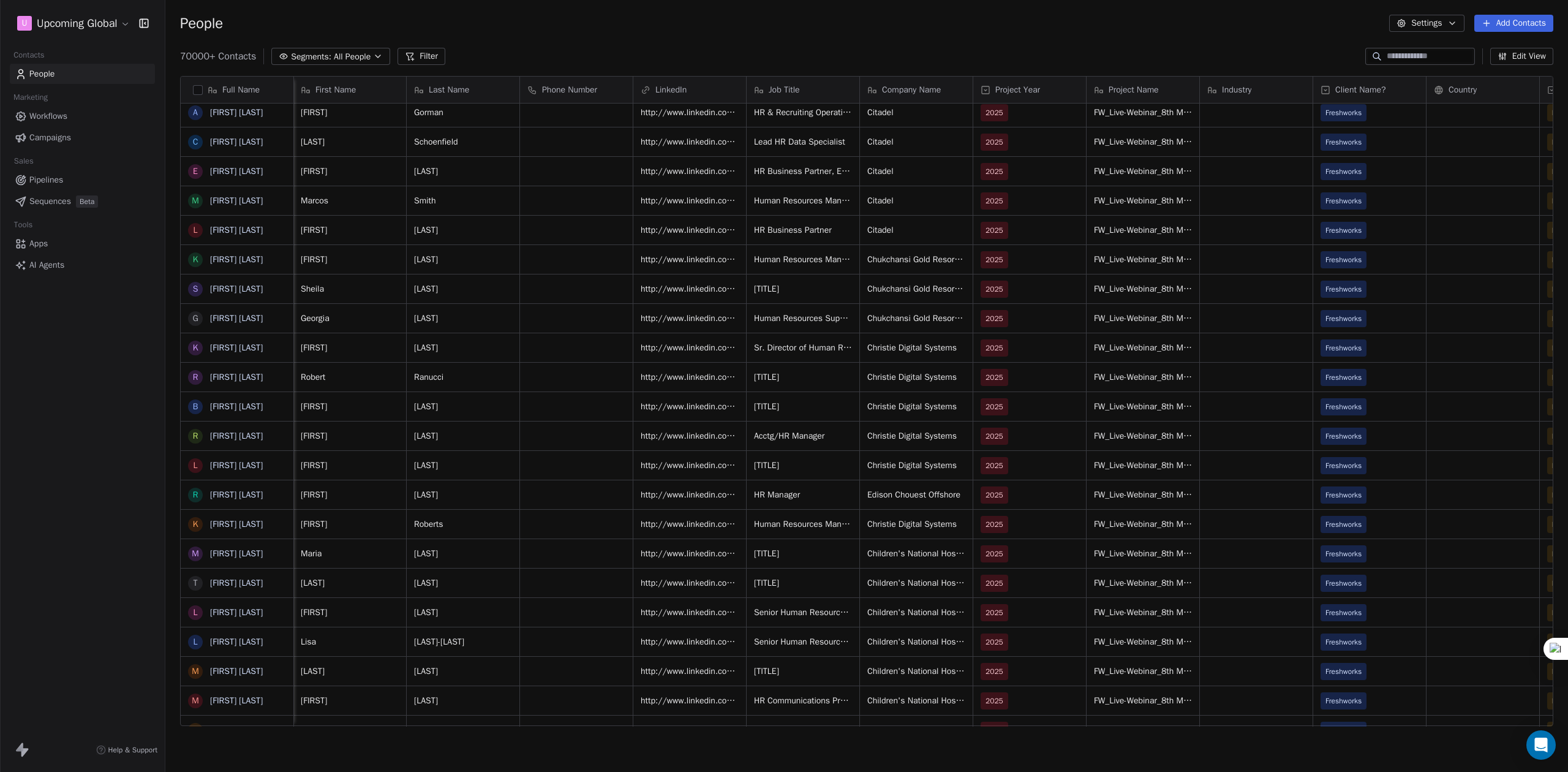 click on "Add Contacts" at bounding box center [1513, 23] 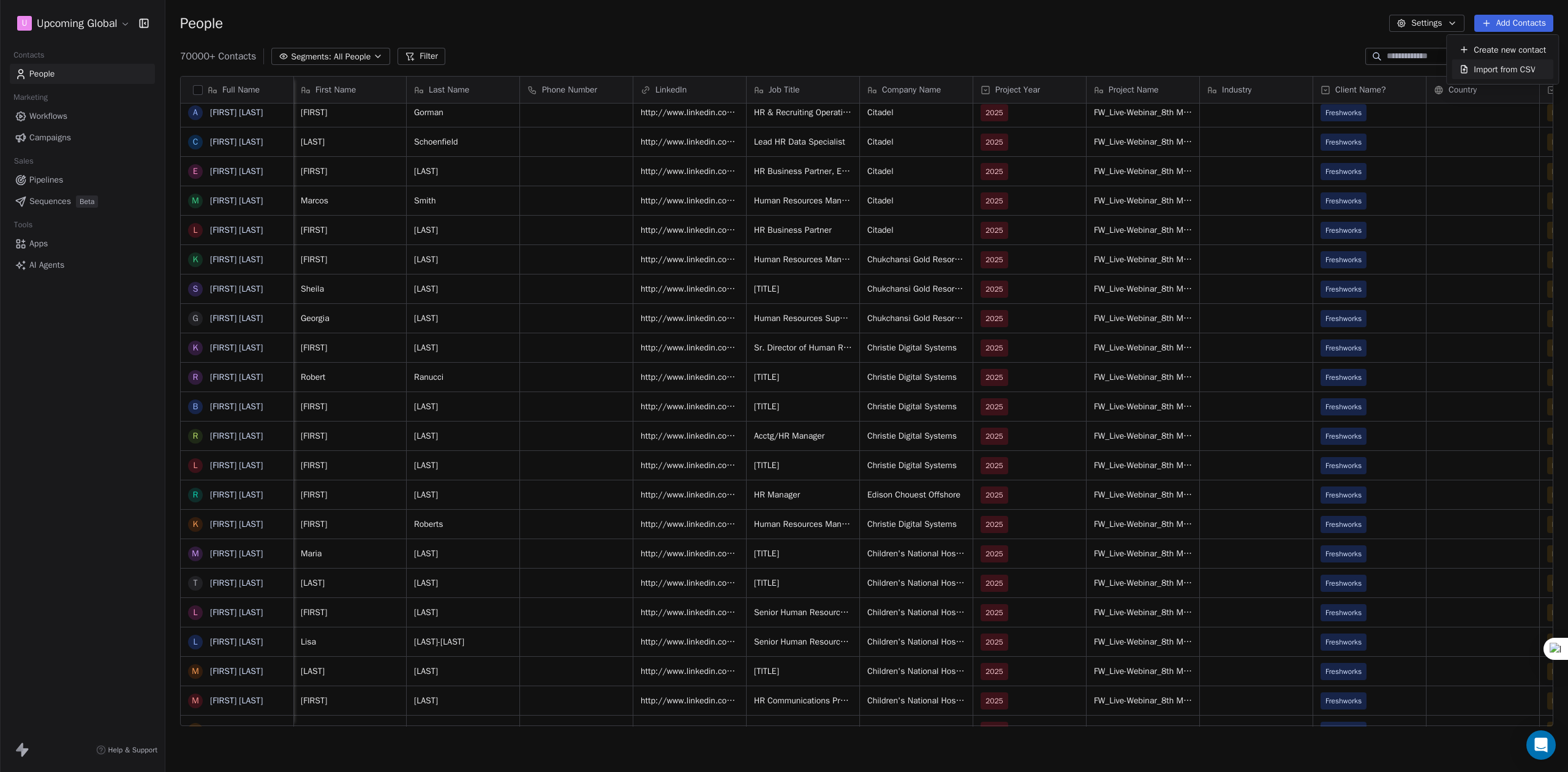 click on "Import from CSV" at bounding box center [1504, 69] 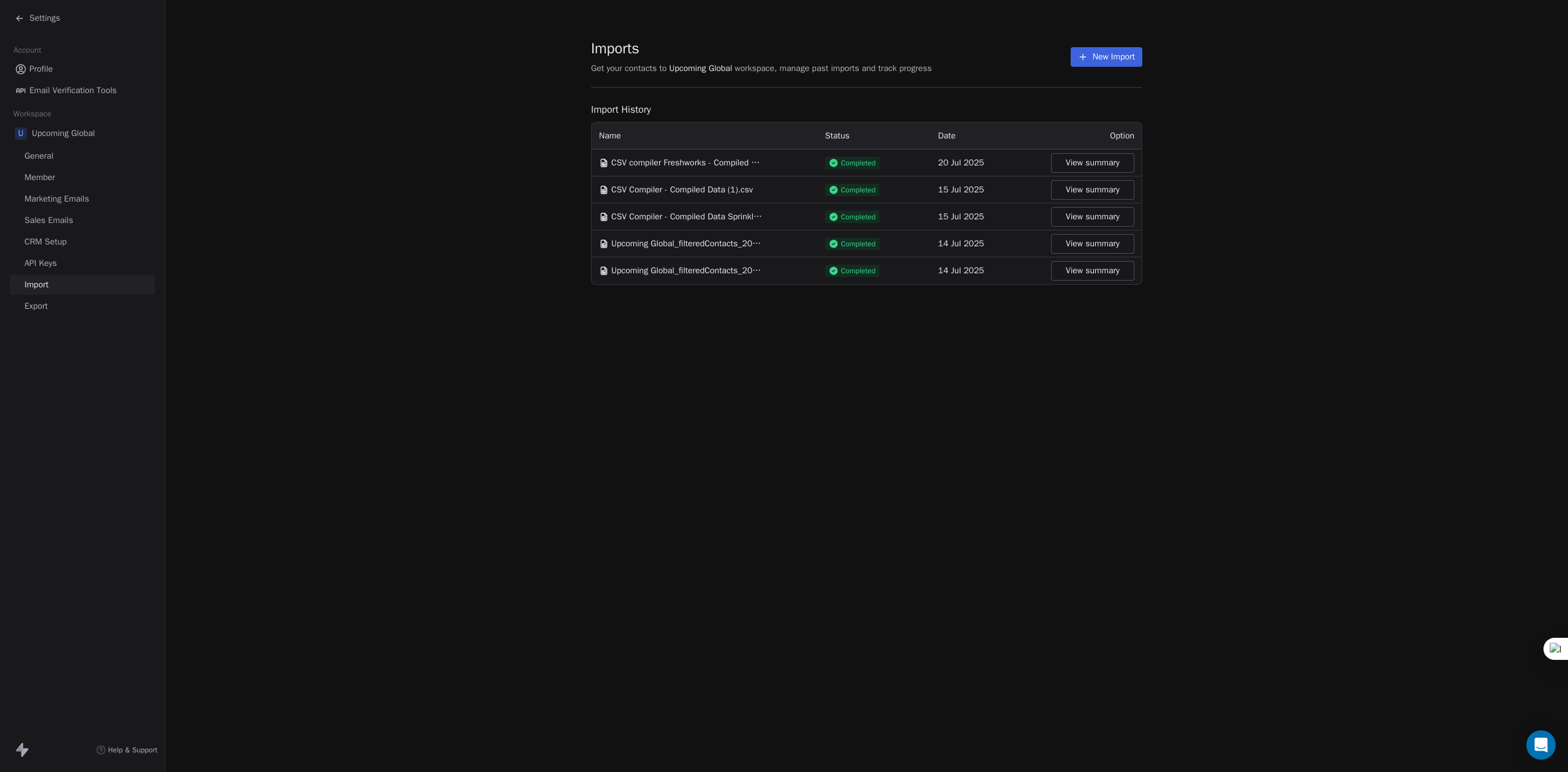 click on "Imports Get your contacts to Upcoming Global workspace, manage past imports and track progress  New Import" at bounding box center [867, 63] 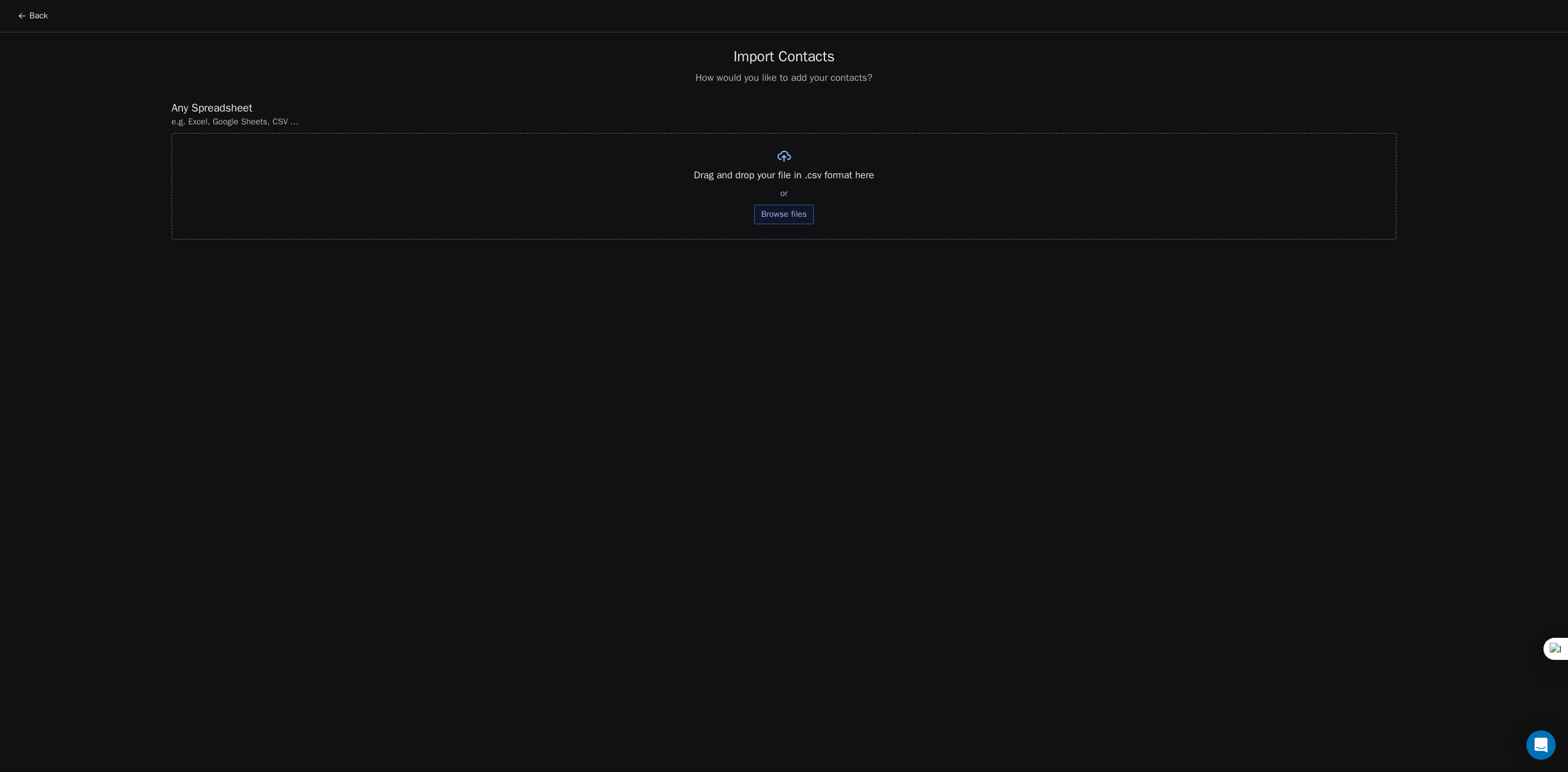 click on "Browse files" at bounding box center (784, 214) 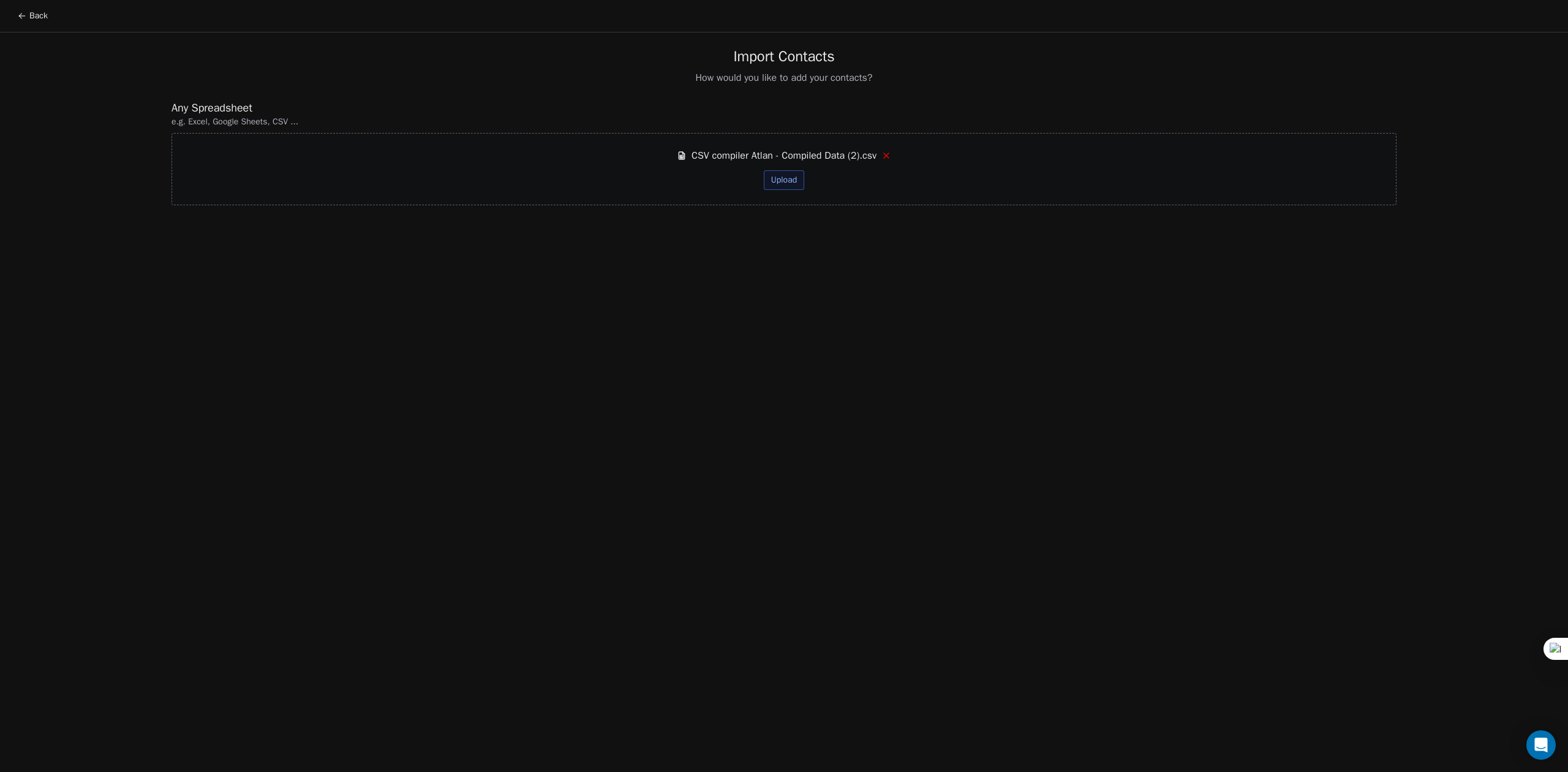 click on "Upload" at bounding box center [784, 180] 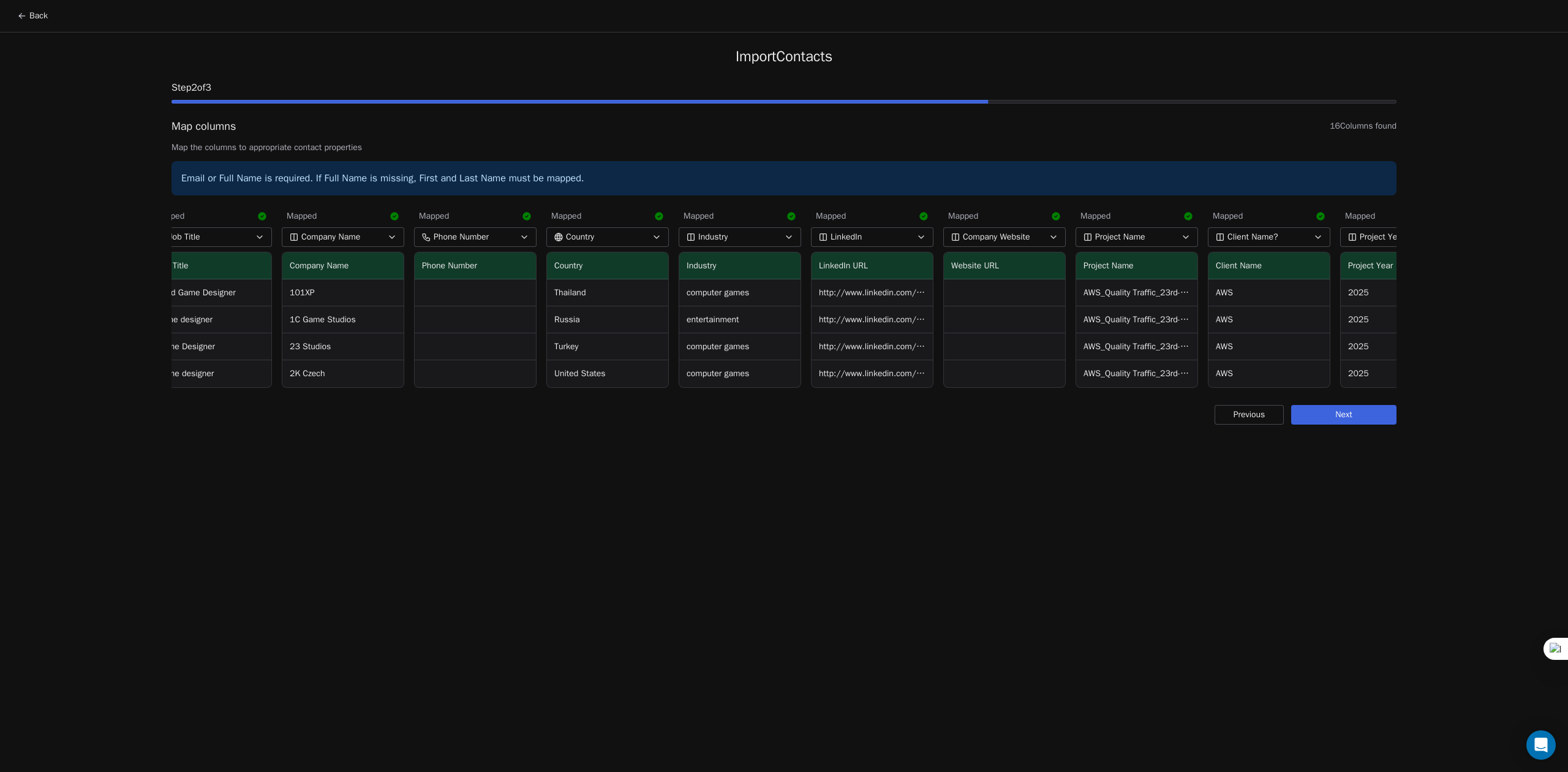 scroll, scrollTop: 0, scrollLeft: 882, axis: horizontal 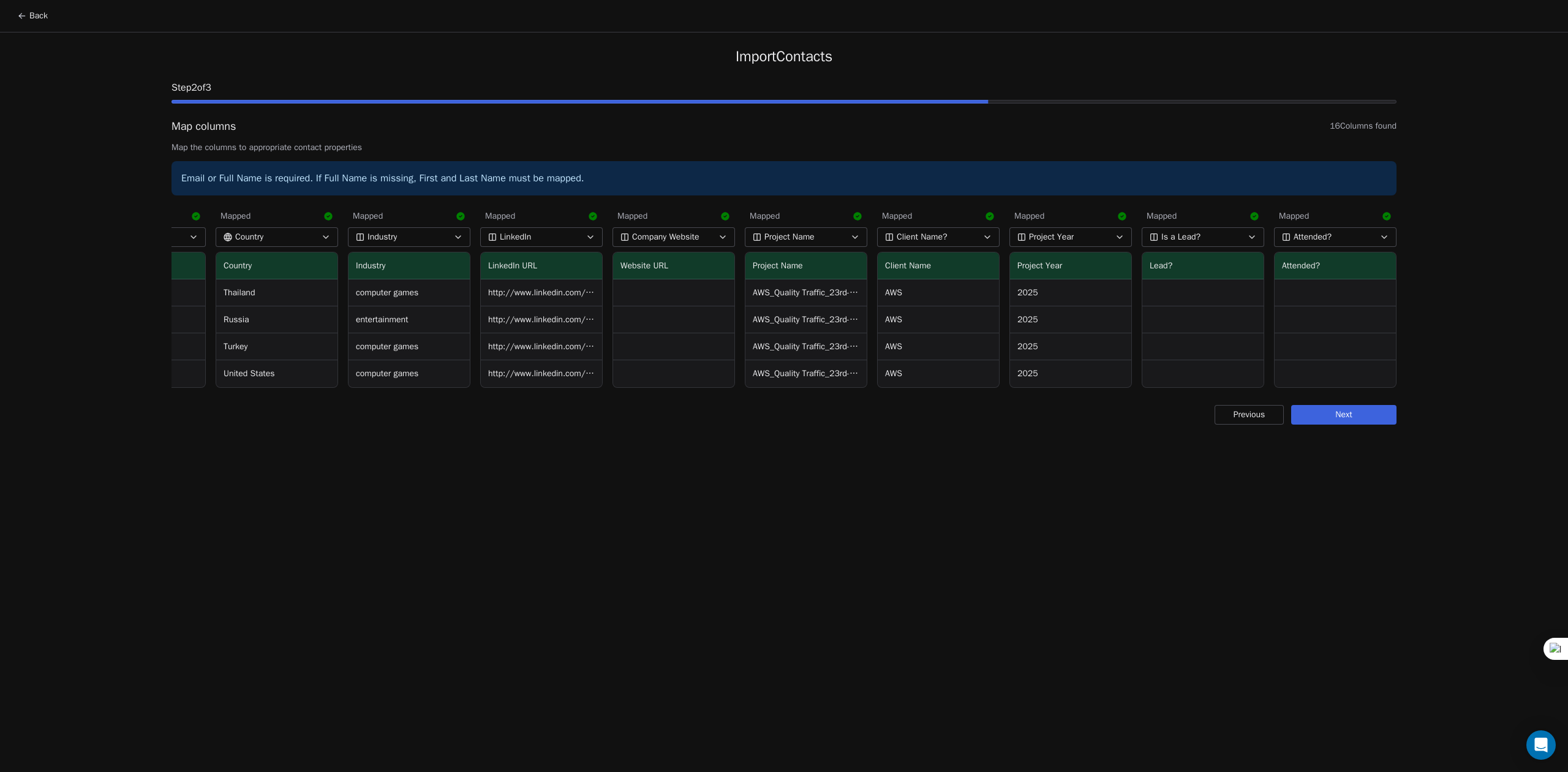 click on "Next" at bounding box center (1344, 415) 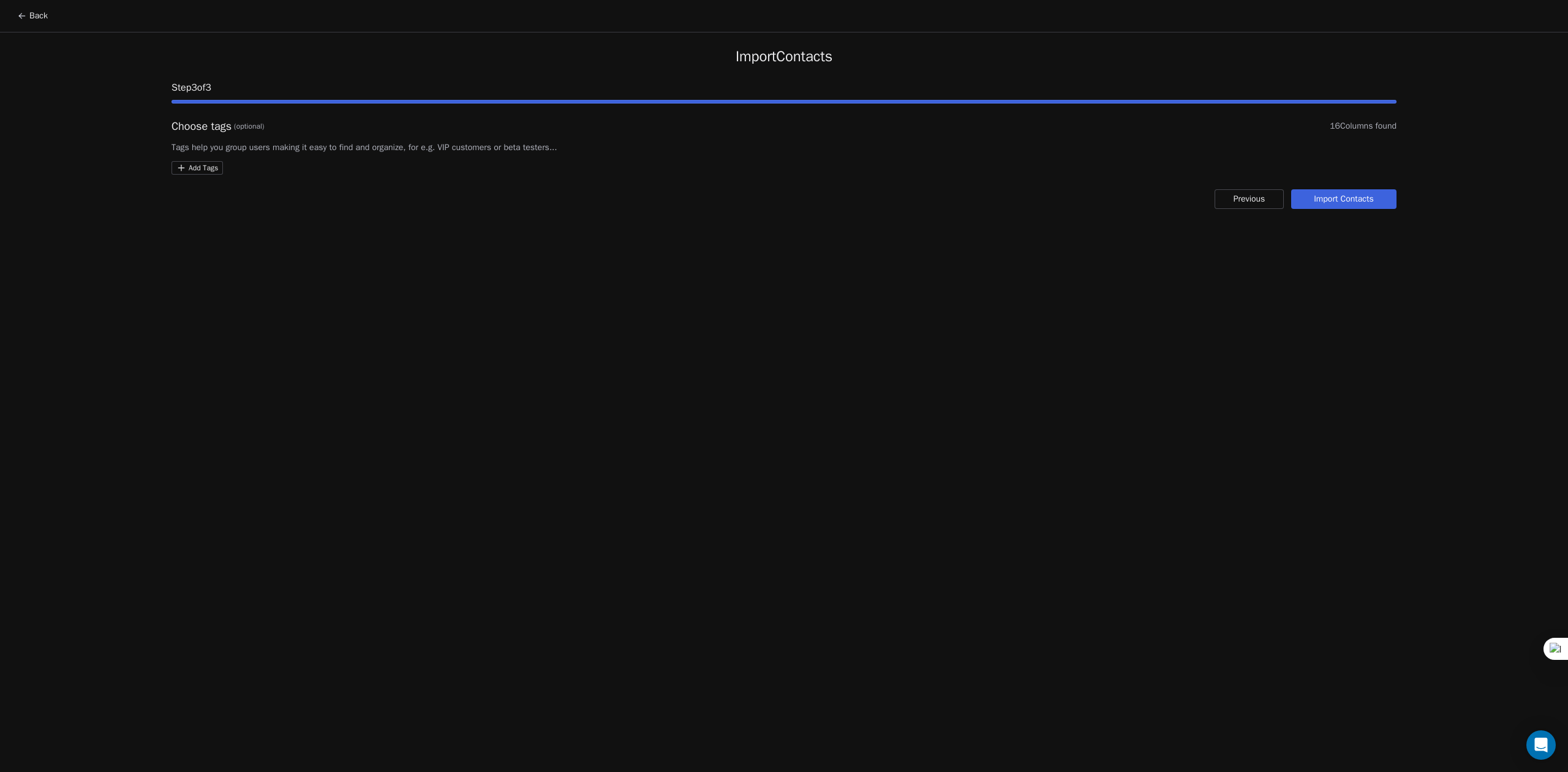 click on "Import Contacts" at bounding box center [1344, 199] 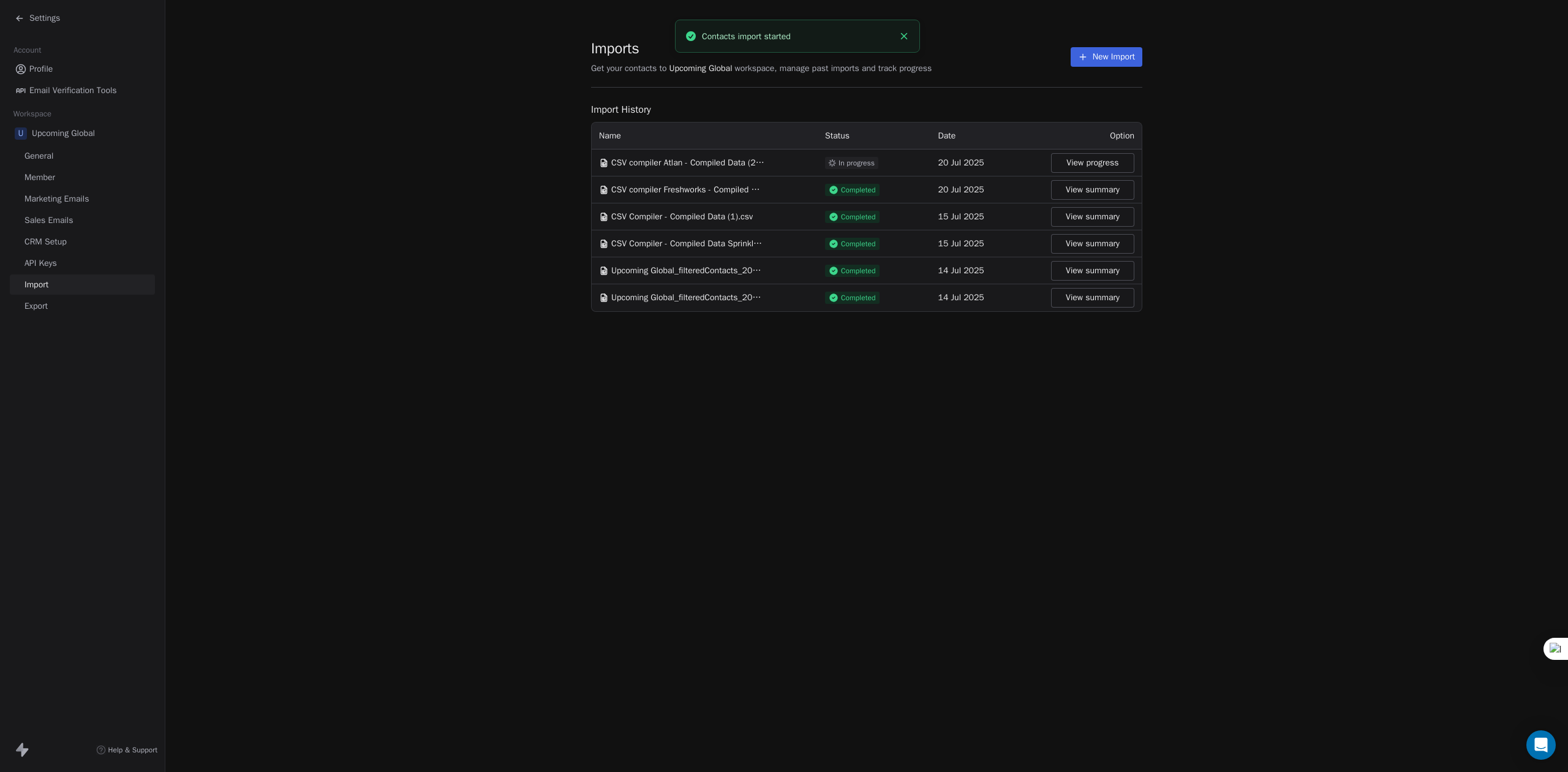 click on "Imports Get your contacts to Upcoming Global workspace, manage past imports and track progress  New Import Import History Name Status Date Option CSV compiler Atlan - Compiled Data (2).csv In progress 20 Jul 2025 View progress CSV compiler Freshworks - Compiled Data (1).csv Completed 20 Jul 2025 View summary CSV Compiler - Compiled Data (1).csv Completed 15 Jul 2025 View summary CSV Compiler - Compiled Data Sprinklr 1.csv Completed 15 Jul 2025 View summary Upcoming Global_filteredContacts_2025_07_14_09_10_48.csv Completed 14 Jul 2025 View summary Upcoming Global_filteredContacts_2025_07_14_09_10_48.csv Completed 14 Jul 2025 View summary" at bounding box center [867, 175] 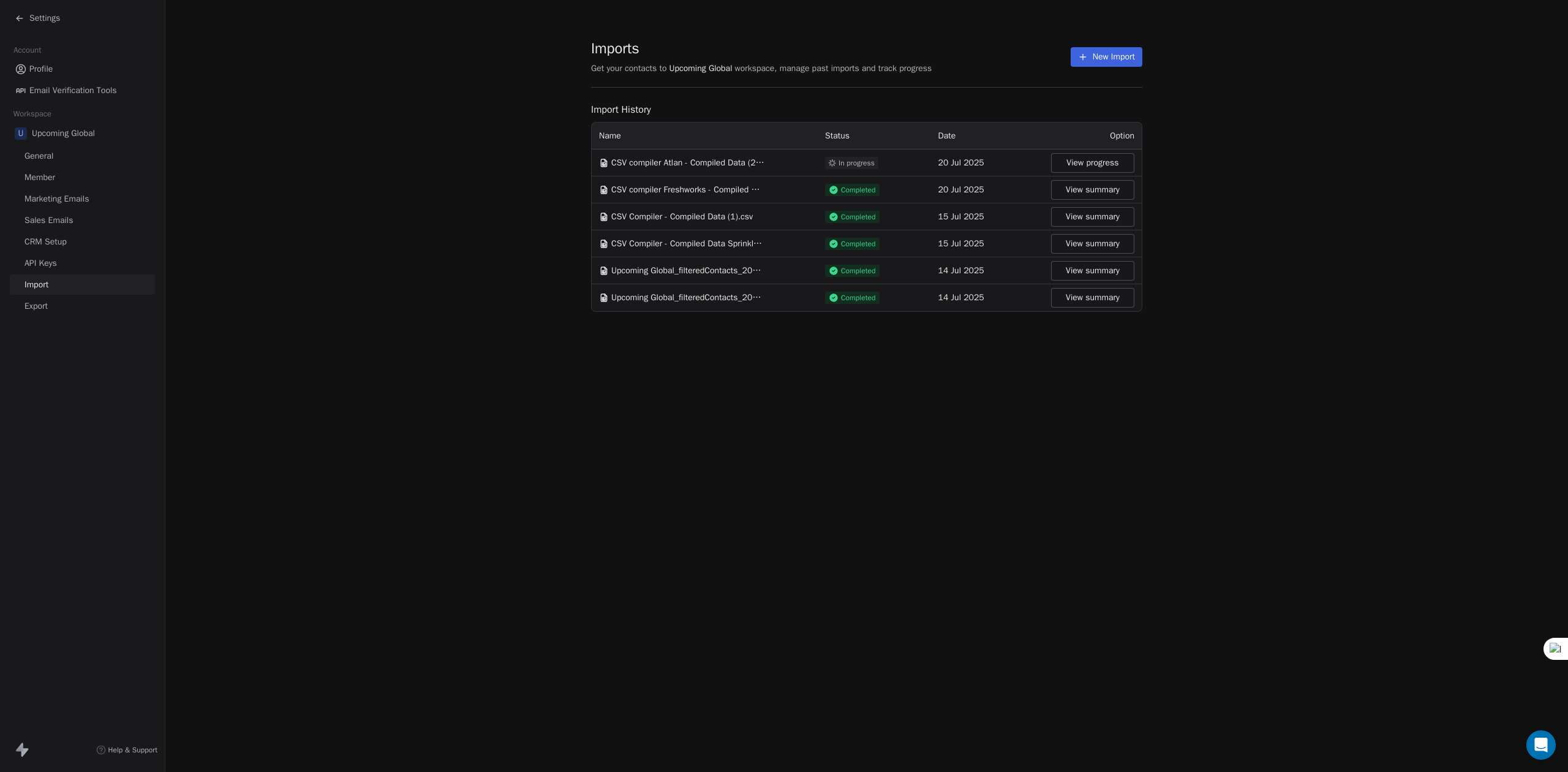 click on "New Import" at bounding box center (1106, 57) 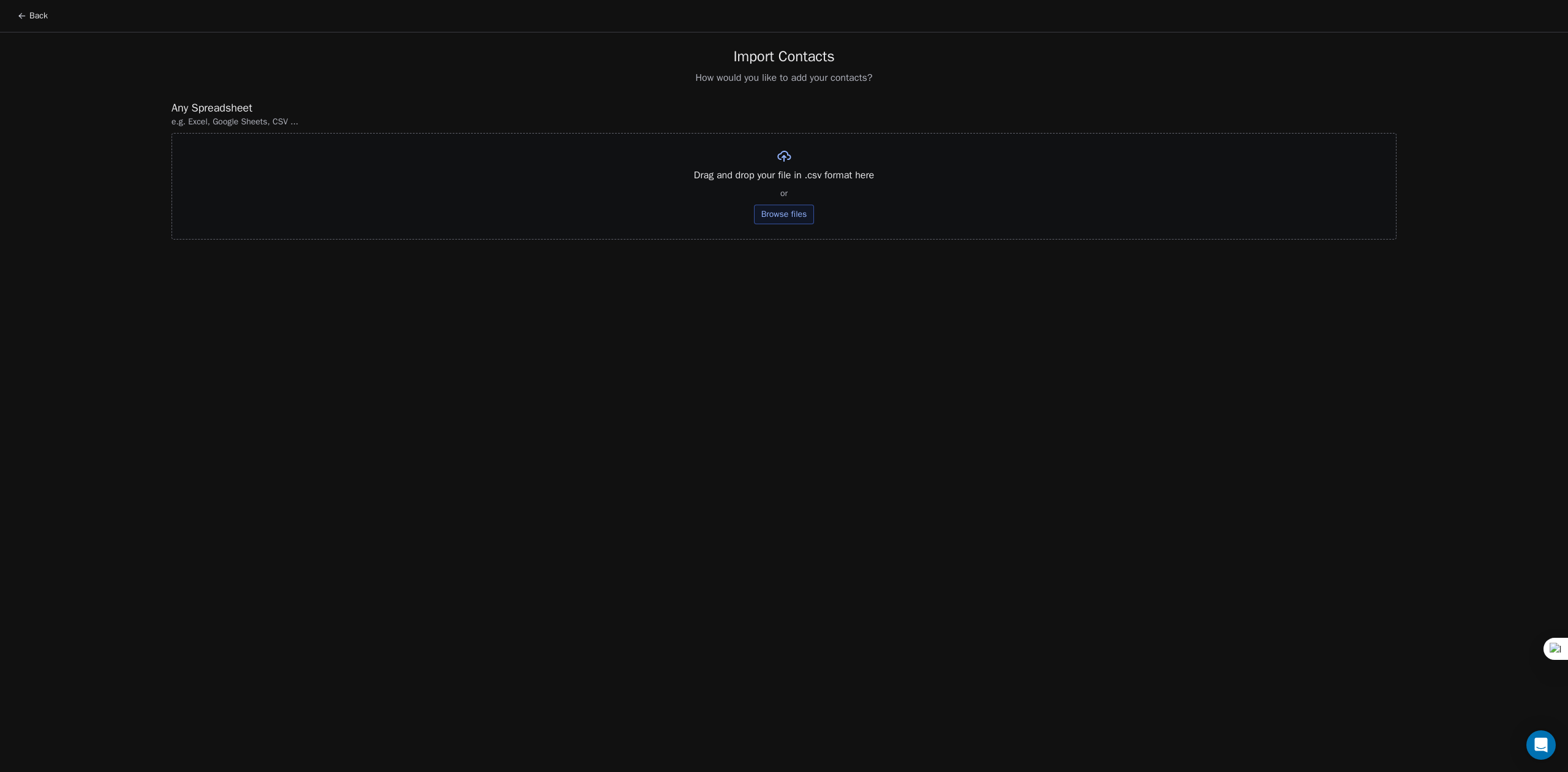 click on "Browse files" at bounding box center [784, 214] 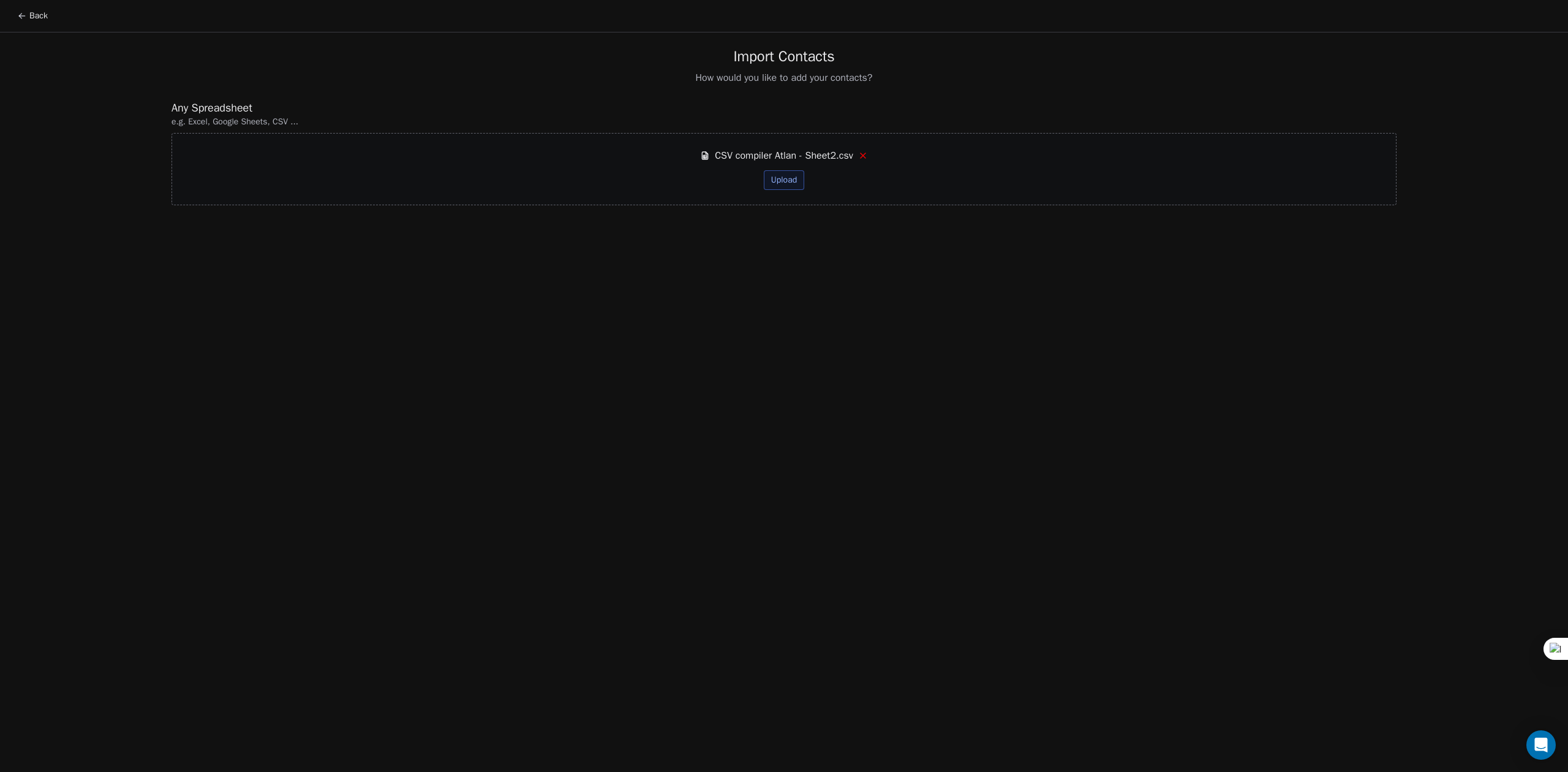click on "Upload" at bounding box center [784, 180] 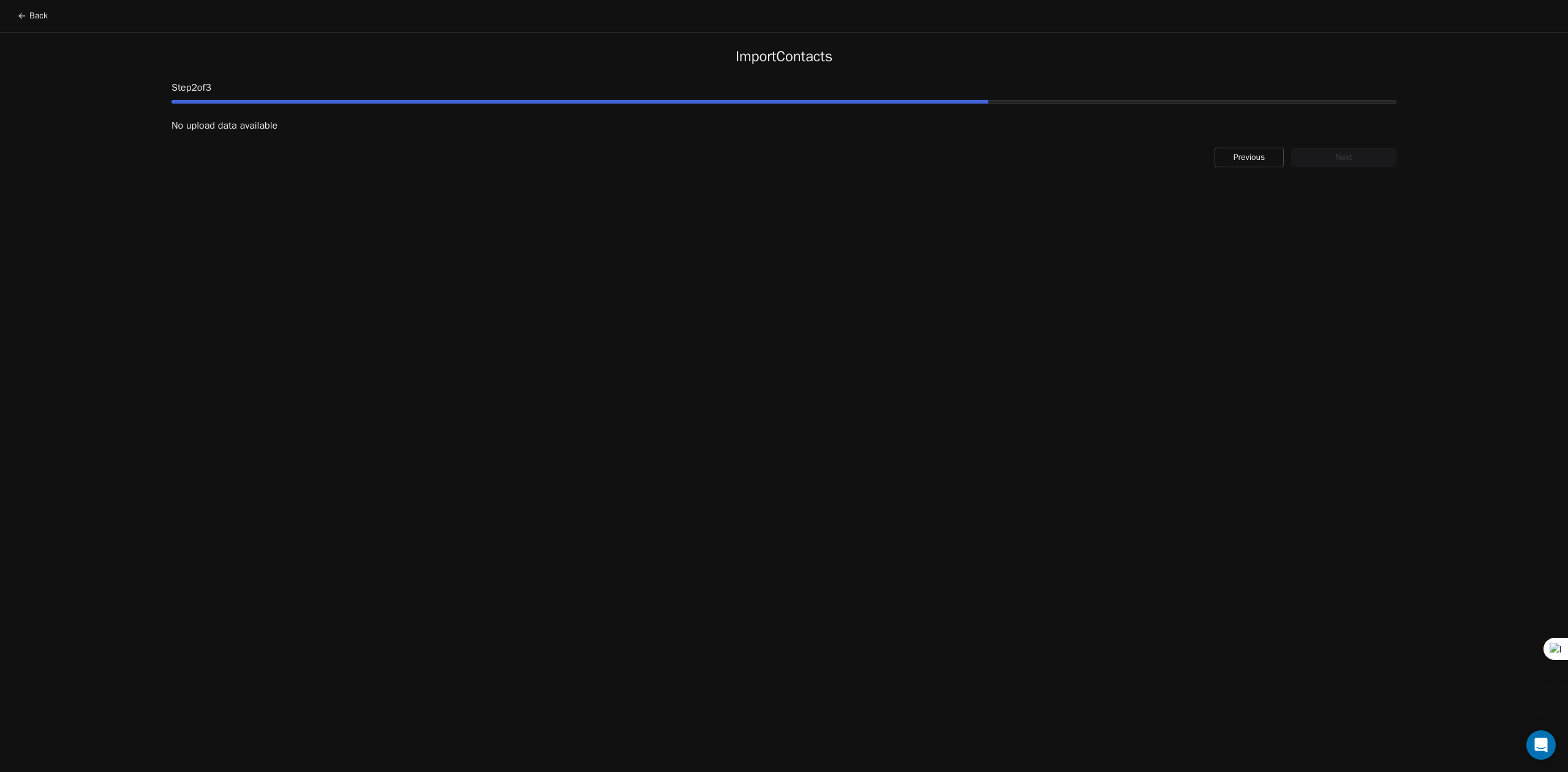 click on "Import  Contacts Step  2  of  3 No upload data available Previous Next" at bounding box center [784, 107] 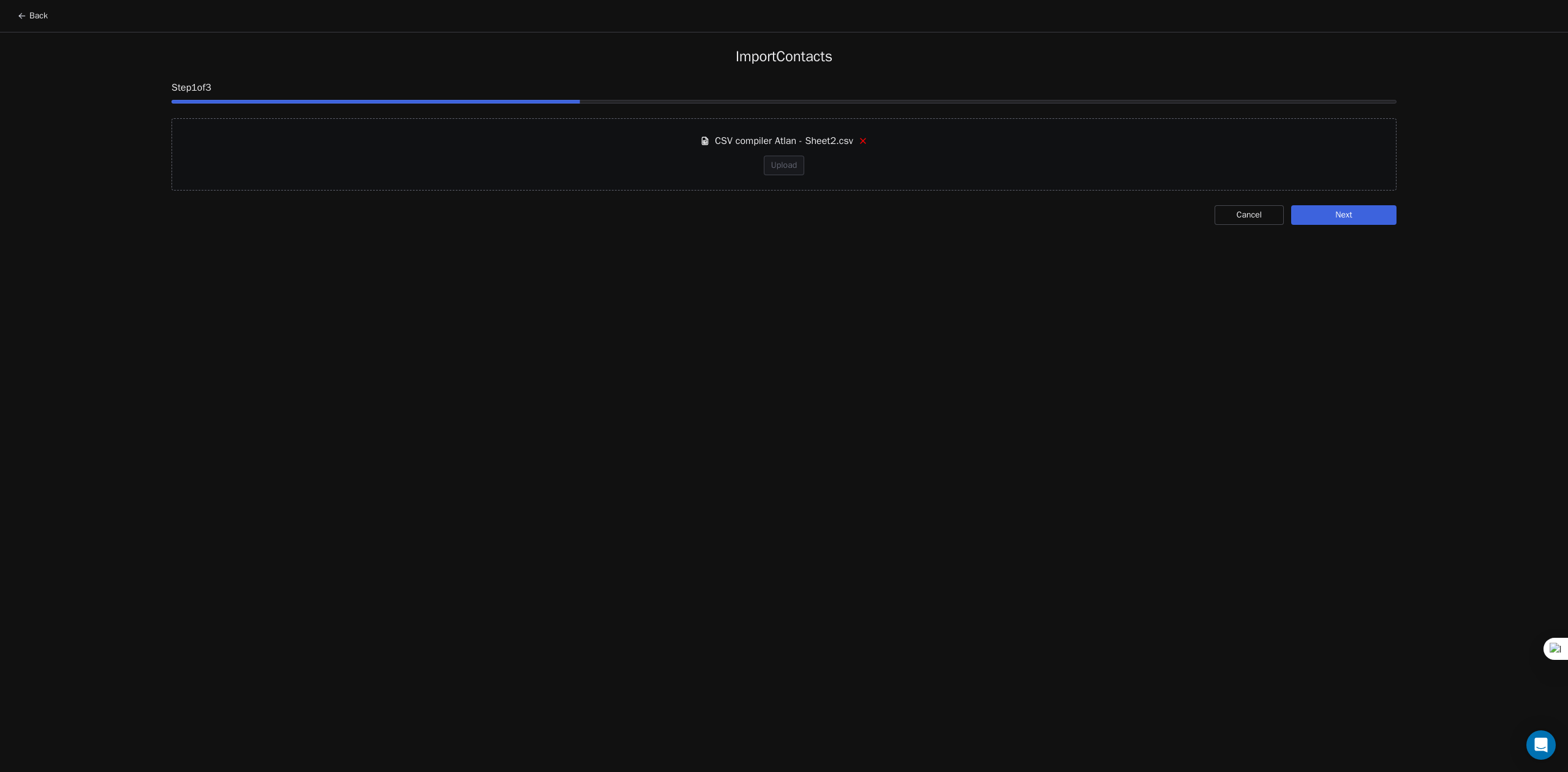 click on "Next" at bounding box center [1344, 215] 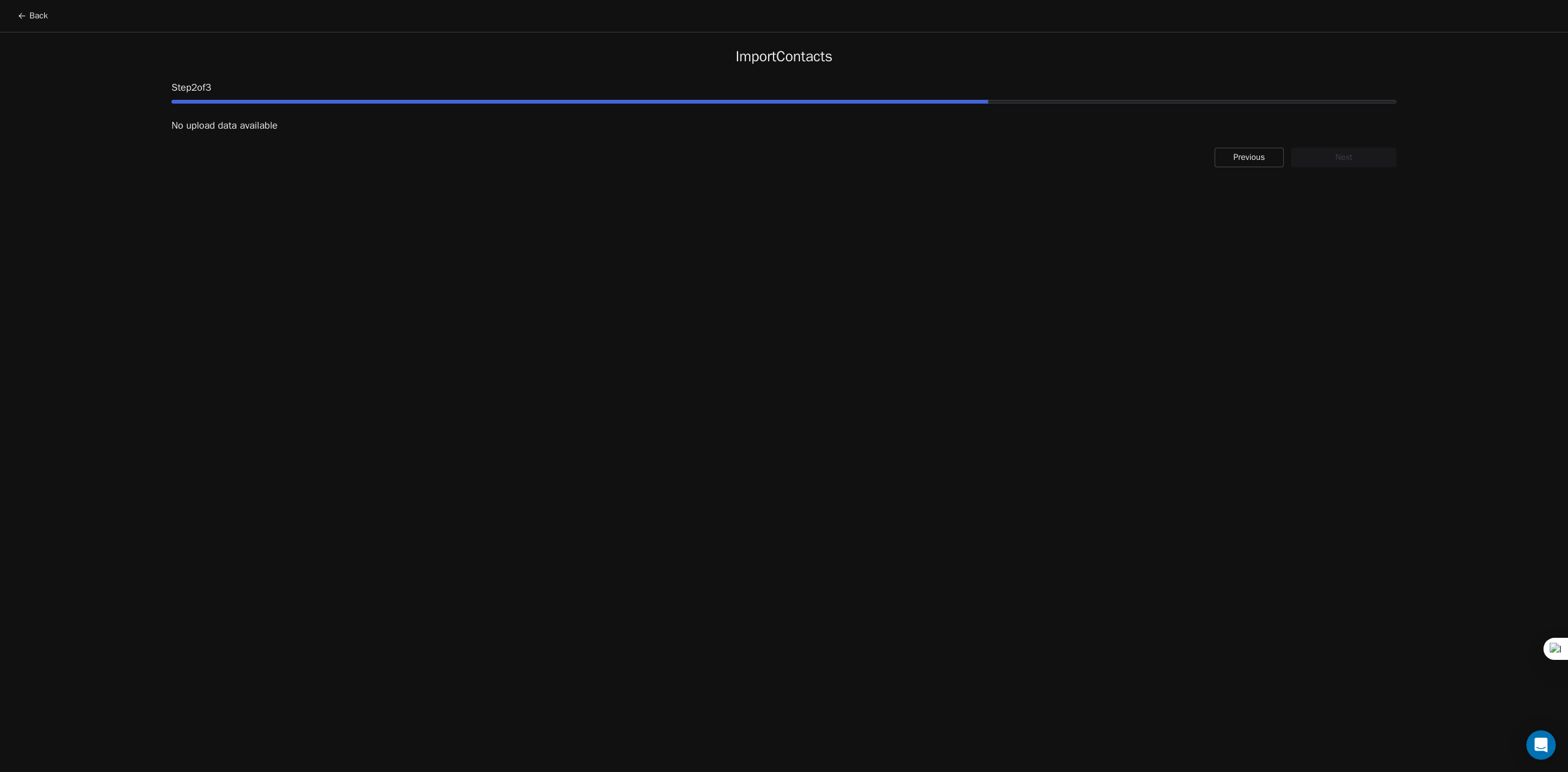 click on "Import  Contacts Step  2  of  3 No upload data available Previous Next" at bounding box center (784, 107) 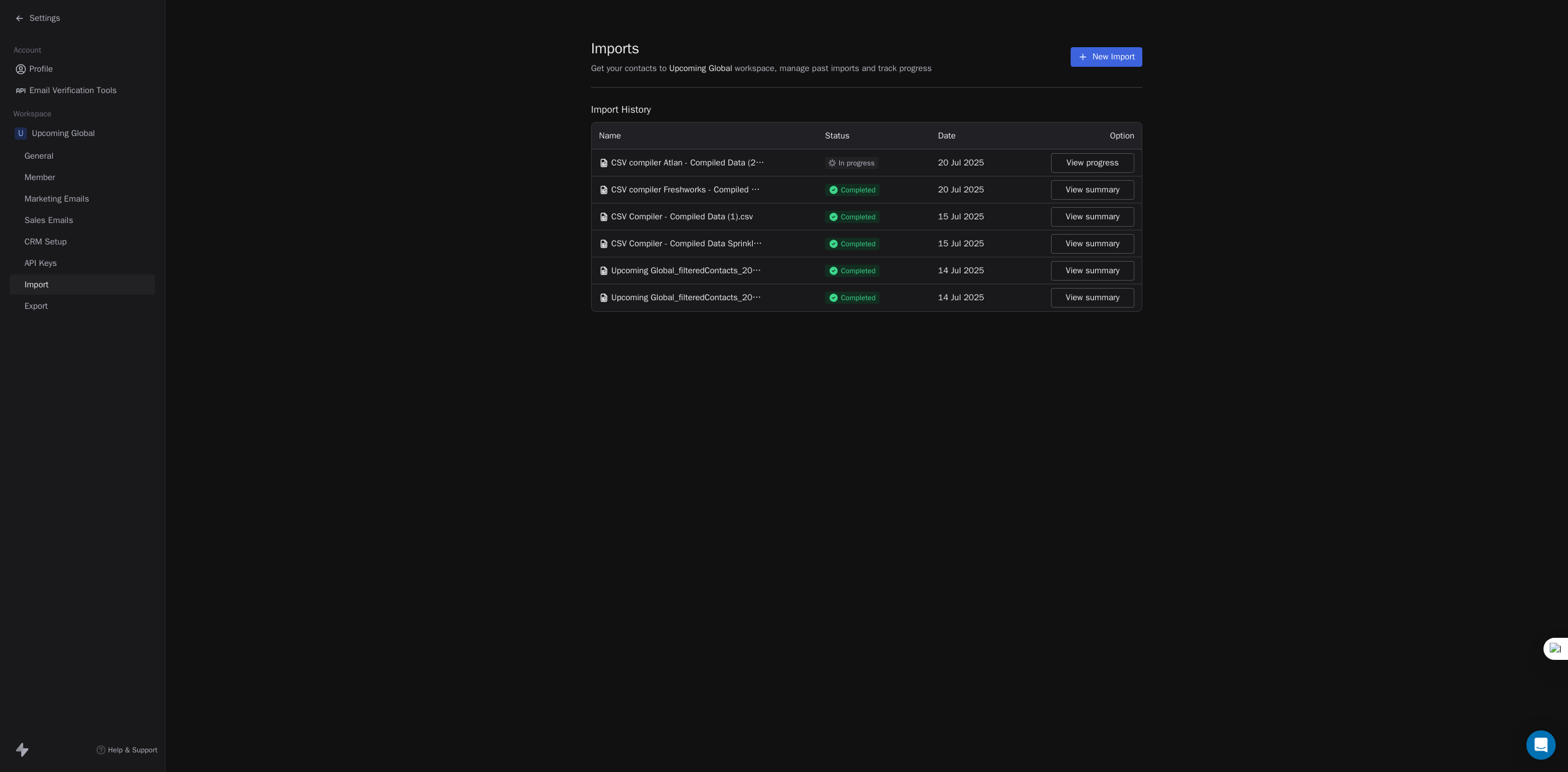 click on "Imports Get your contacts to Upcoming Global workspace, manage past imports and track progress  New Import Import History Name Status Date Option CSV compiler Atlan - Compiled Data (2).csv In progress 20 Jul 2025 View progress CSV compiler Freshworks - Compiled Data (1).csv Completed 20 Jul 2025 View summary CSV Compiler - Compiled Data (1).csv Completed 15 Jul 2025 View summary CSV Compiler - Compiled Data Sprinklr 1.csv Completed 15 Jul 2025 View summary Upcoming Global_filteredContacts_2025_07_14_09_10_48.csv Completed 14 Jul 2025 View summary Upcoming Global_filteredContacts_2025_07_14_09_10_48.csv Completed 14 Jul 2025 View summary" at bounding box center (867, 175) 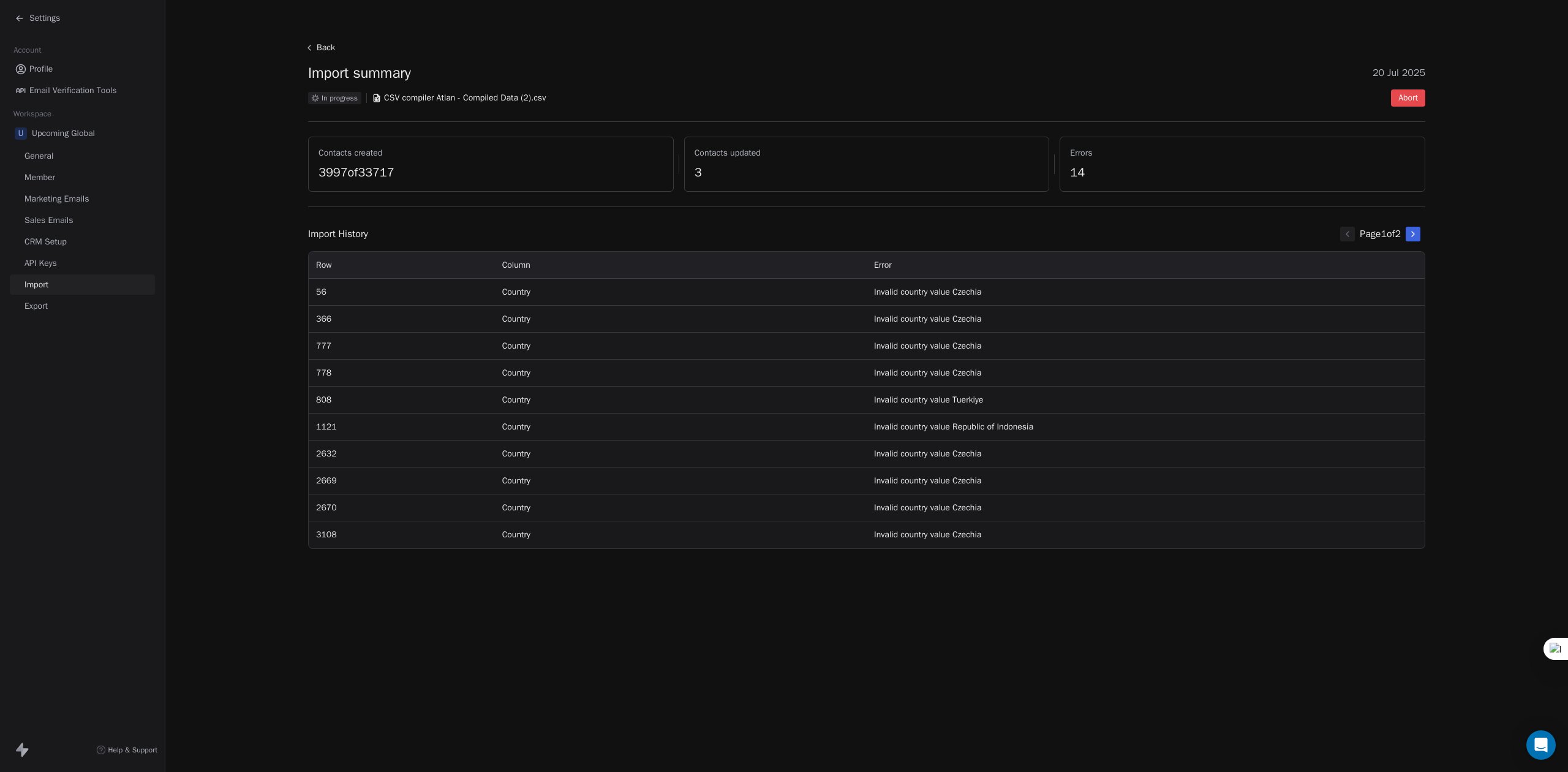 click 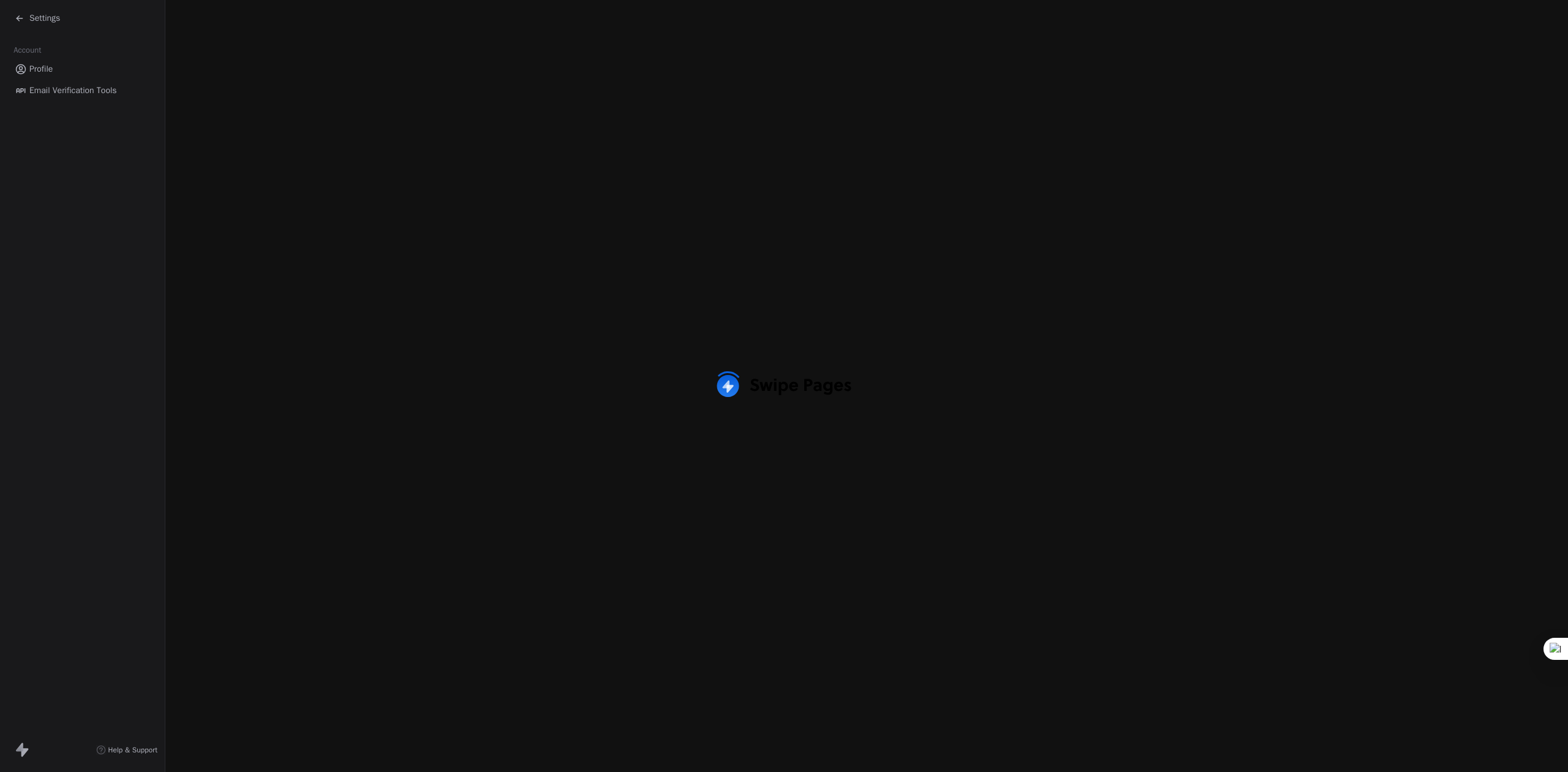 scroll, scrollTop: 0, scrollLeft: 0, axis: both 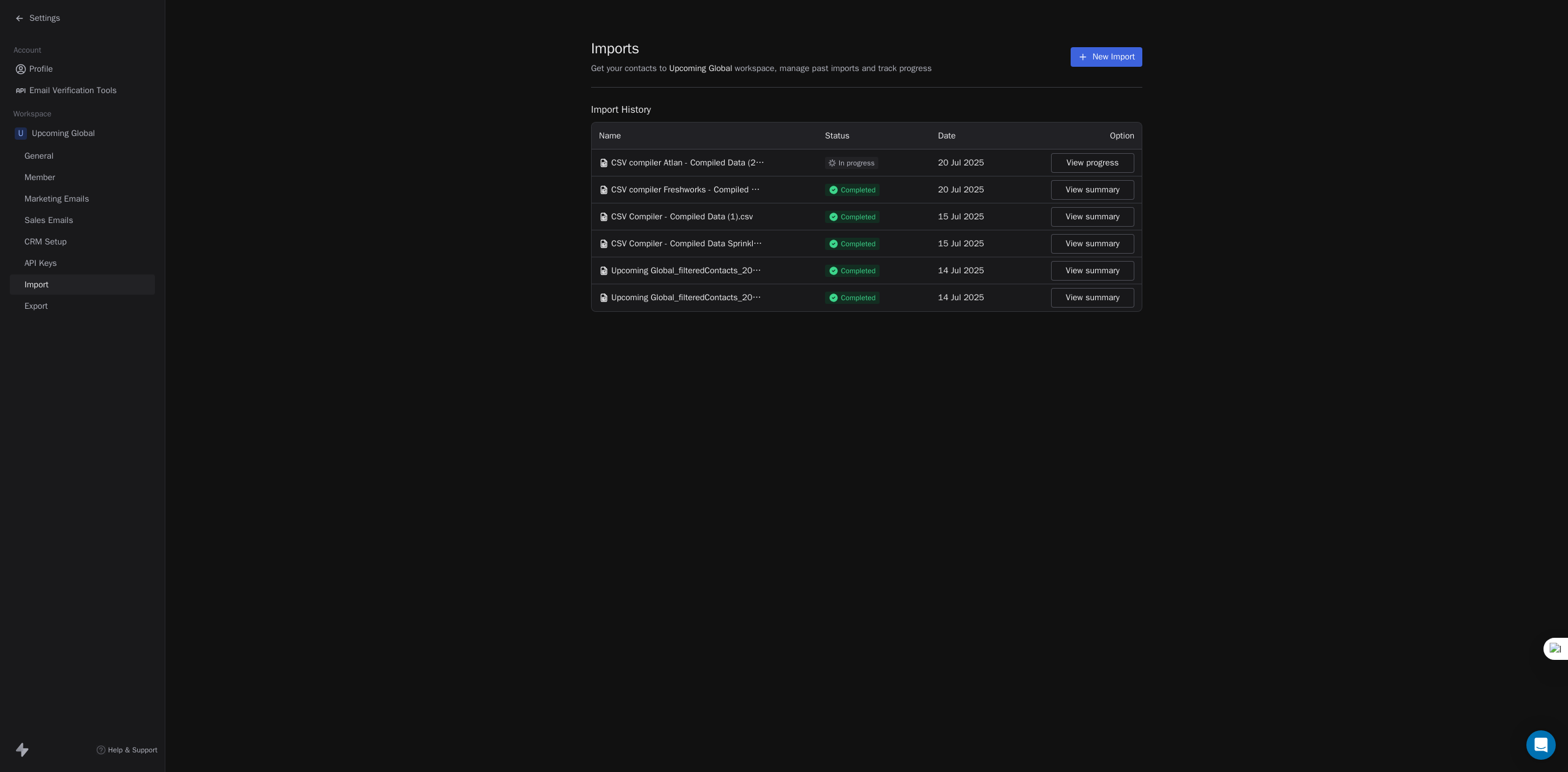 click on "View summary" at bounding box center [1093, 190] 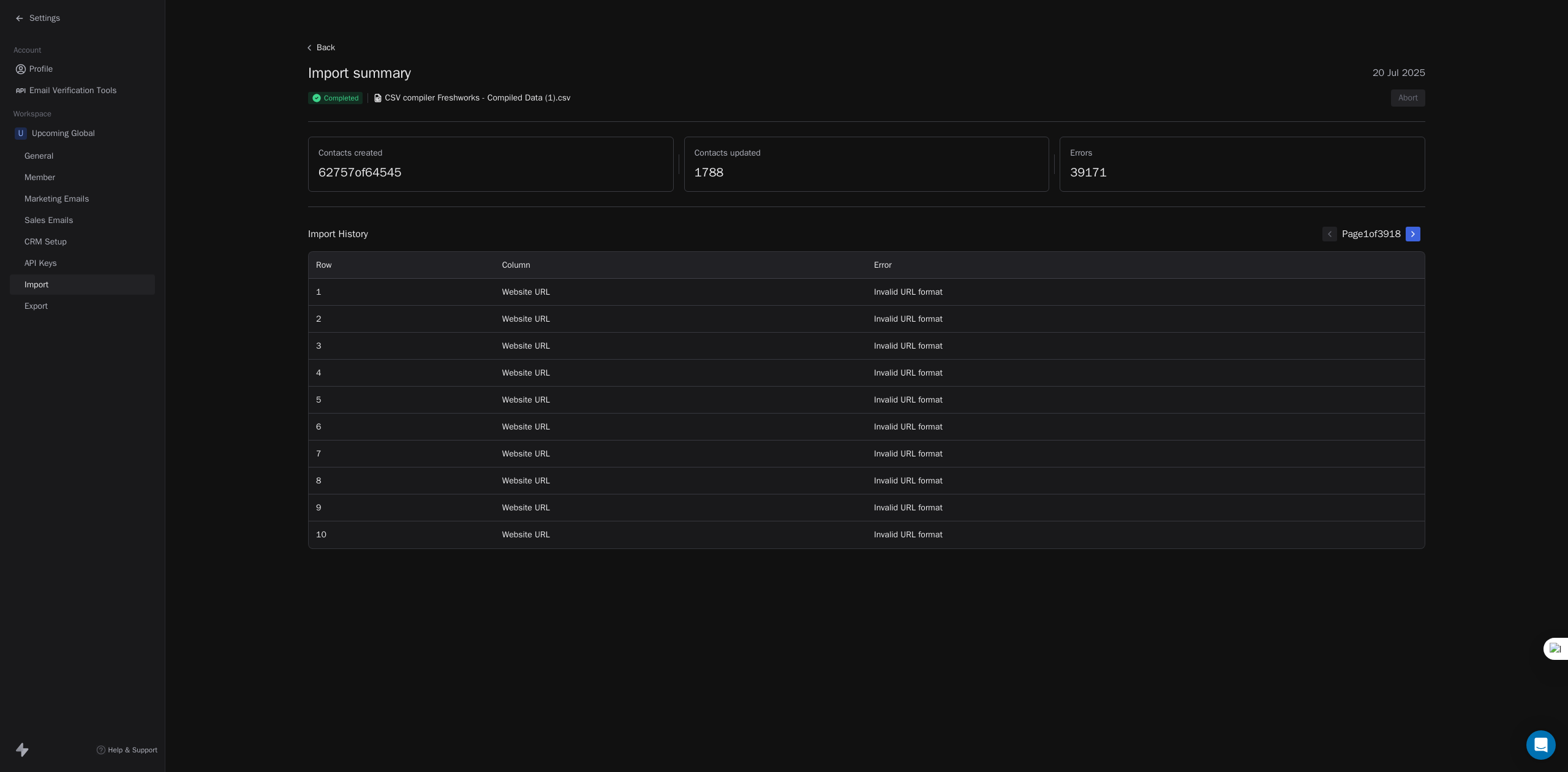 click at bounding box center (1413, 234) 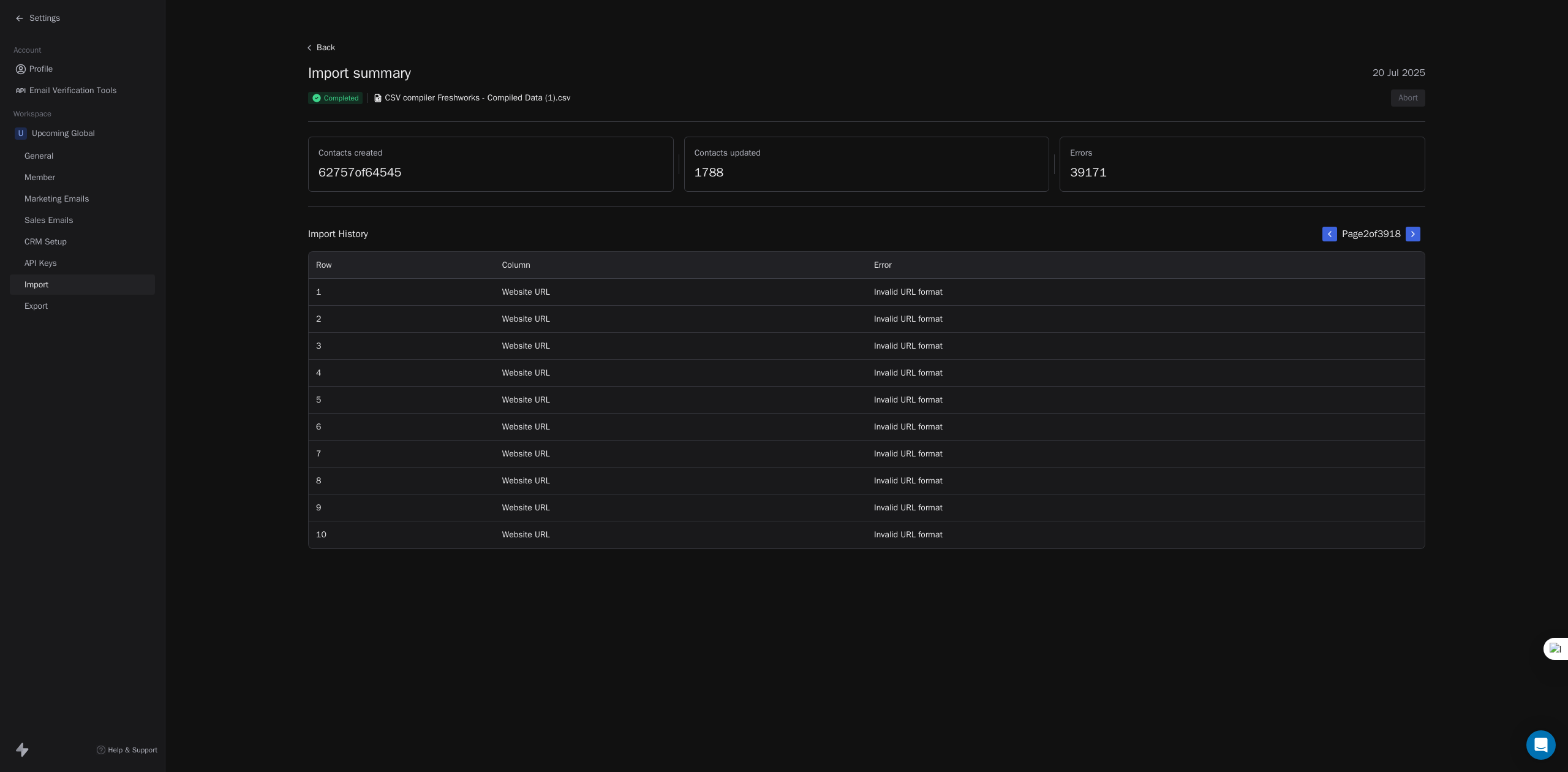 click at bounding box center [1413, 234] 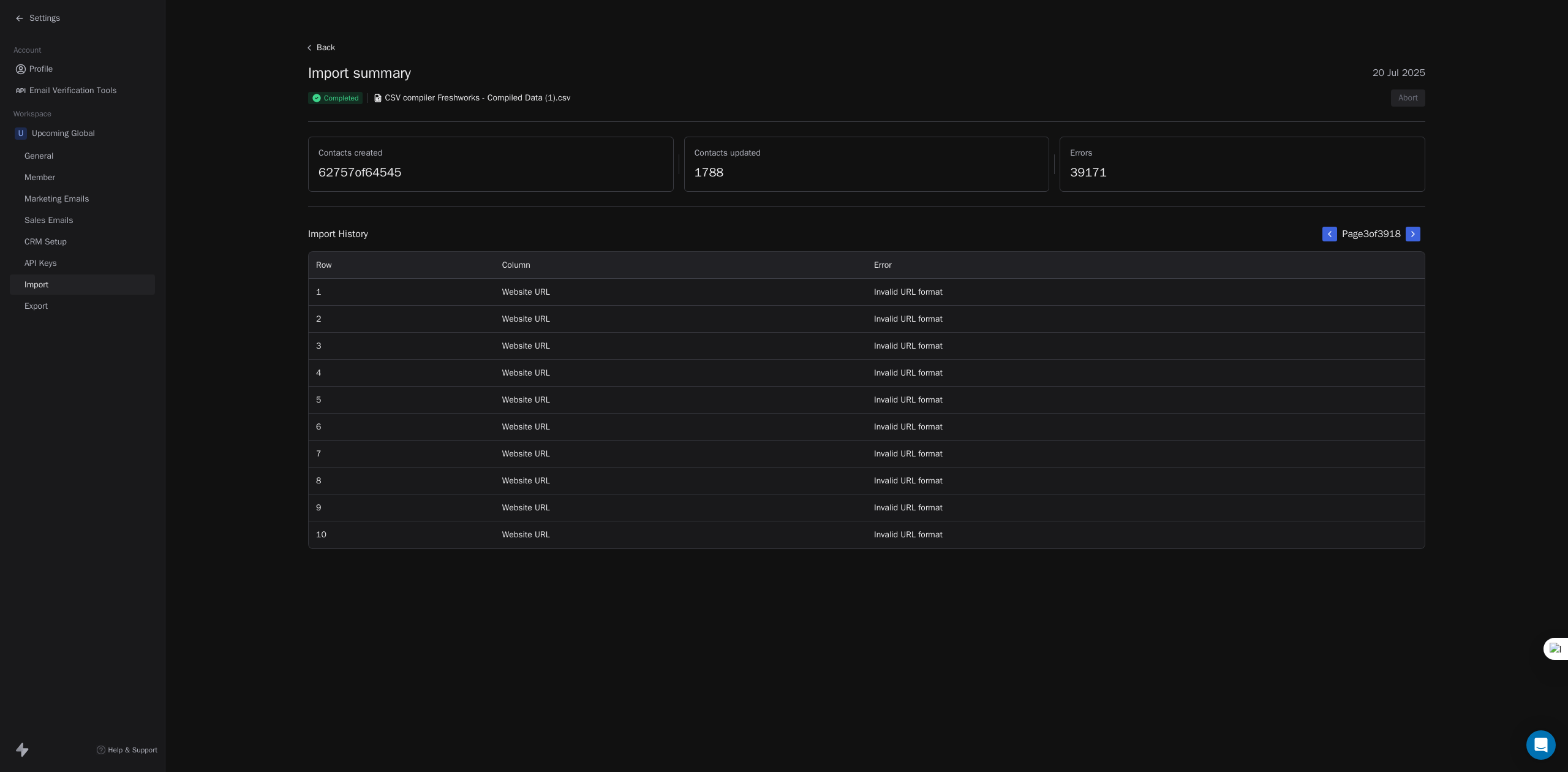 click at bounding box center (1413, 234) 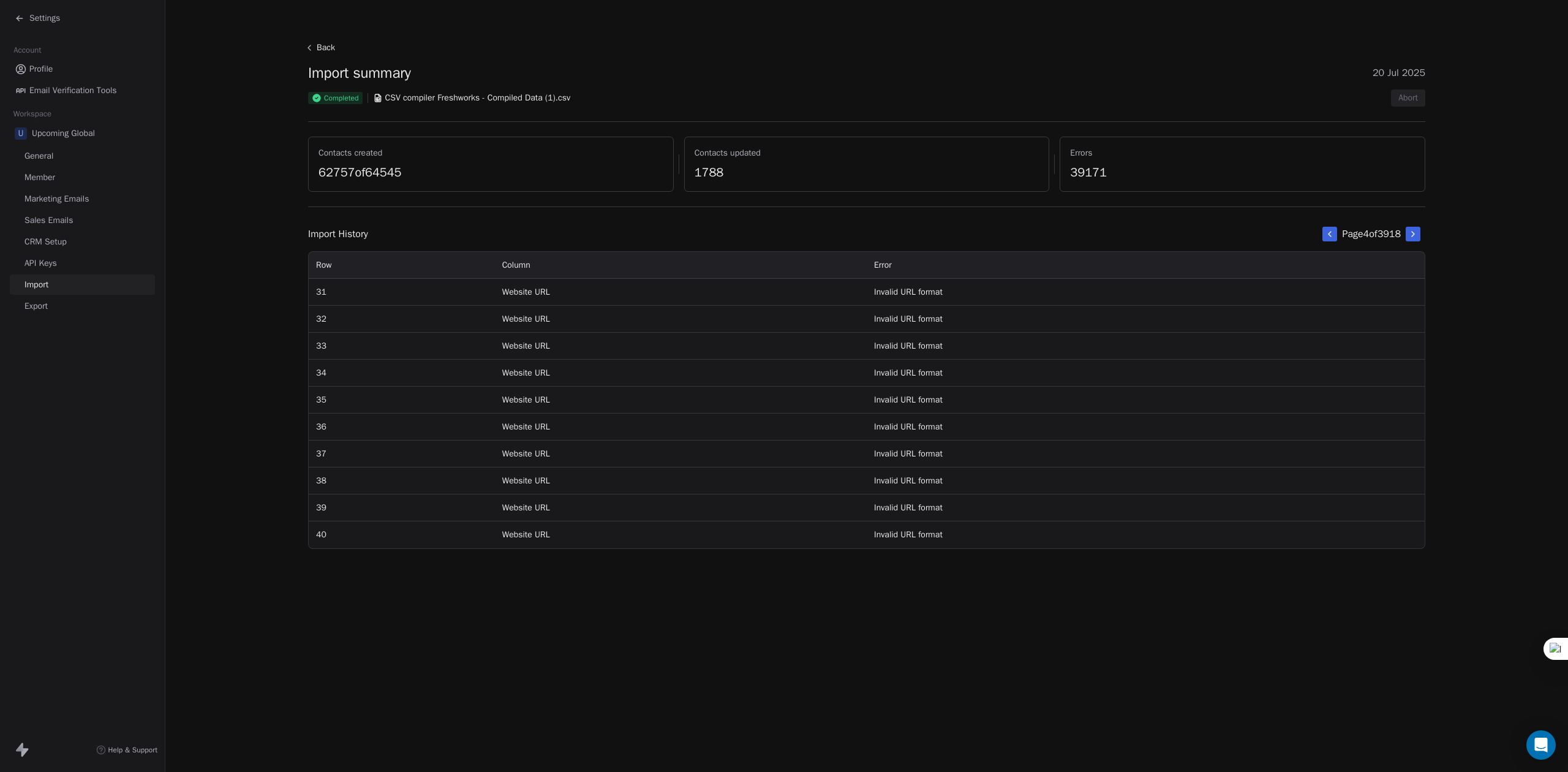 click at bounding box center [1413, 234] 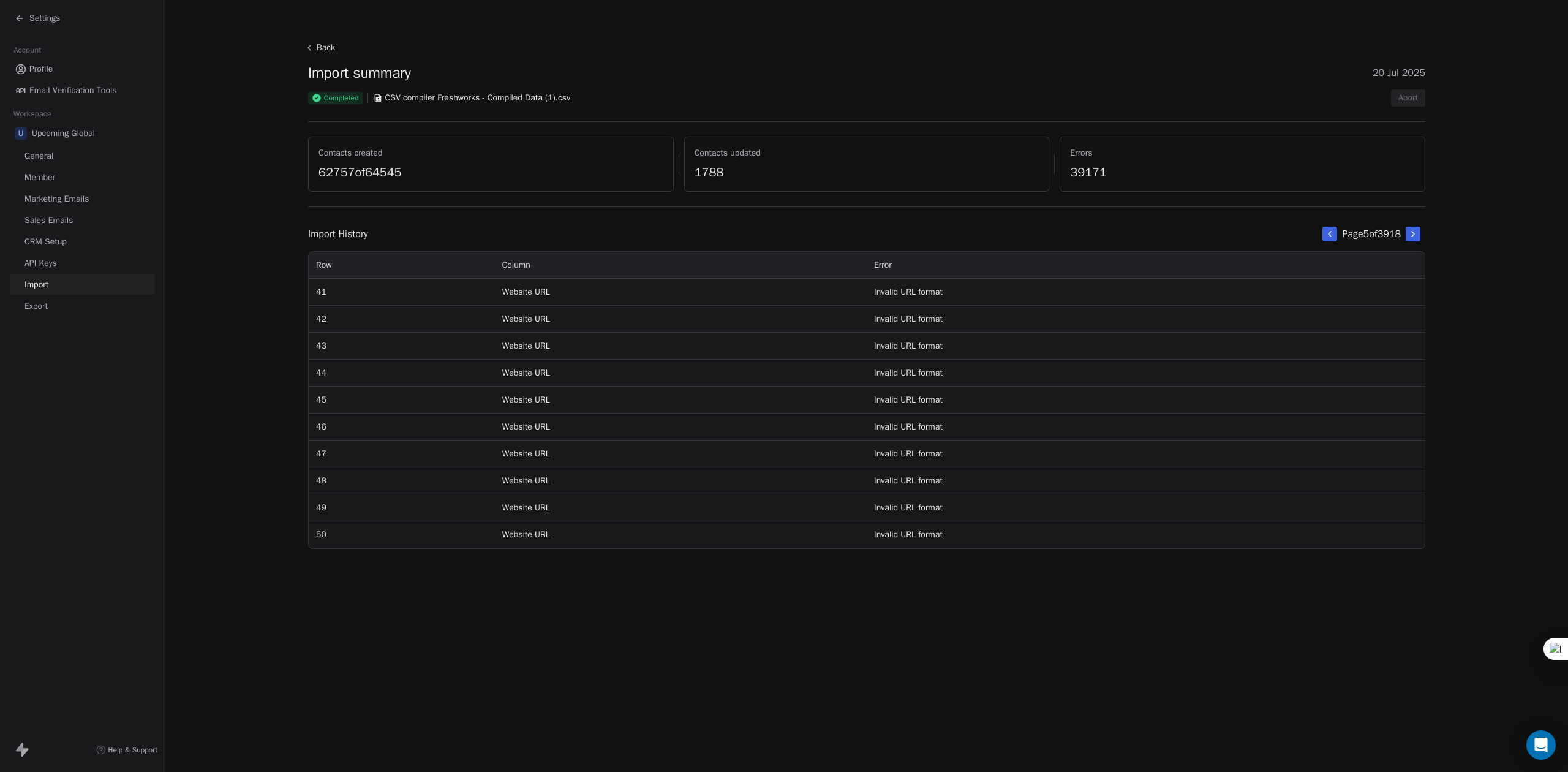 click on "Settings" at bounding box center [45, 18] 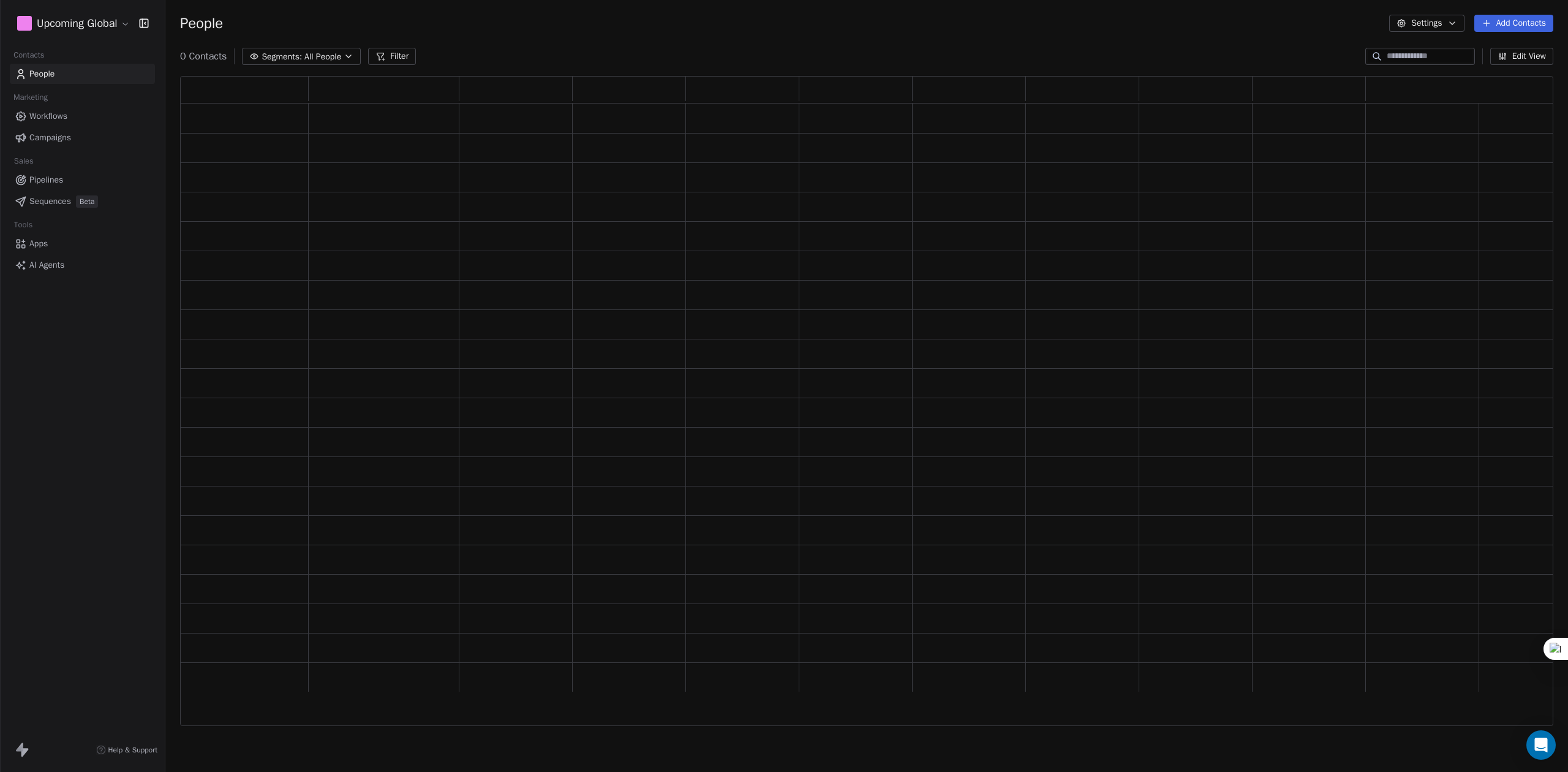 scroll, scrollTop: 13, scrollLeft: 12, axis: both 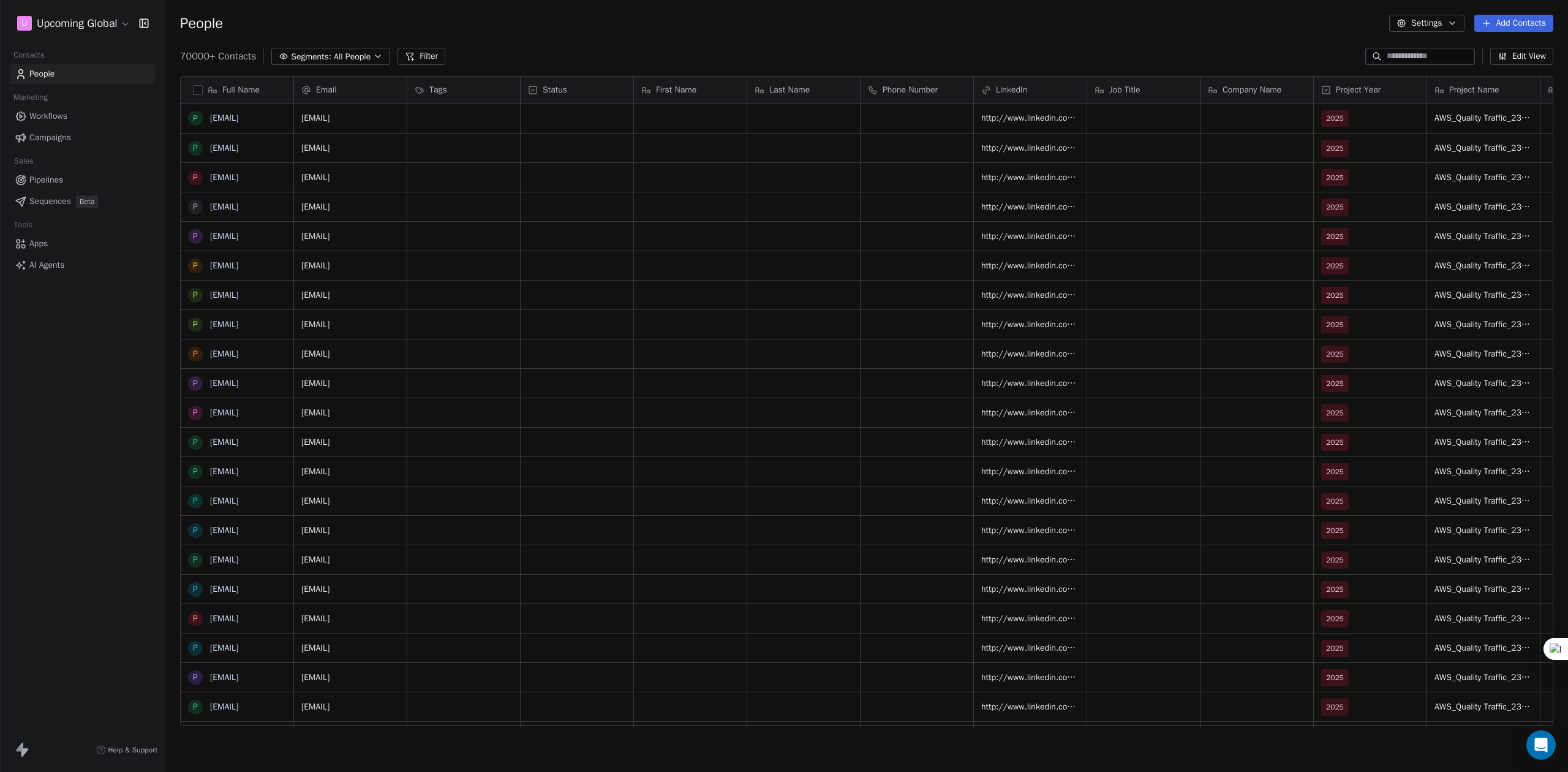 click on "People Settings  Add Contacts" at bounding box center (867, 23) 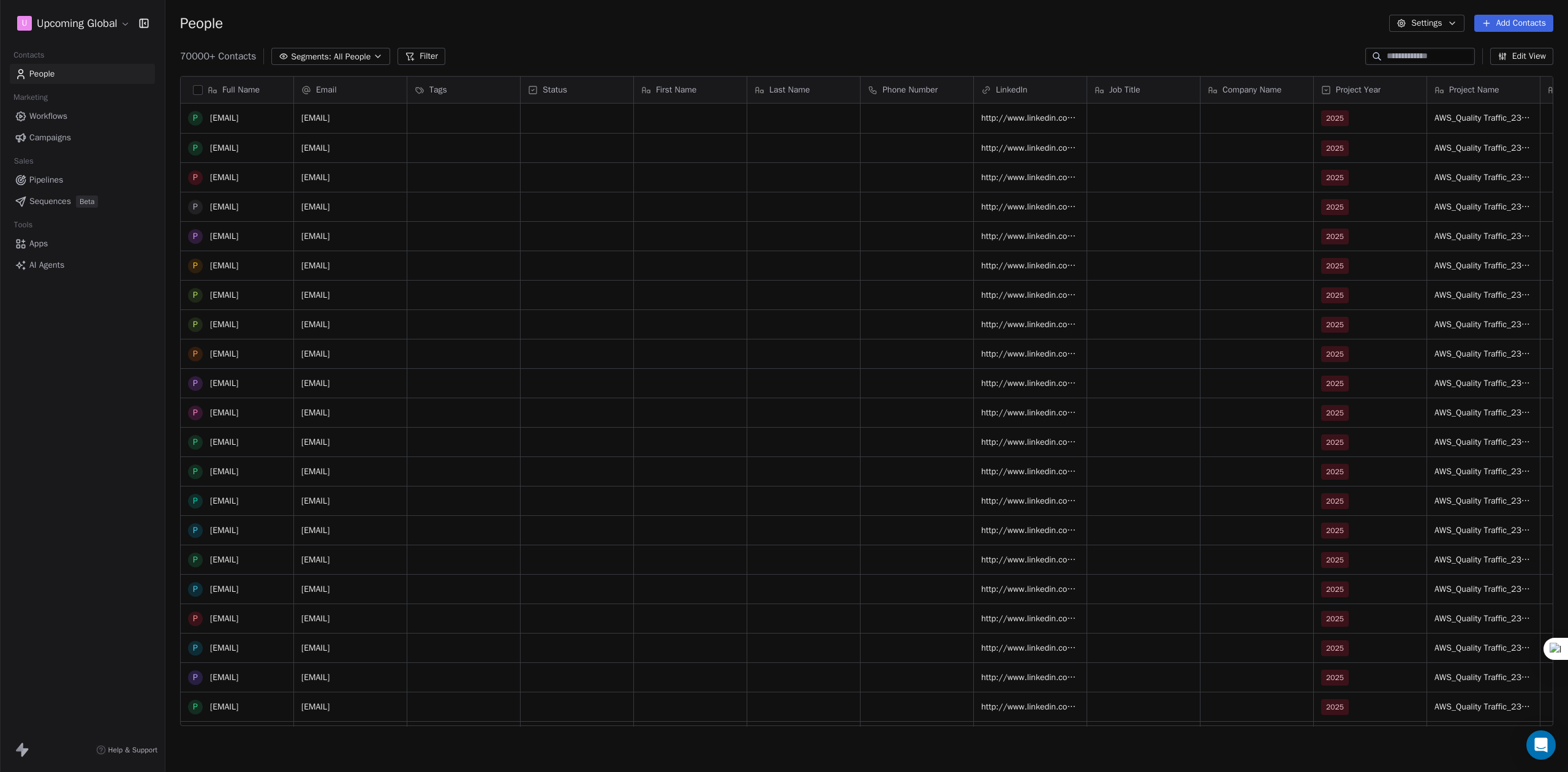 scroll, scrollTop: 245, scrollLeft: 0, axis: vertical 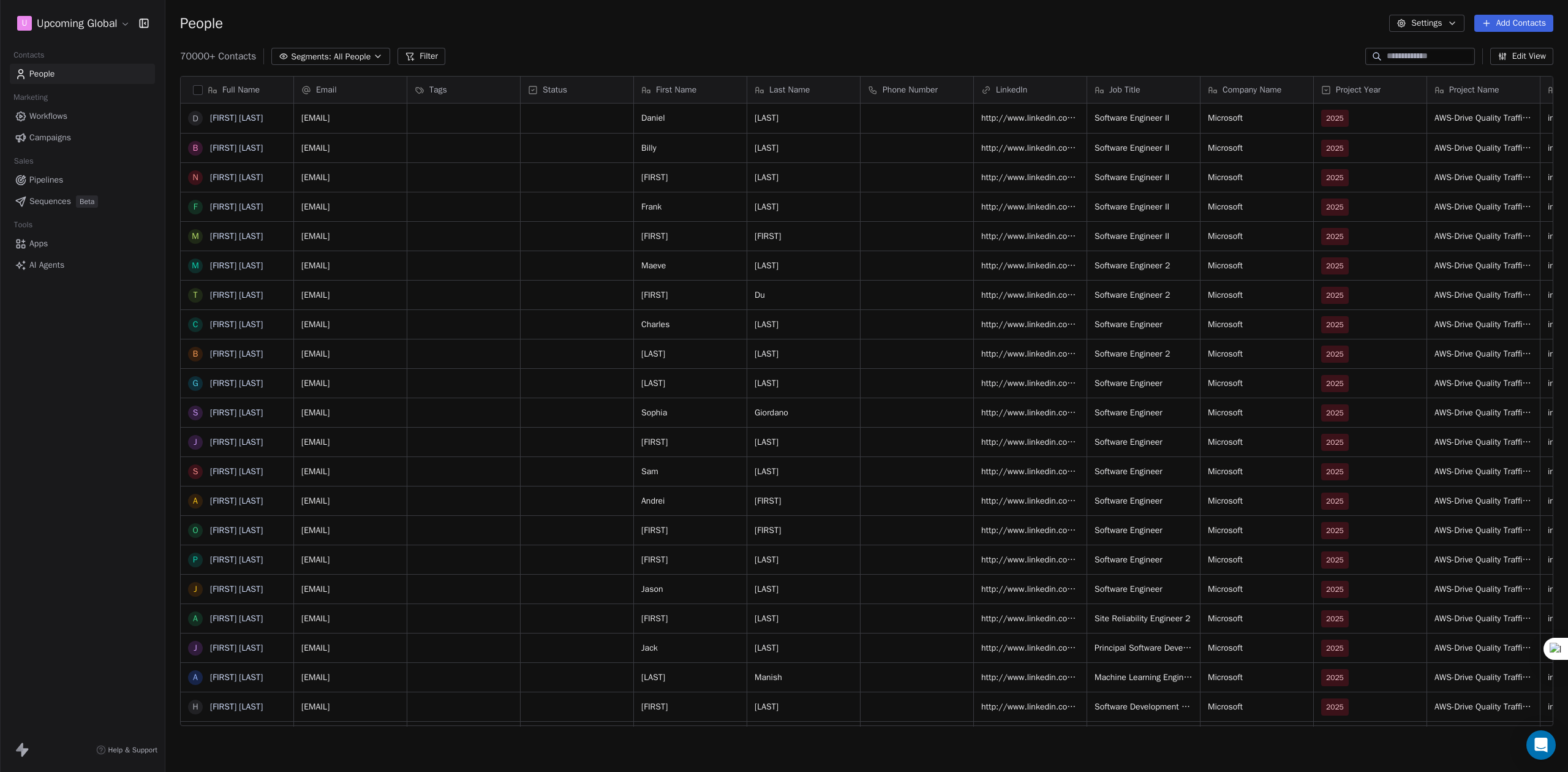 click on "naeemhossain@microsoft.com Naeem Hossain http://www.linkedin.com/in/naeem-hossain-6711239b Software Engineer II Microsoft 2025 AWS-Drive Quality Traffic_Jun-Jul’25 information technology & services AWS United States Pending" at bounding box center (1442, 177) 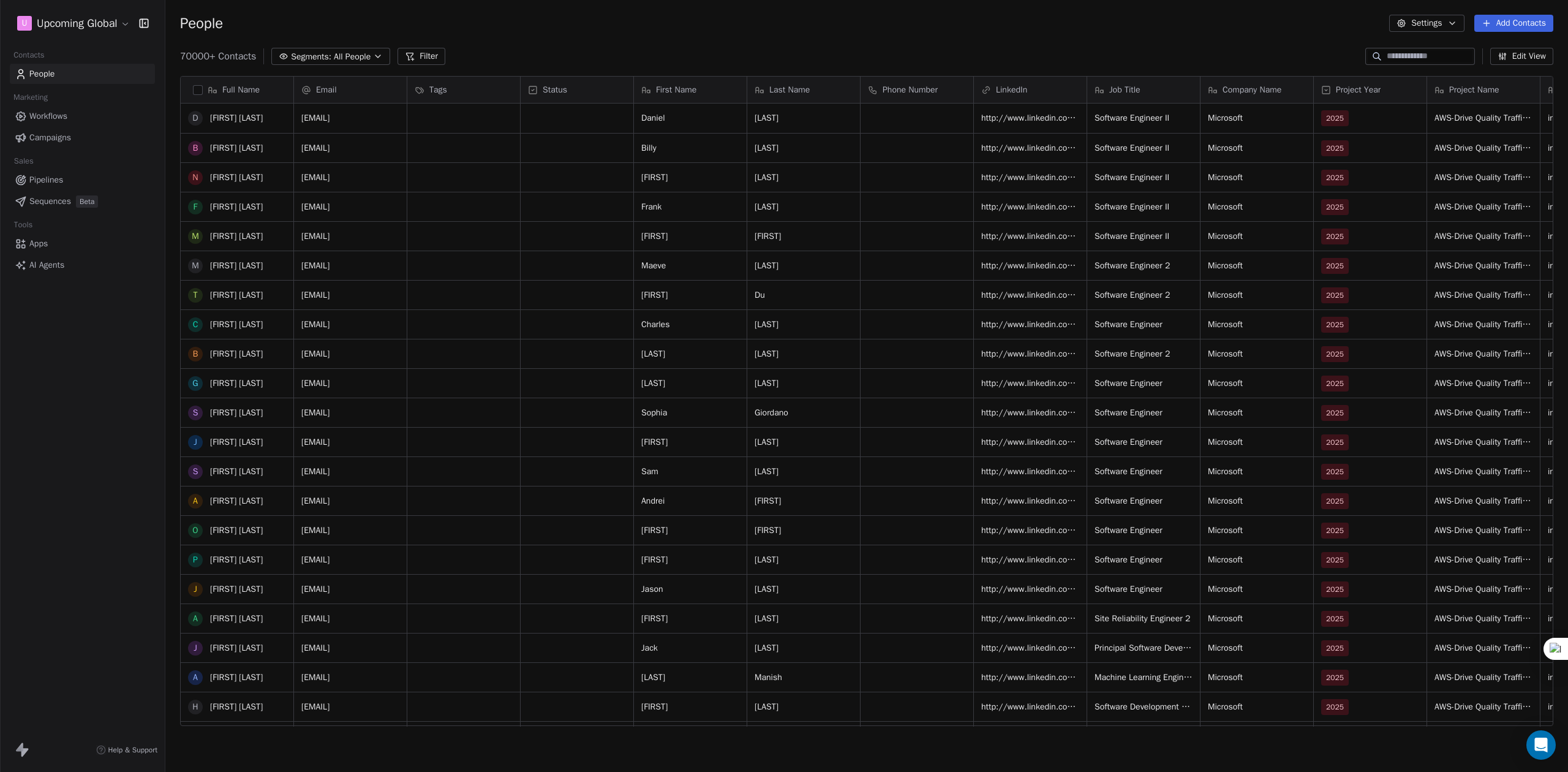 scroll, scrollTop: 163, scrollLeft: 0, axis: vertical 